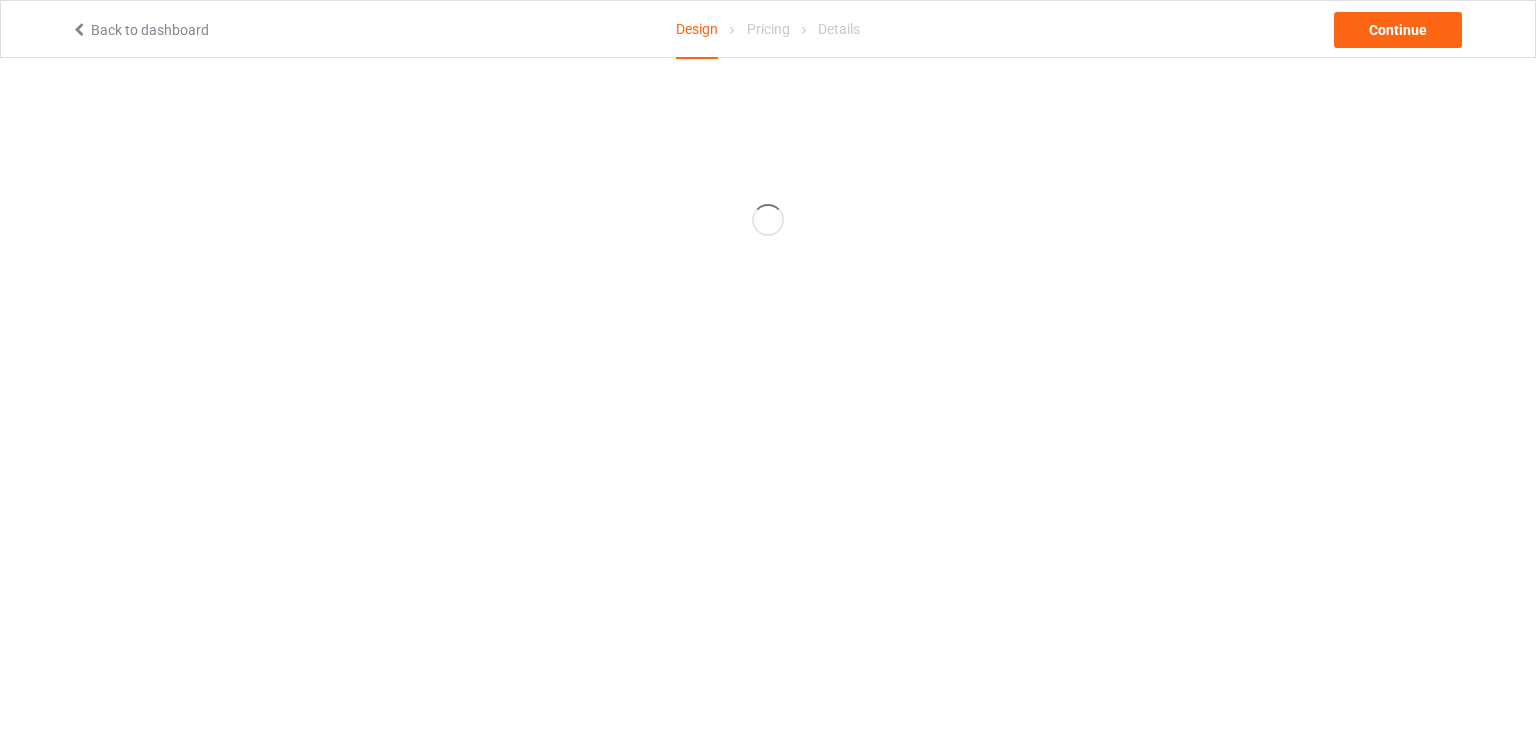 scroll, scrollTop: 0, scrollLeft: 0, axis: both 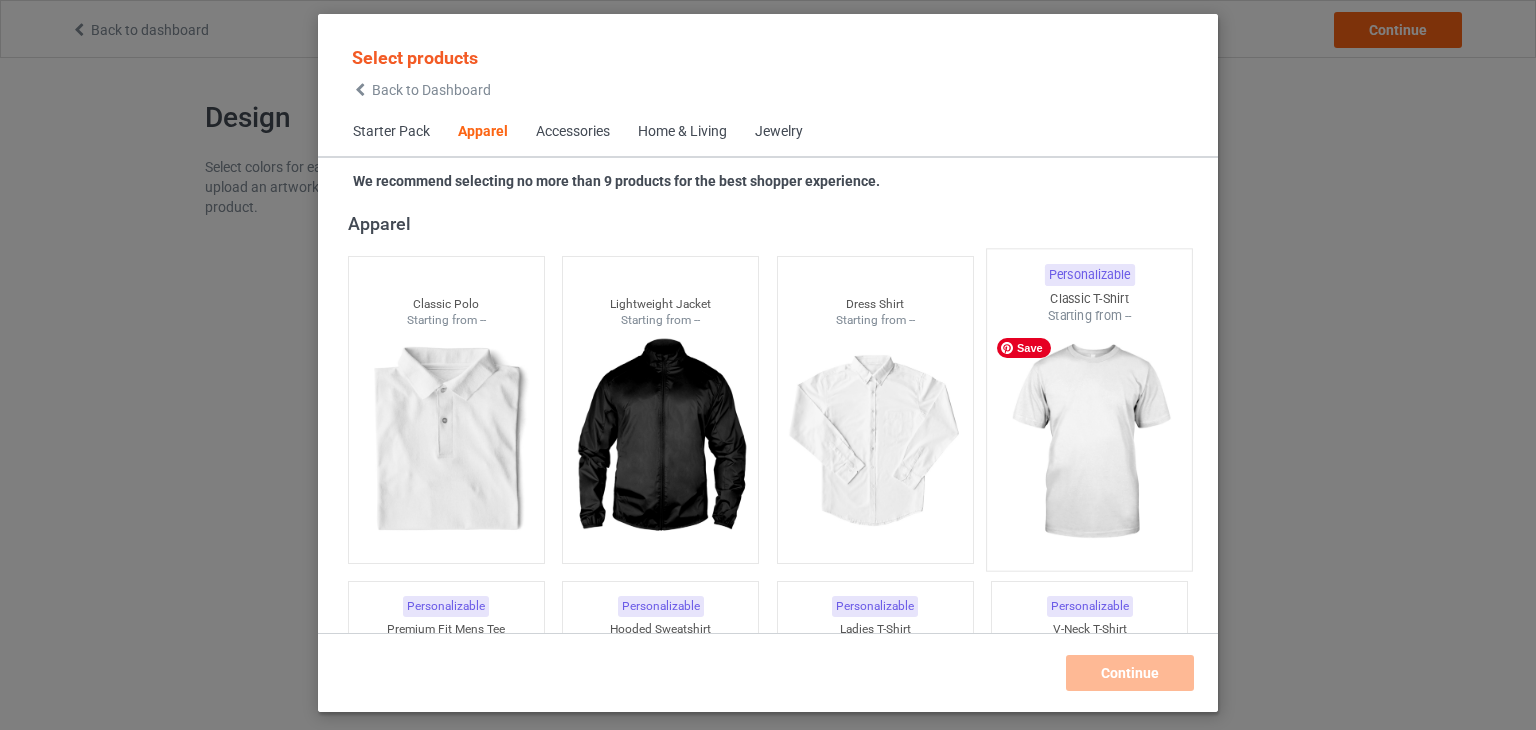 click at bounding box center [1090, 442] 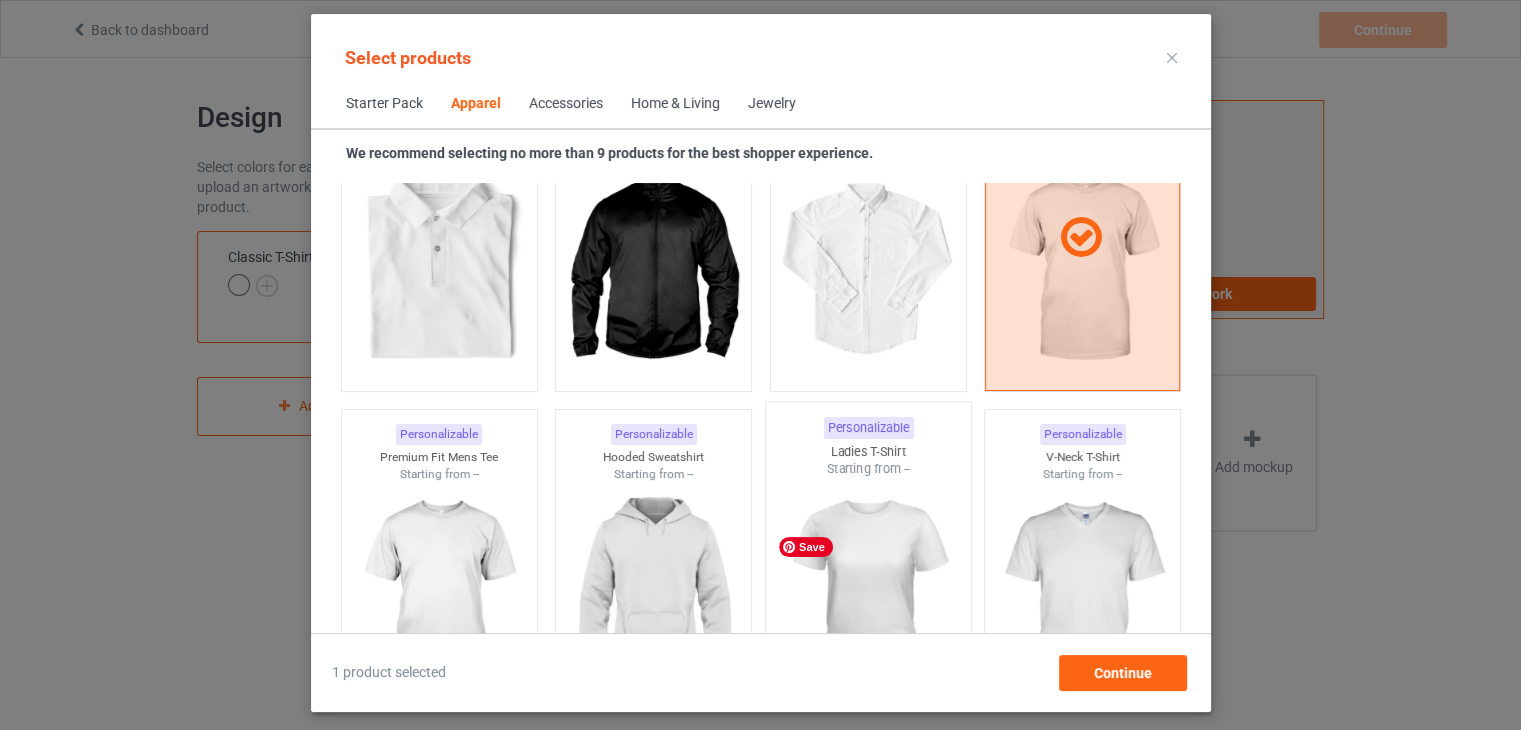 scroll, scrollTop: 1044, scrollLeft: 0, axis: vertical 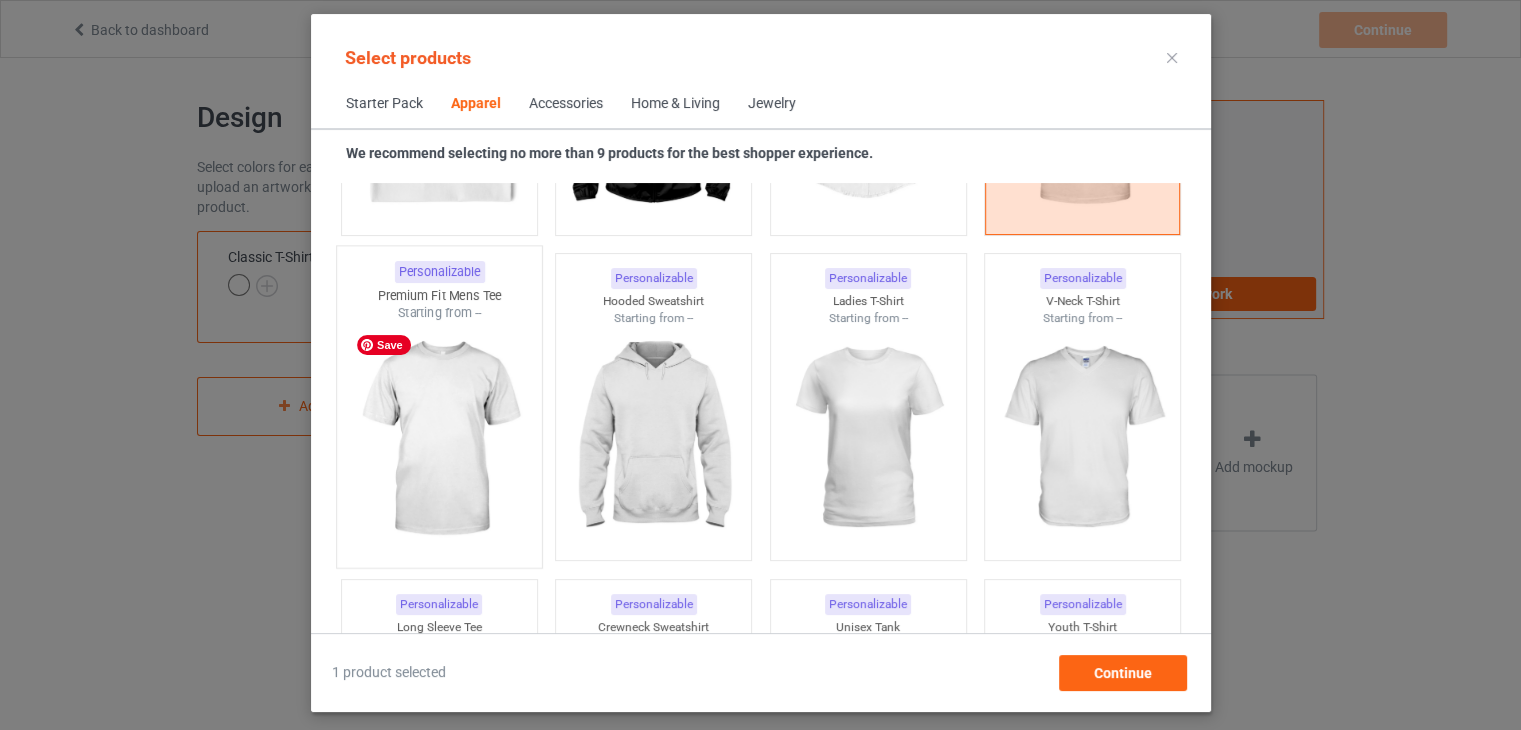 click at bounding box center [439, 439] 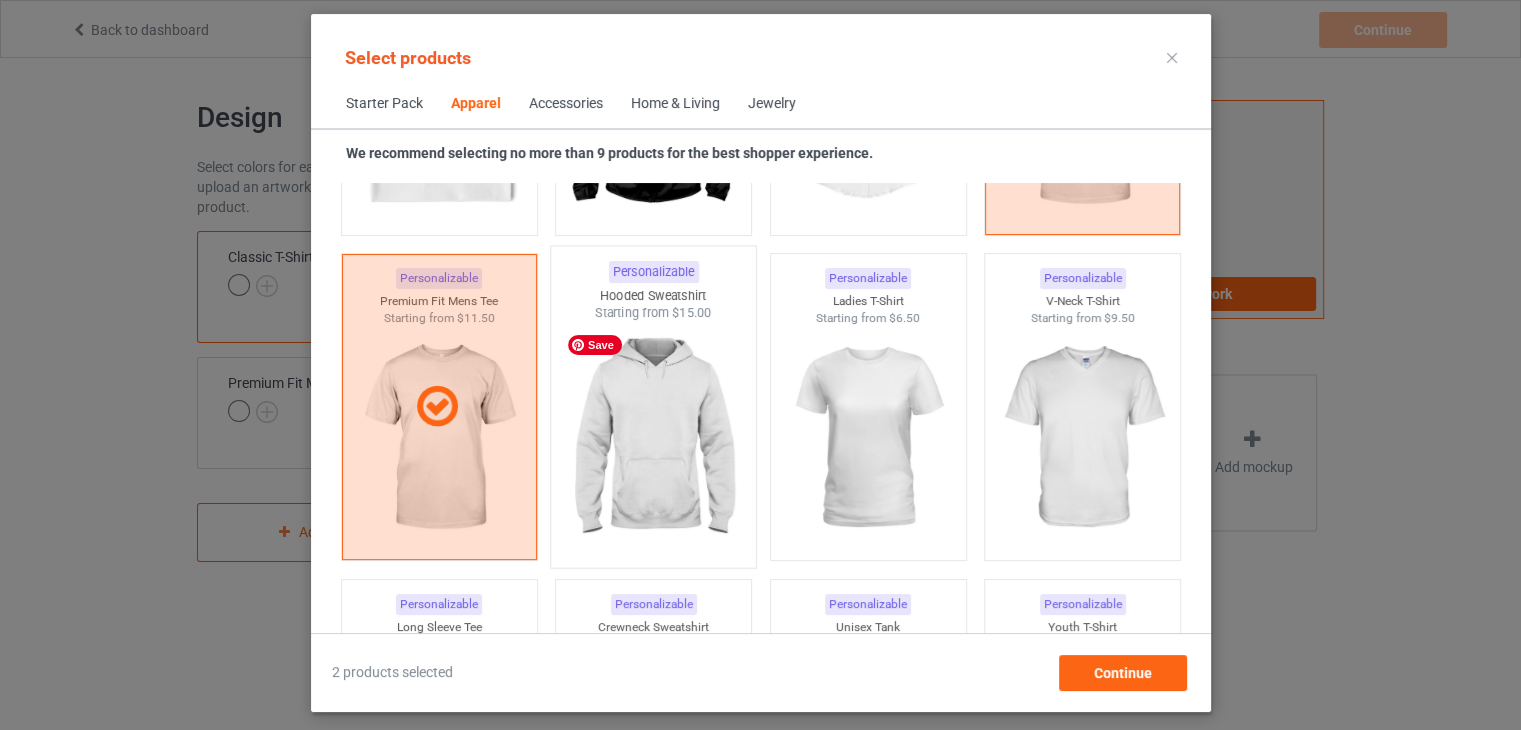 click at bounding box center [653, 439] 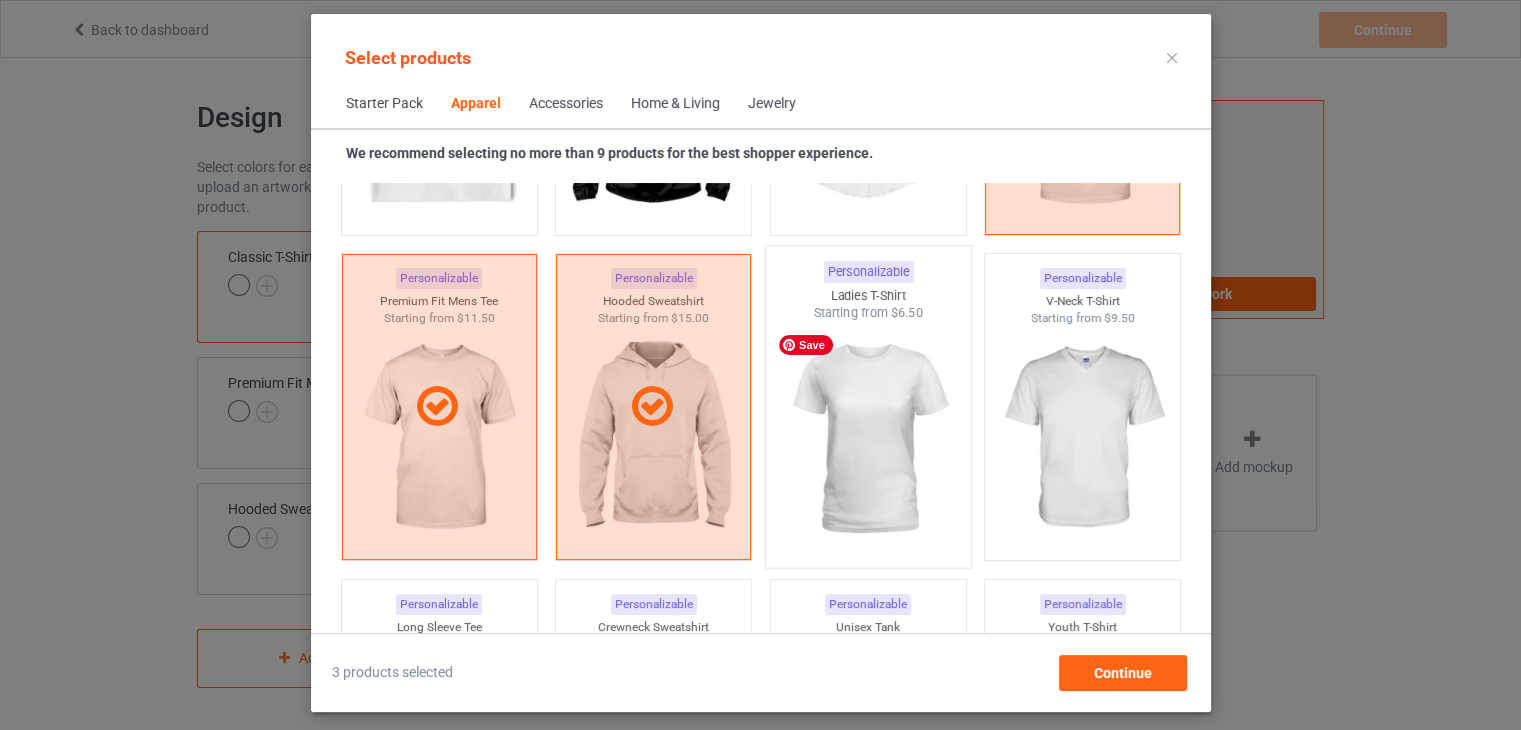 click at bounding box center (868, 439) 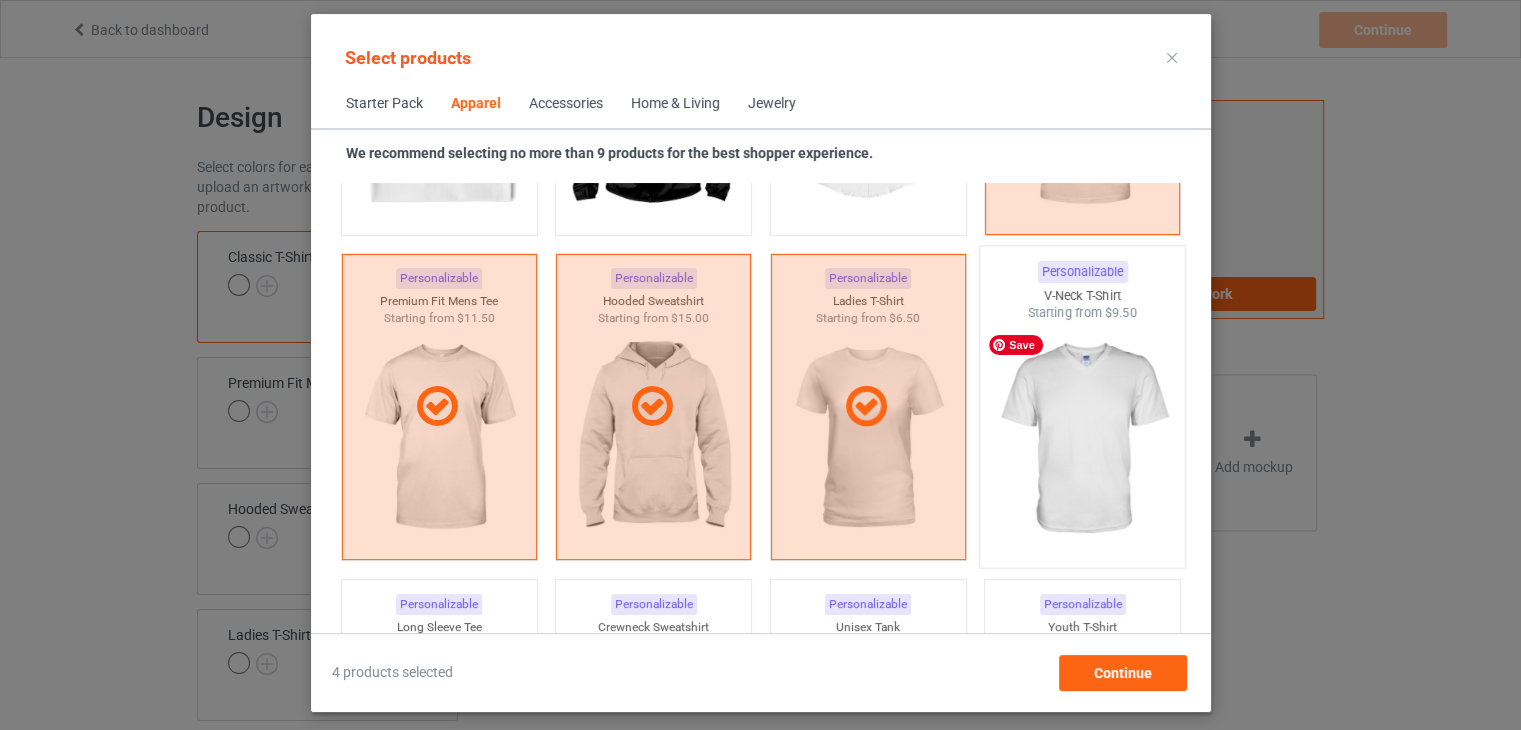 click at bounding box center (1082, 439) 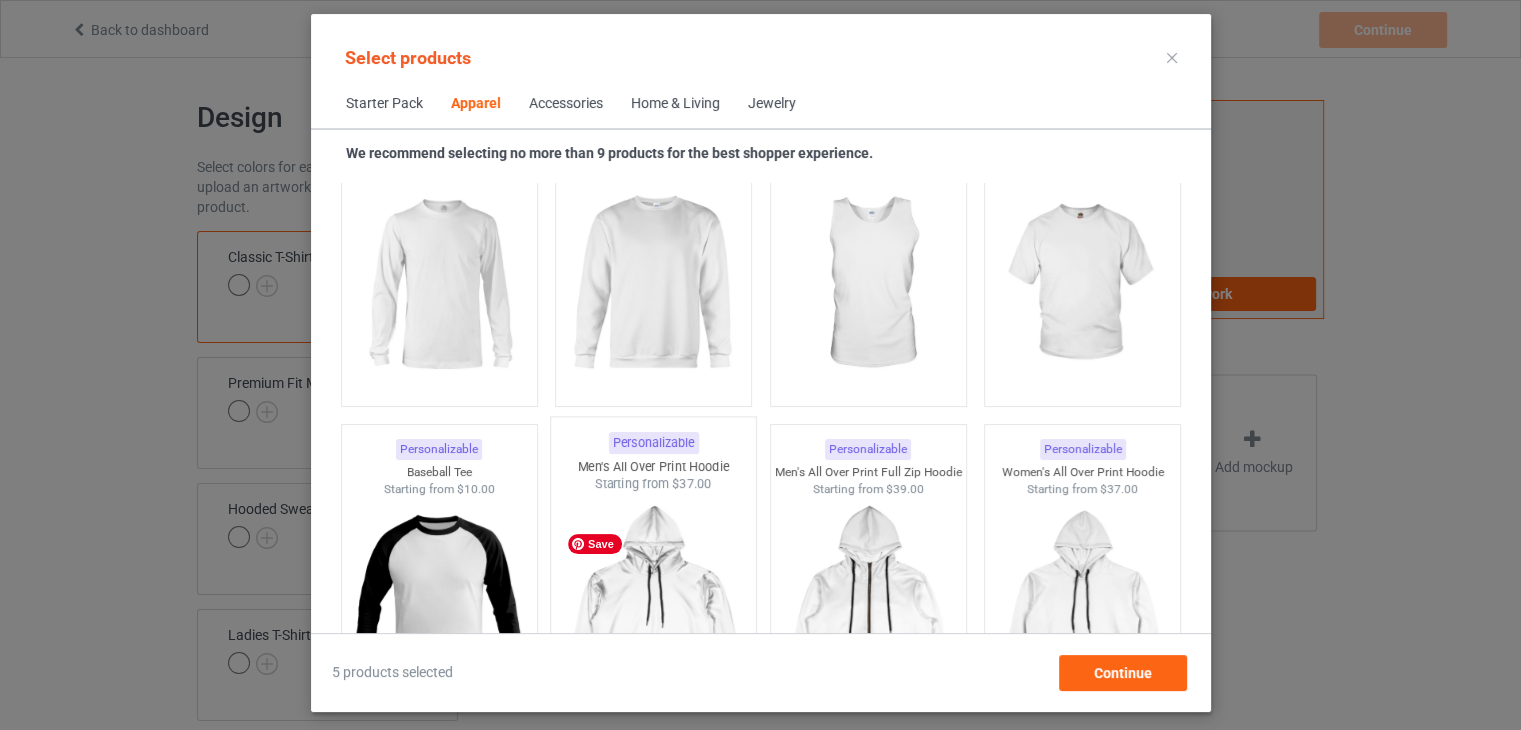 scroll, scrollTop: 1544, scrollLeft: 0, axis: vertical 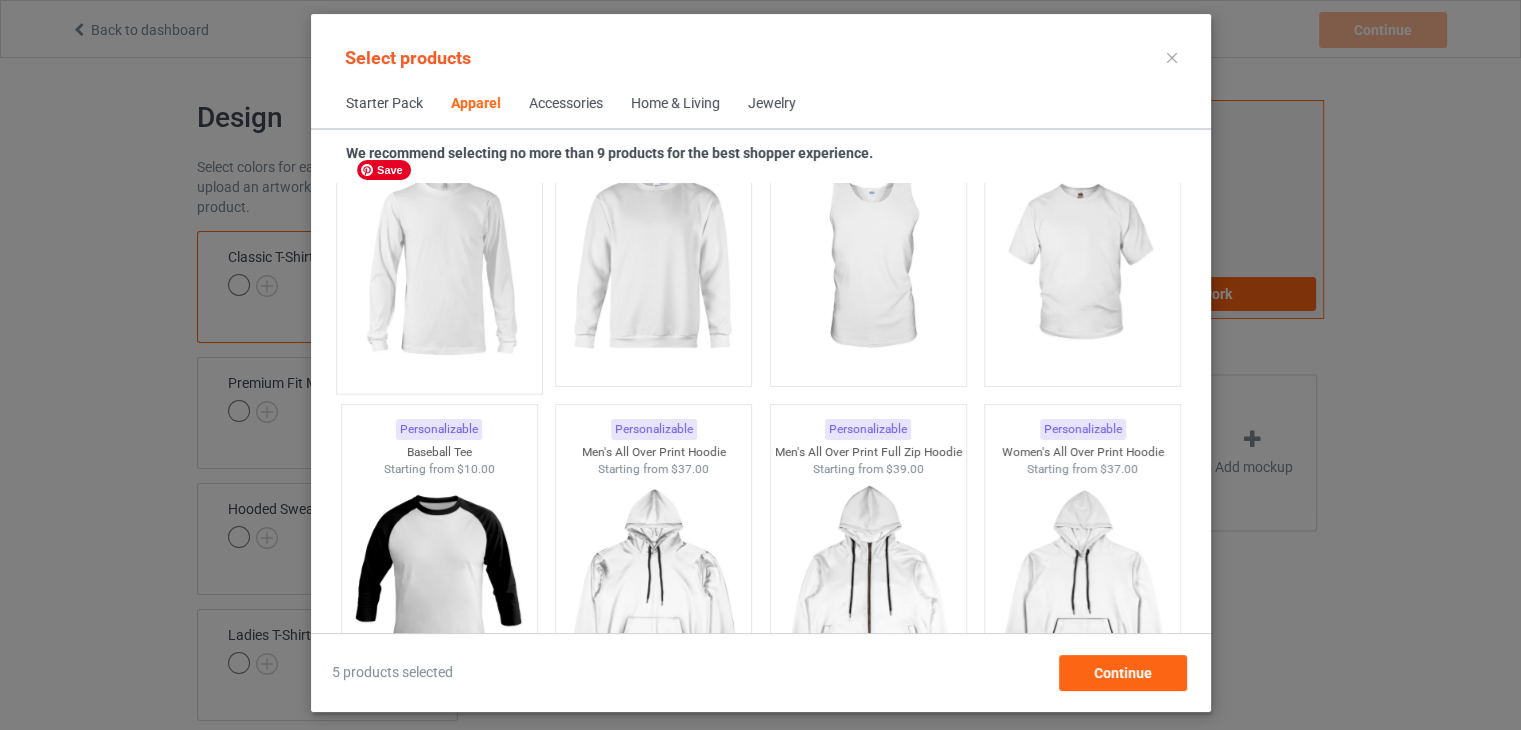 click at bounding box center [439, 265] 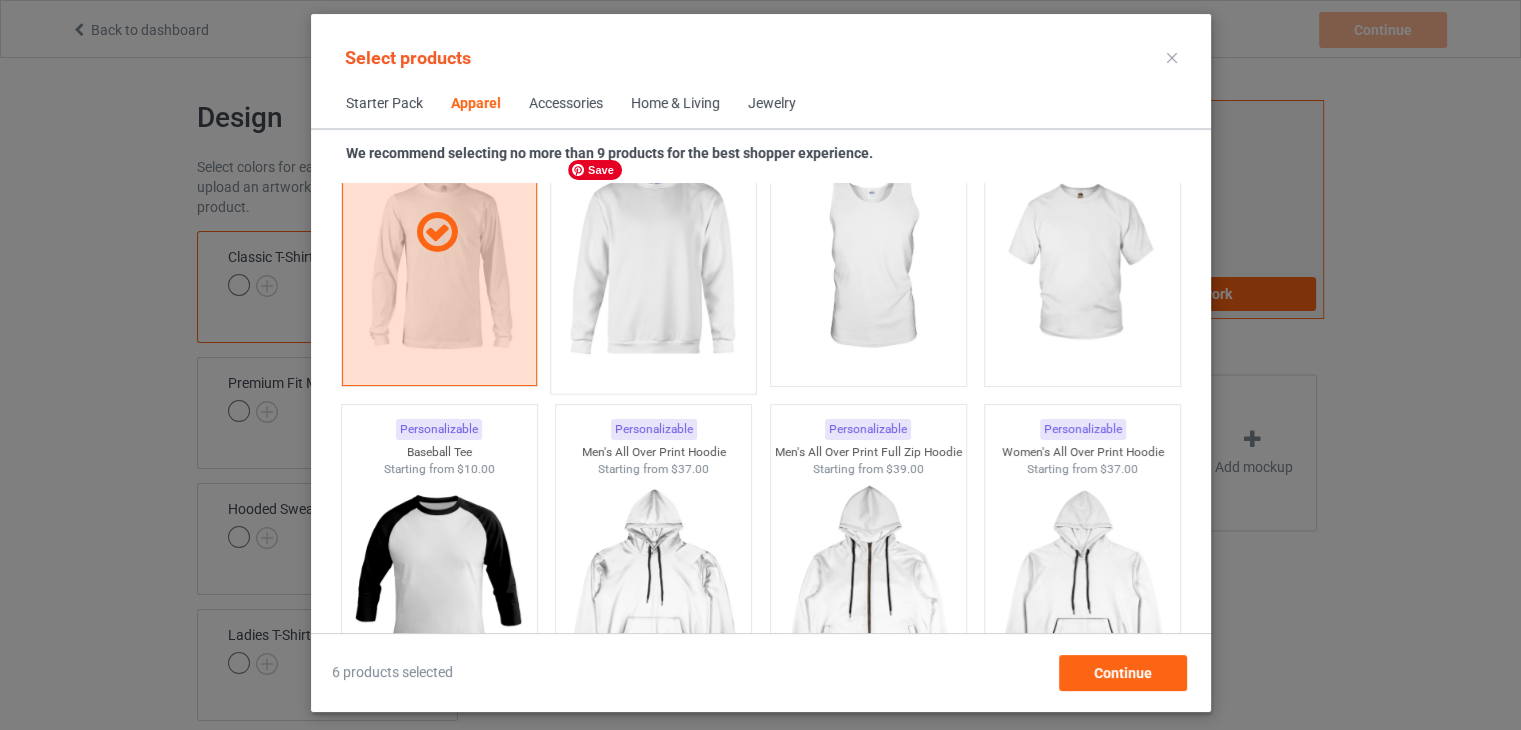 click at bounding box center (653, 265) 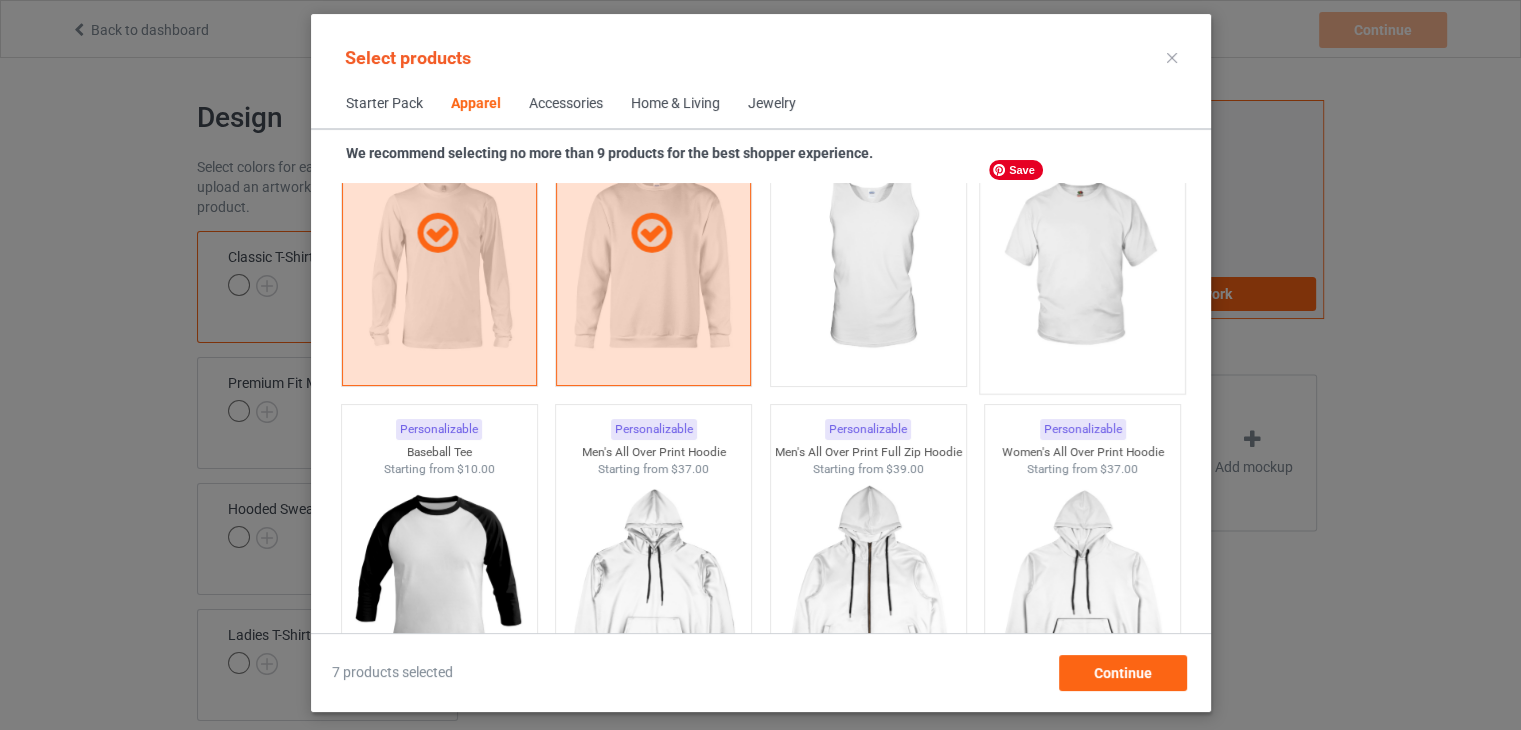 click at bounding box center (1082, 265) 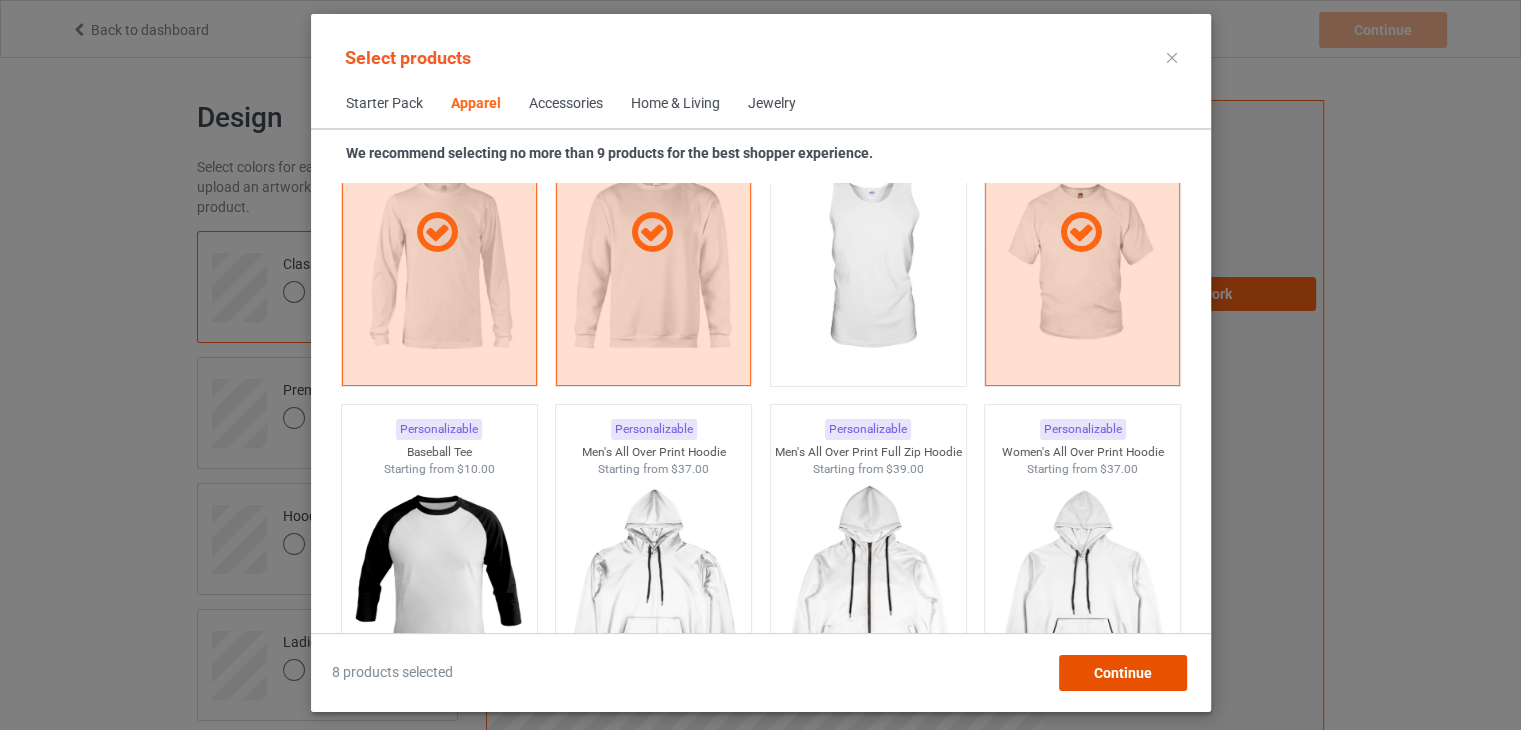 click on "Continue" at bounding box center [1122, 673] 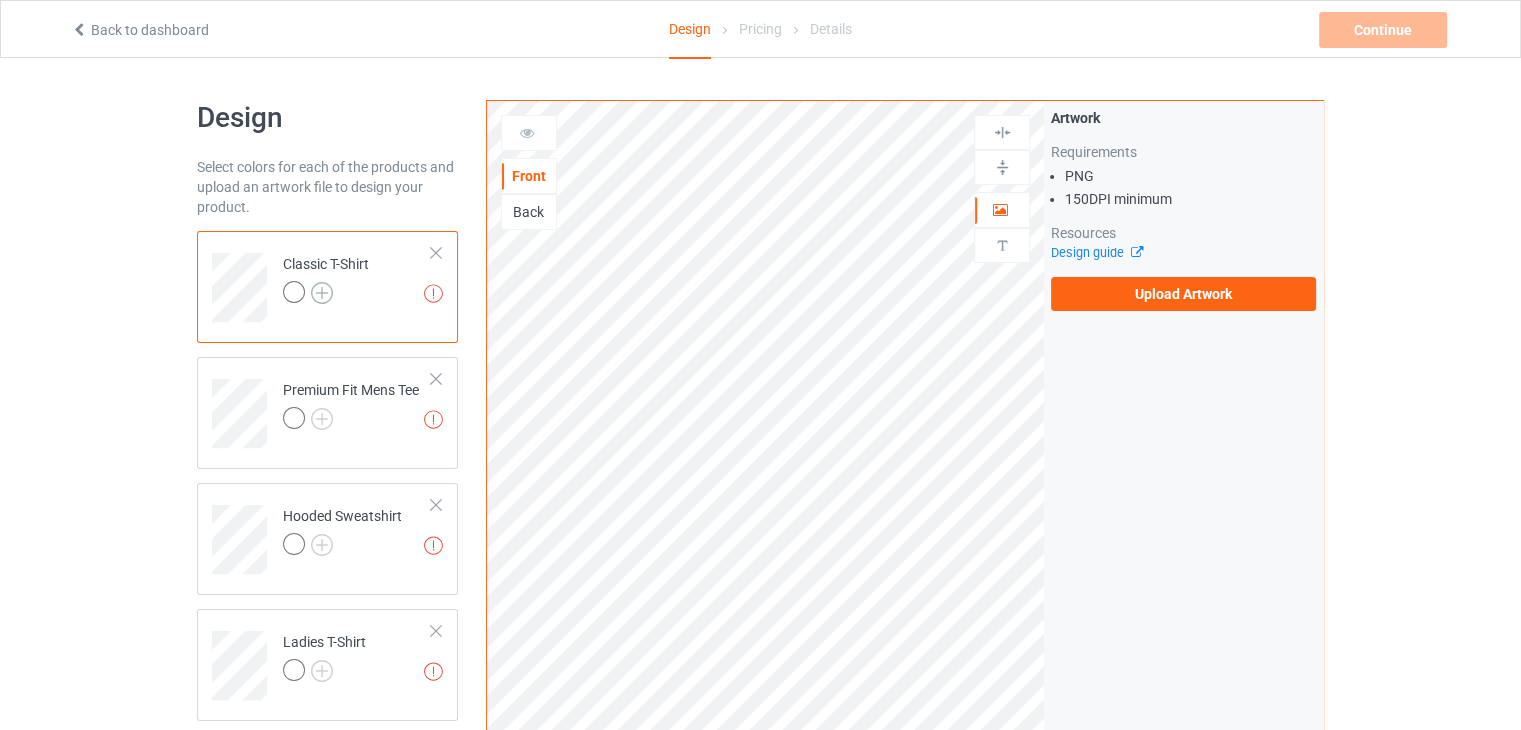 click at bounding box center (322, 293) 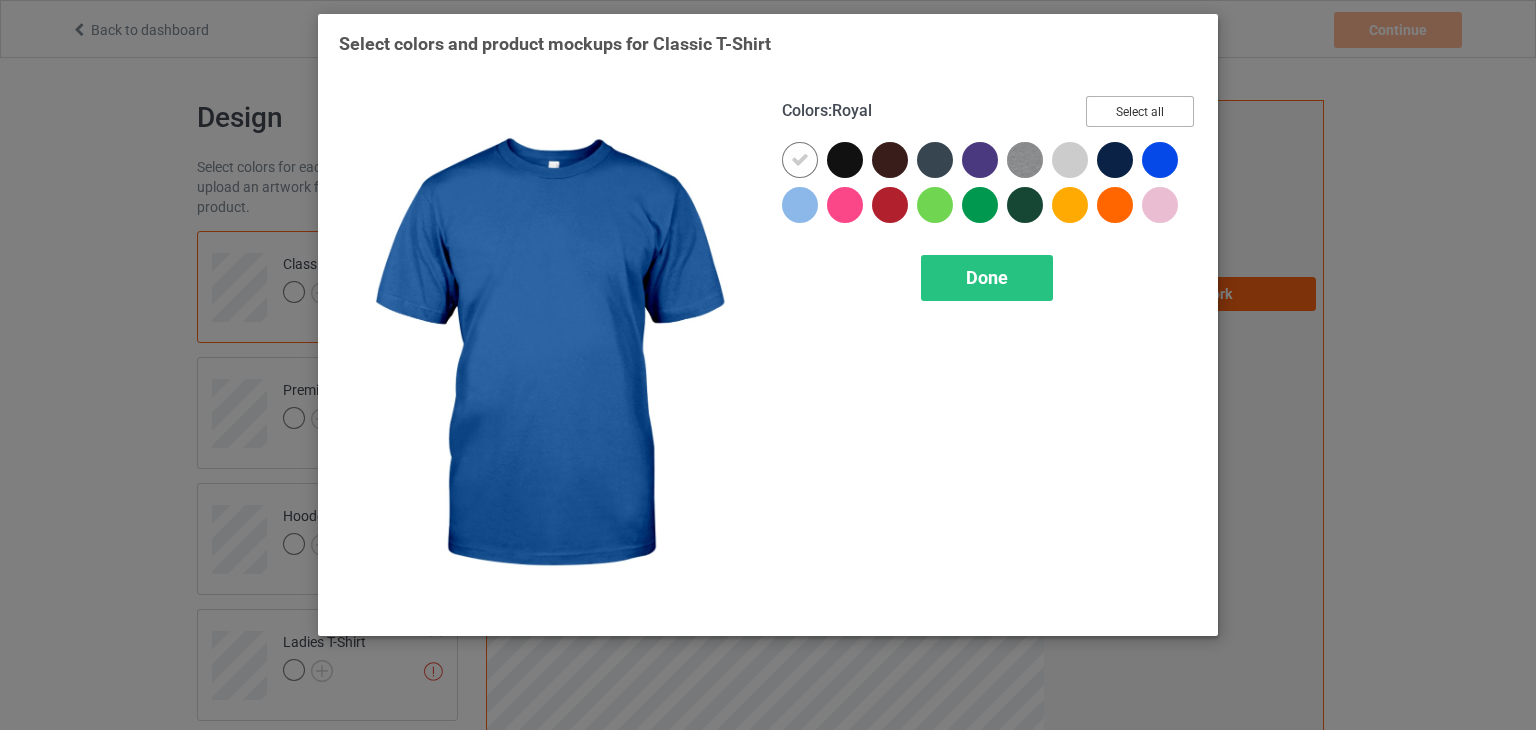 click on "Select all" at bounding box center [1140, 111] 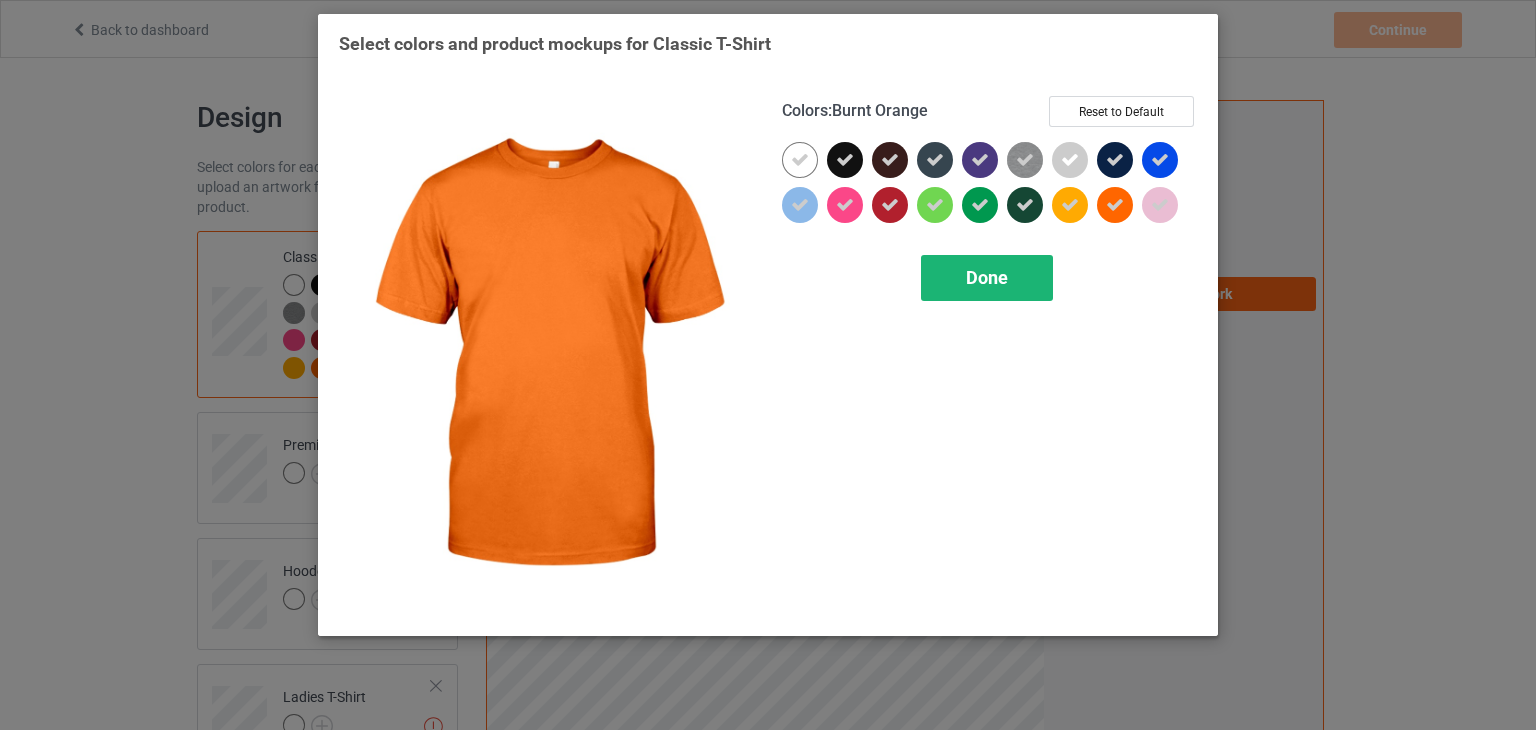 click on "Done" at bounding box center [987, 278] 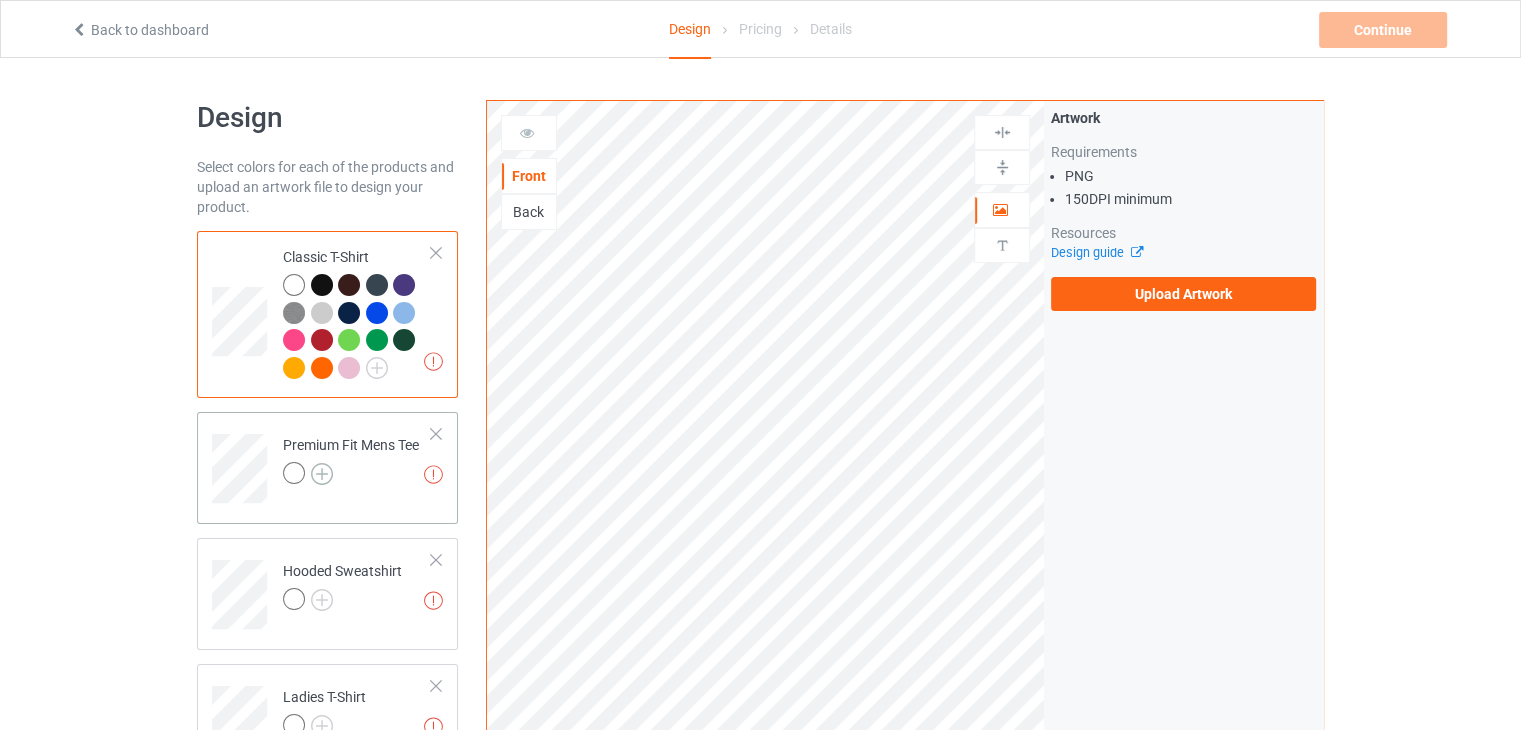 click at bounding box center [322, 474] 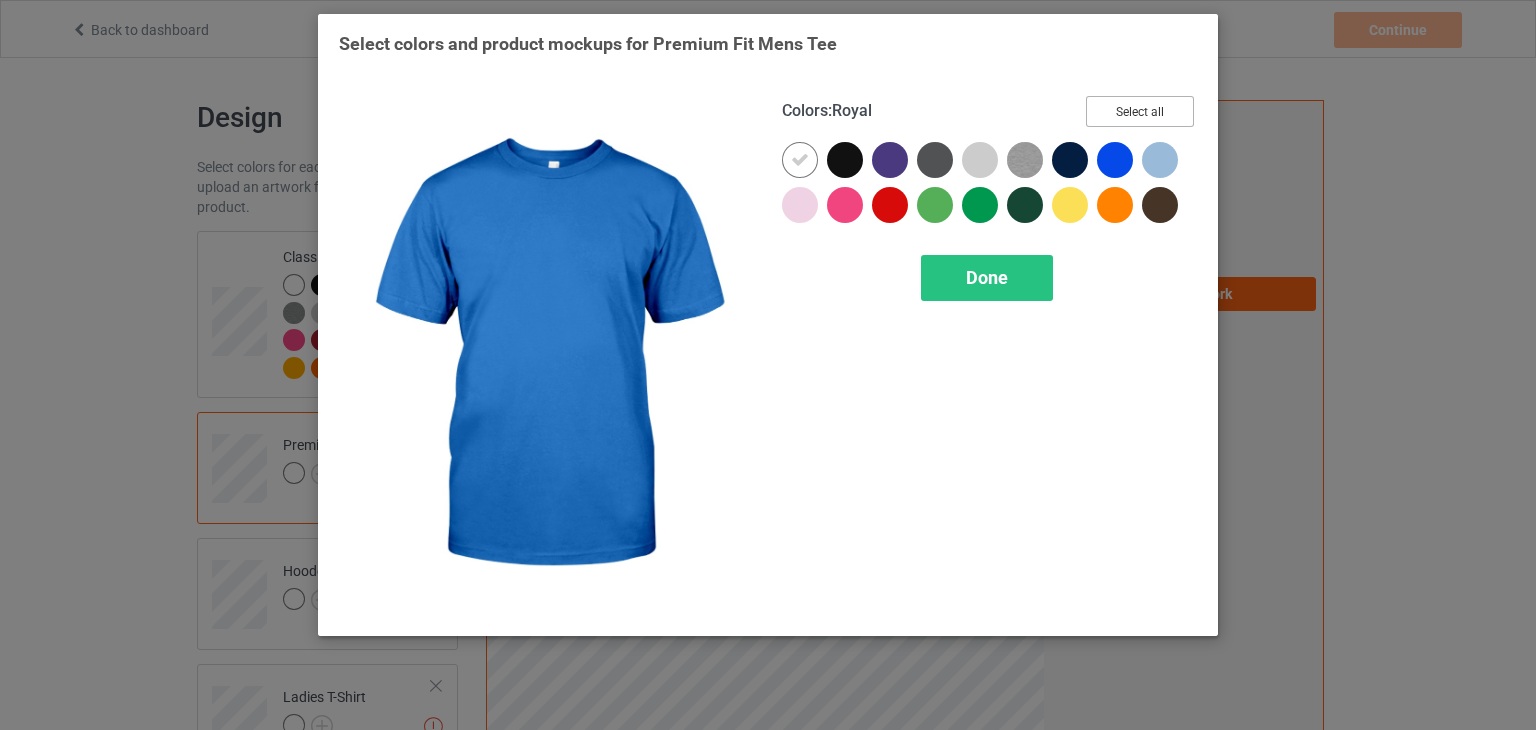 click on "Select all" at bounding box center (1140, 111) 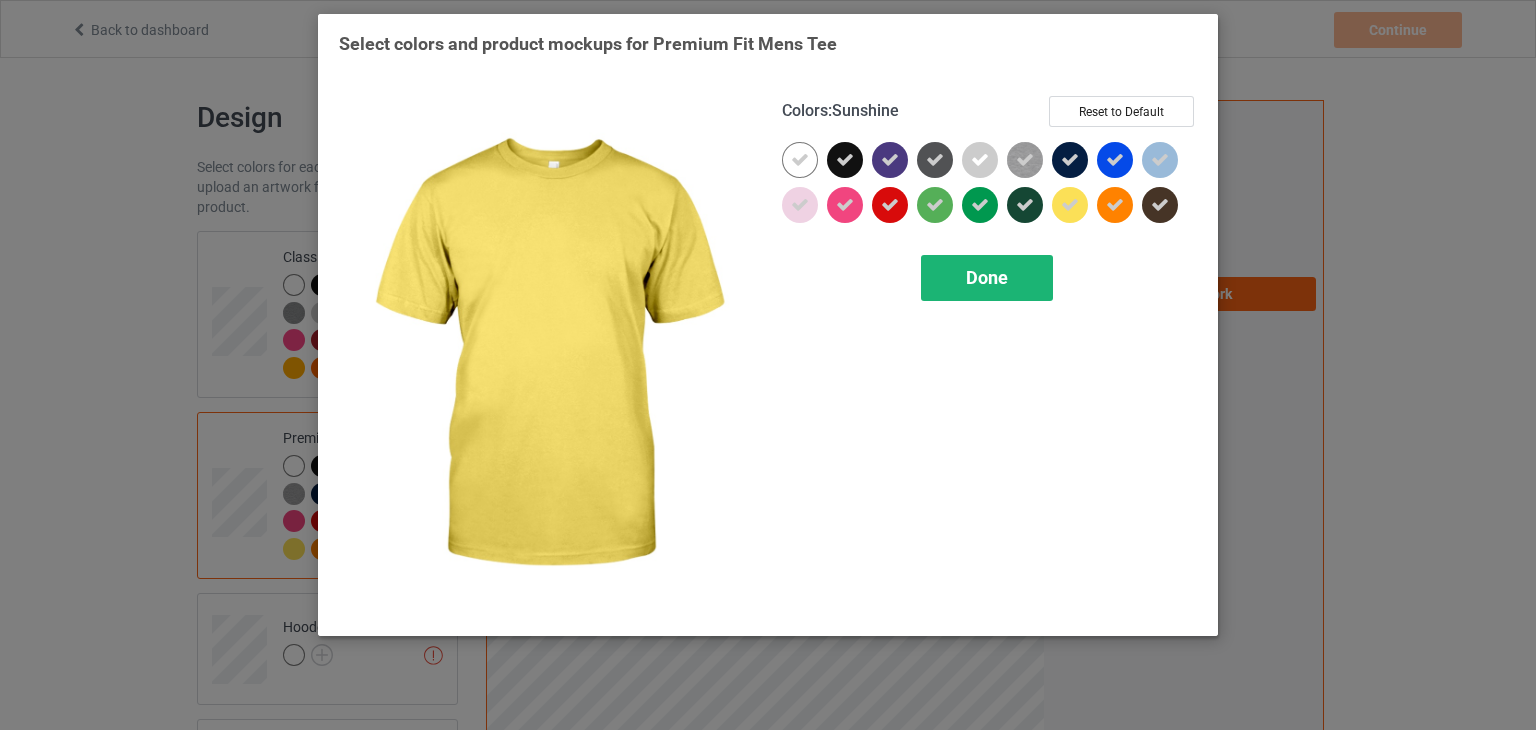 click on "Done" at bounding box center (987, 277) 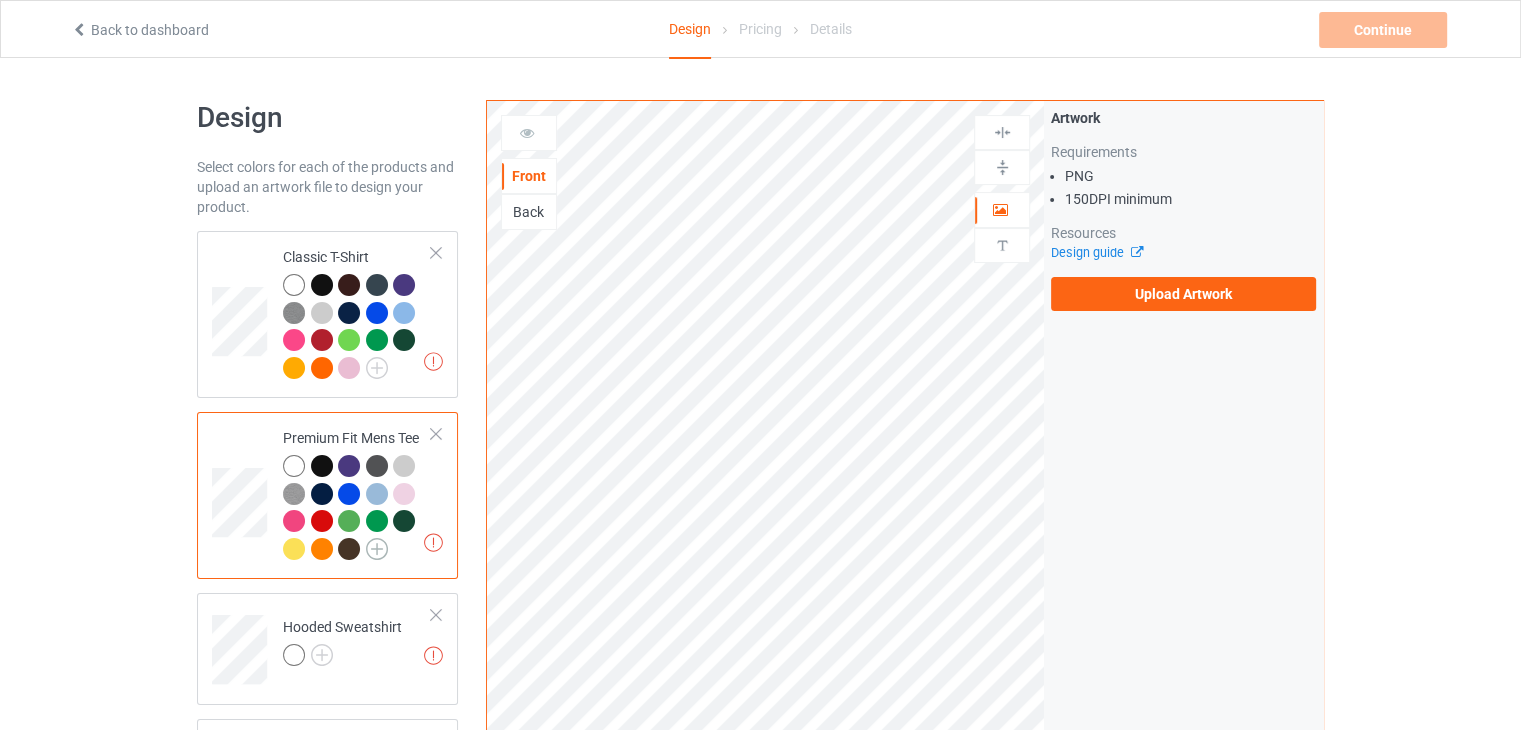click at bounding box center (377, 549) 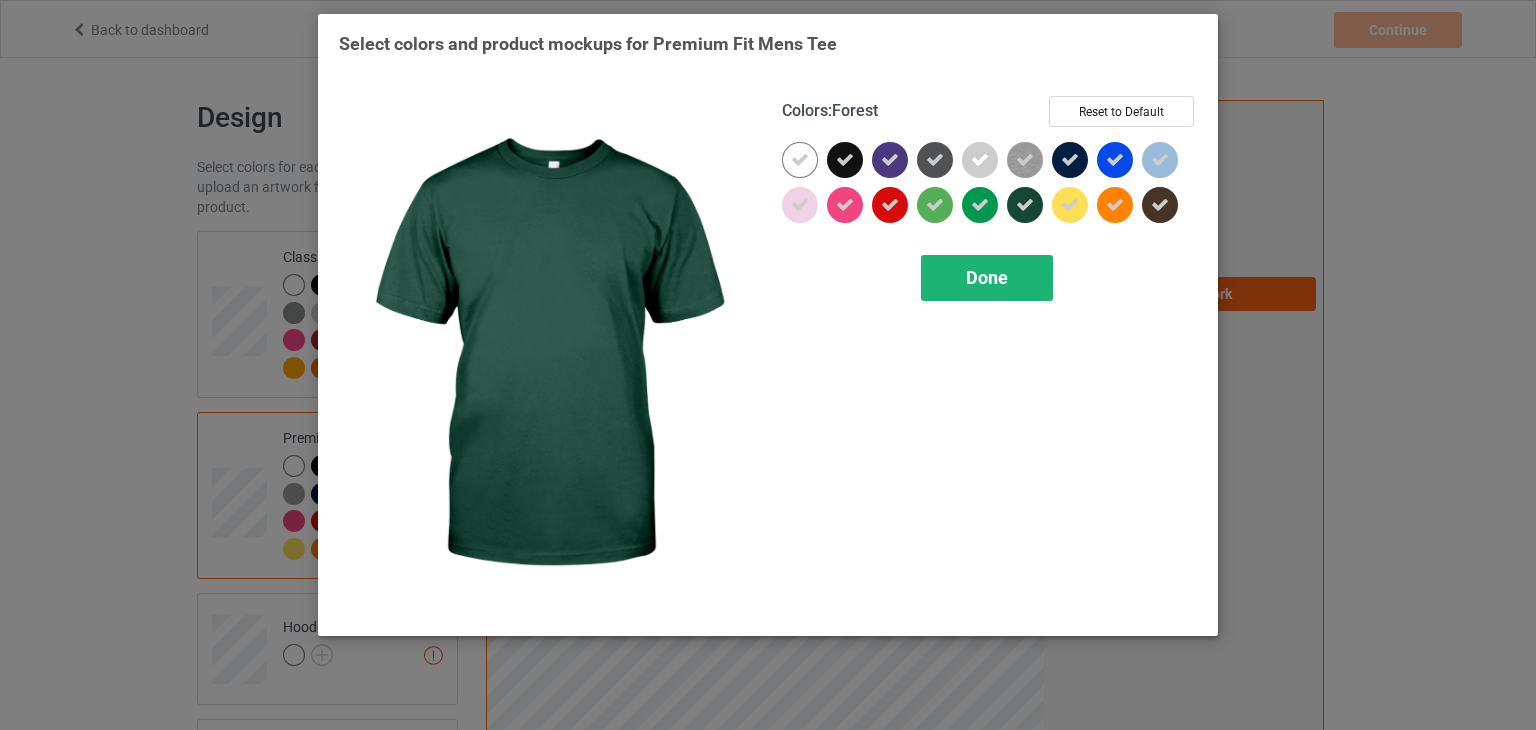 click on "Done" at bounding box center (987, 278) 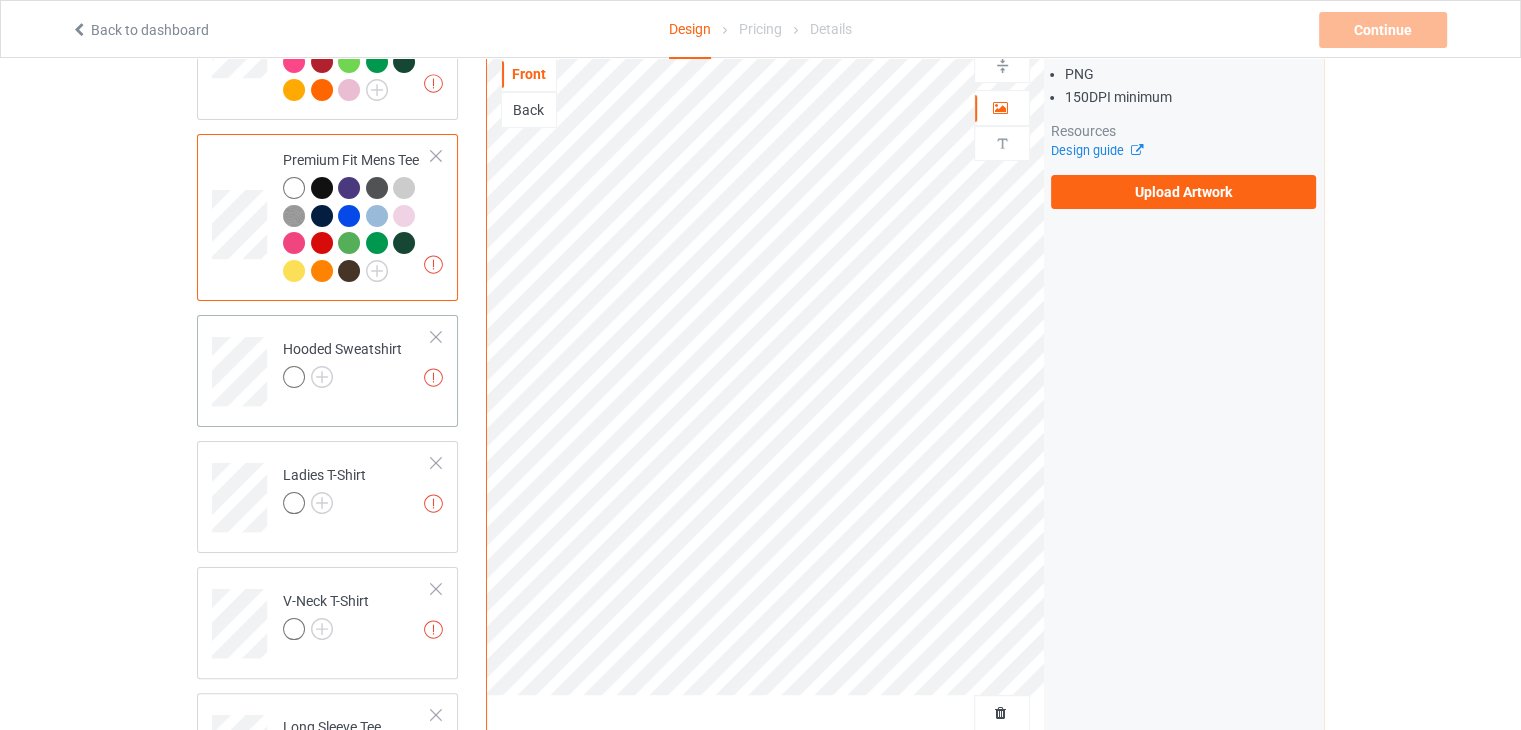 scroll, scrollTop: 300, scrollLeft: 0, axis: vertical 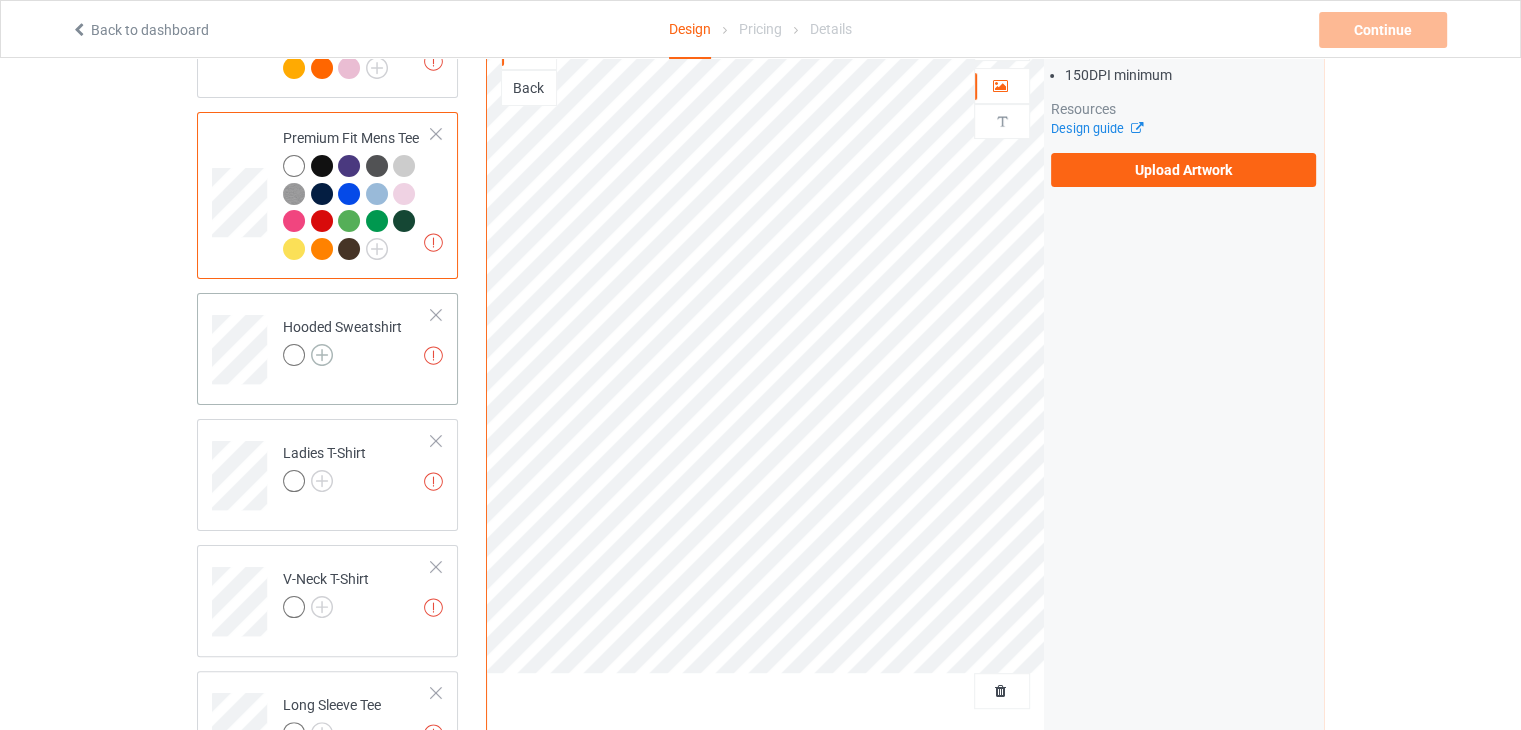 click at bounding box center [322, 355] 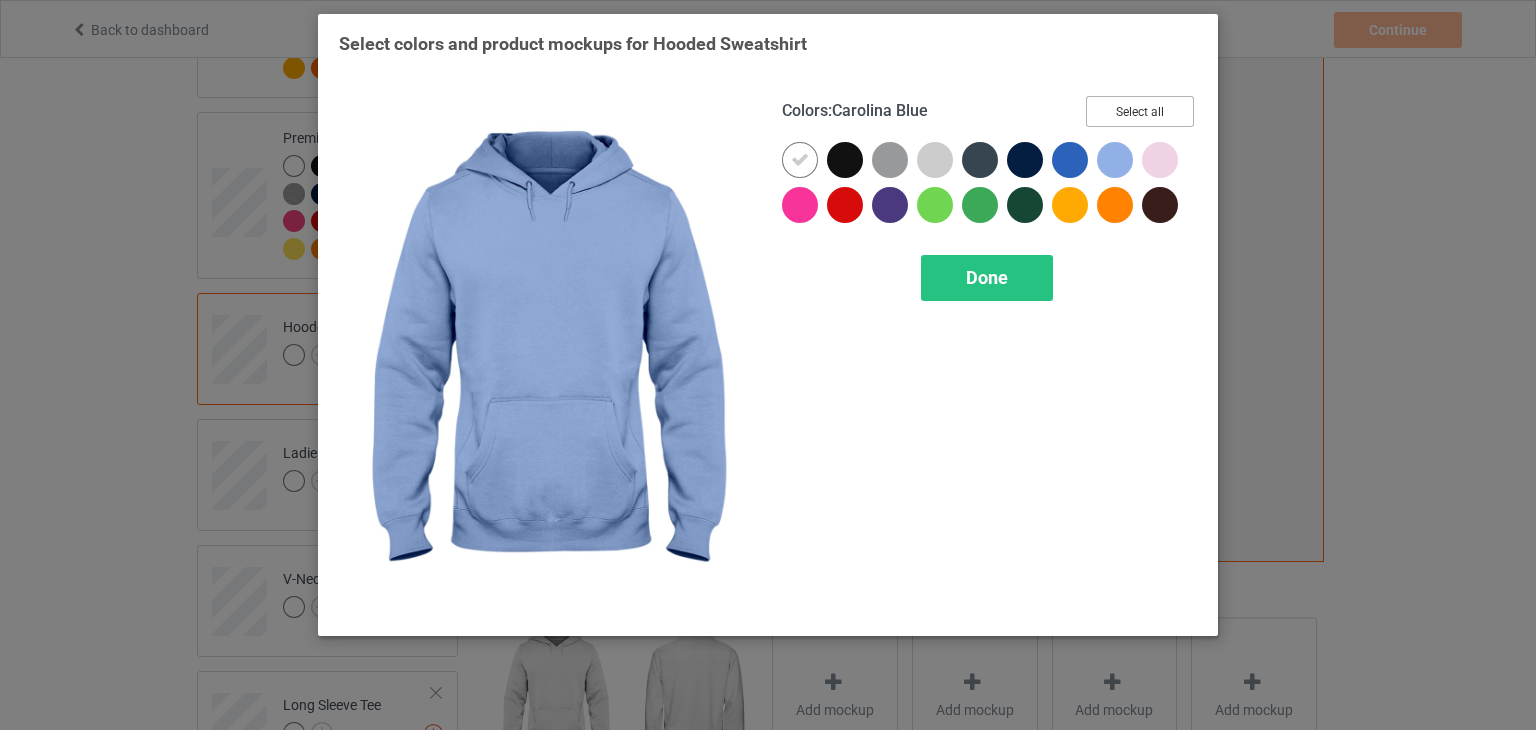drag, startPoint x: 1139, startPoint y: 109, endPoint x: 1083, endPoint y: 174, distance: 85.79627 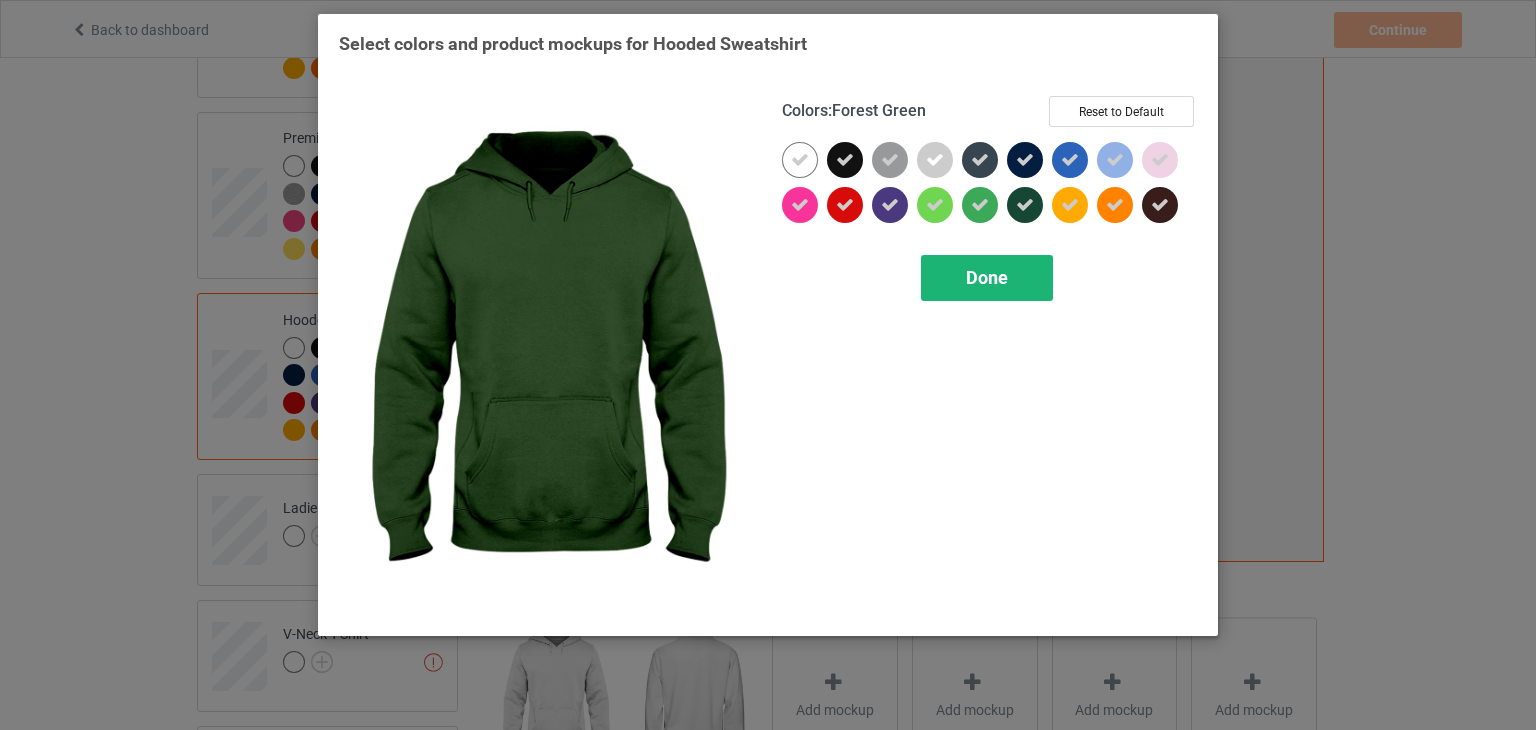 click on "Done" at bounding box center [987, 277] 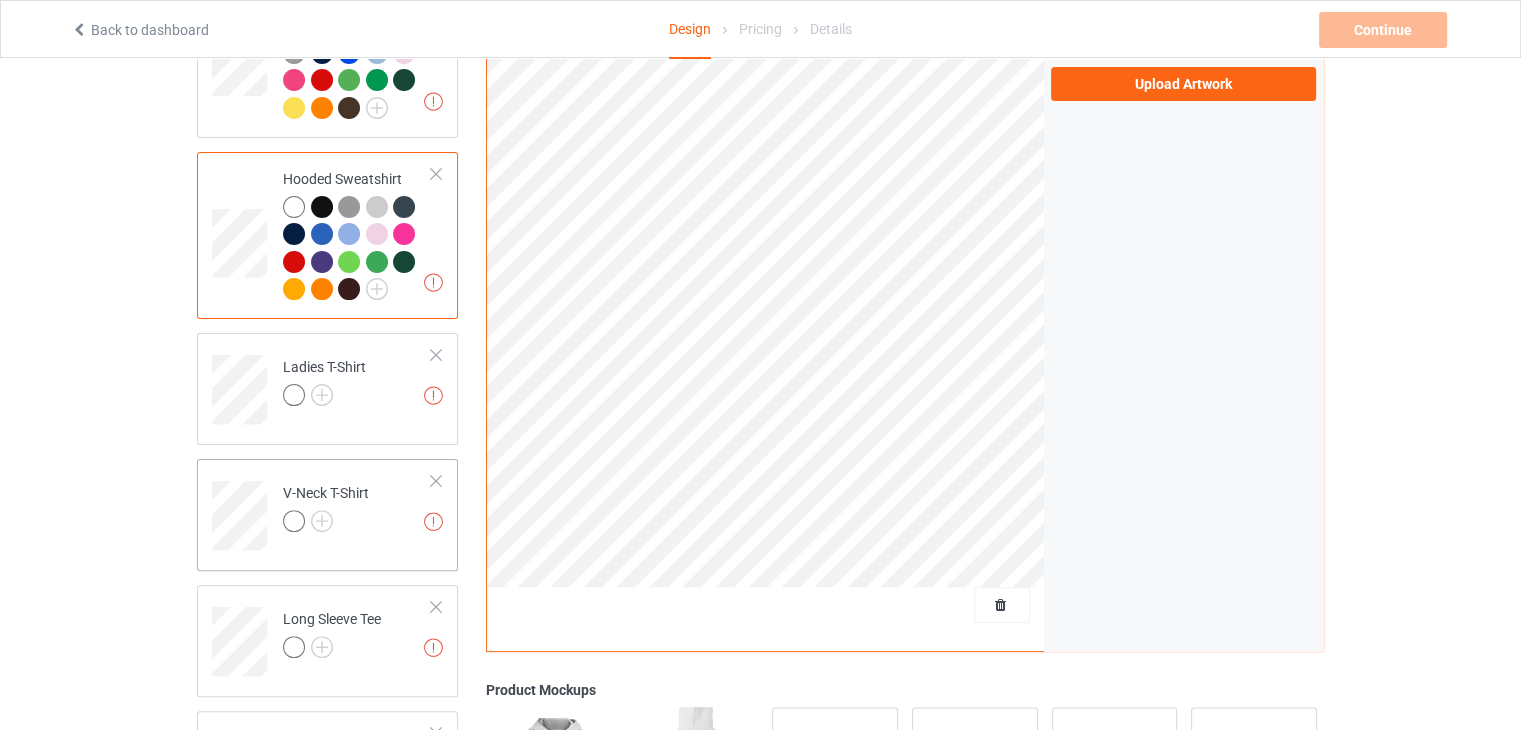 scroll, scrollTop: 500, scrollLeft: 0, axis: vertical 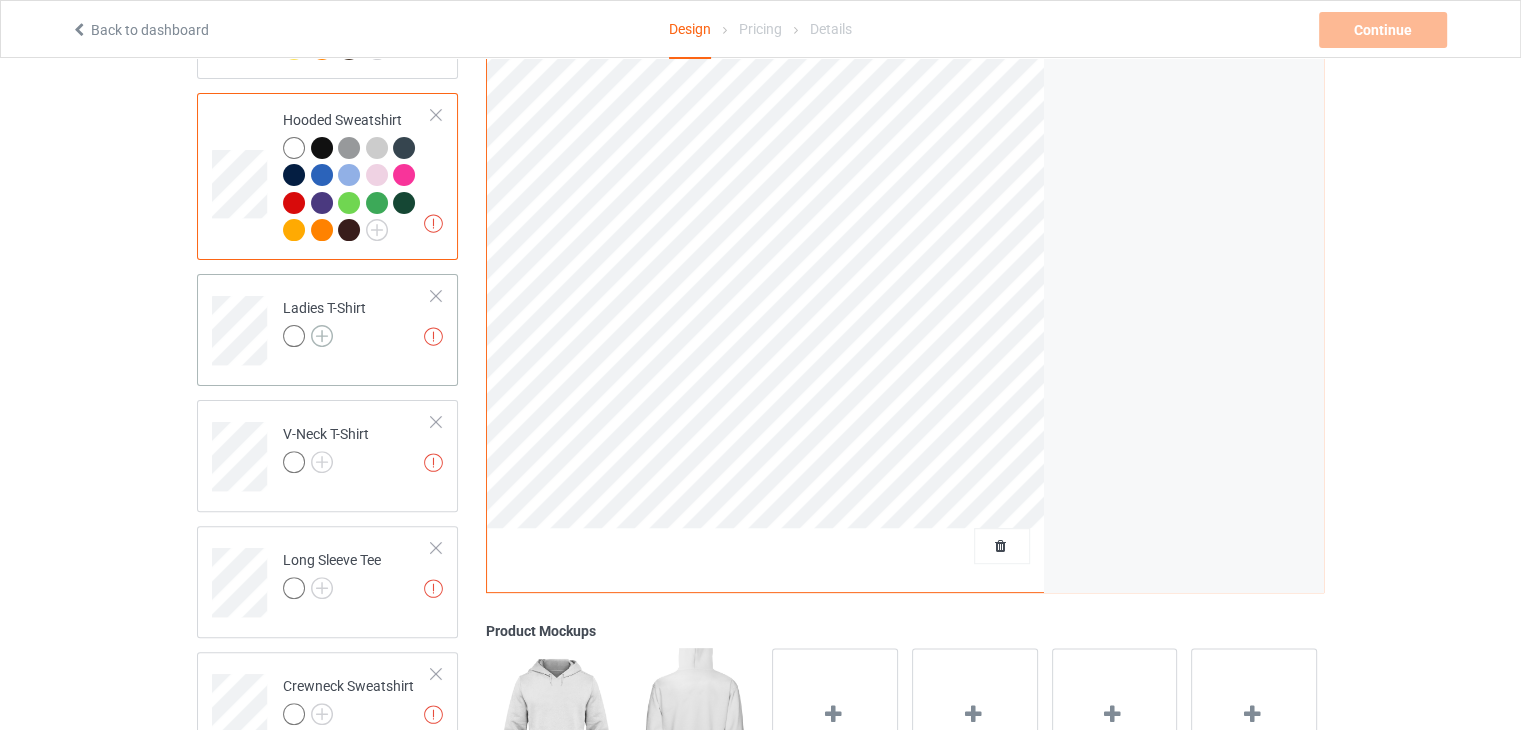 click at bounding box center [322, 336] 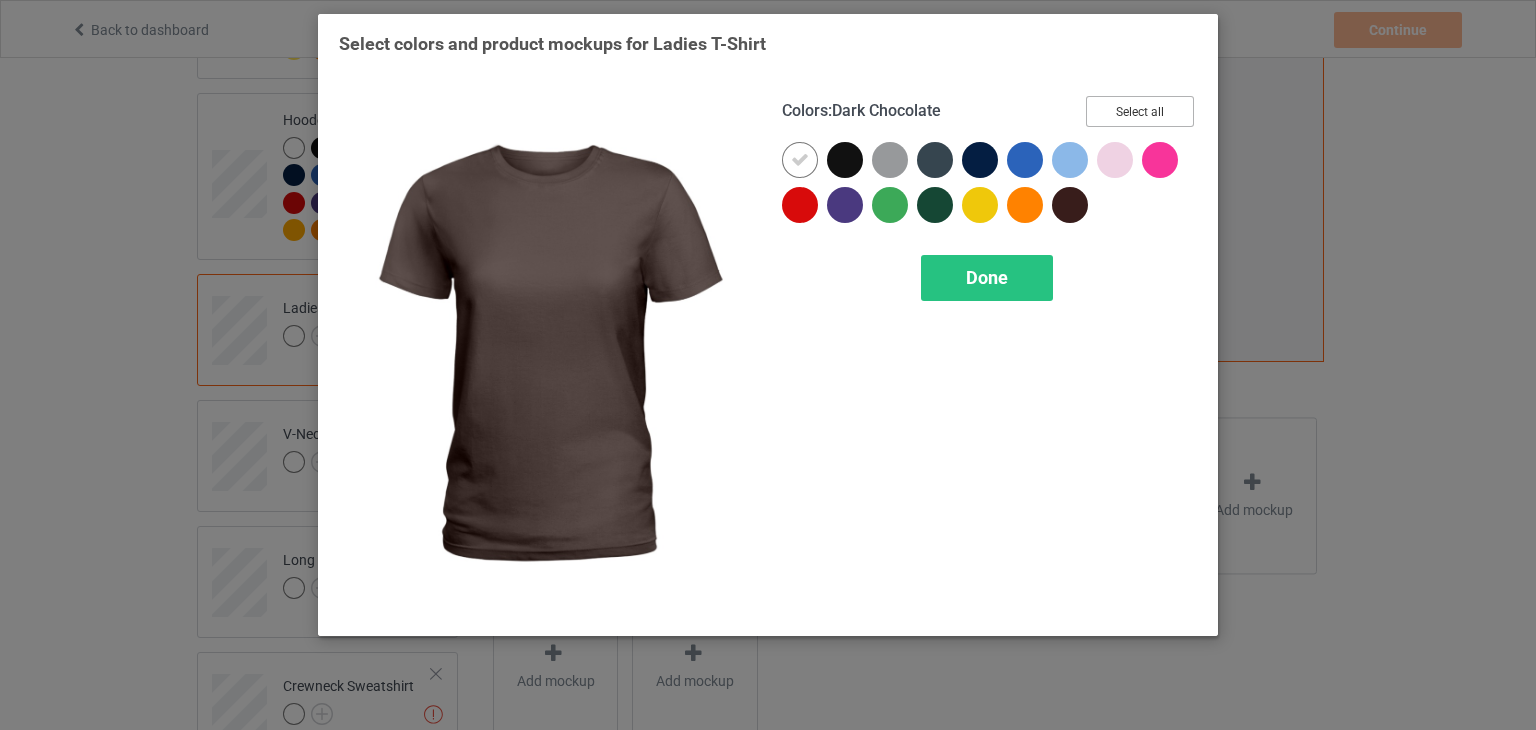 click on "Select all" at bounding box center (1140, 111) 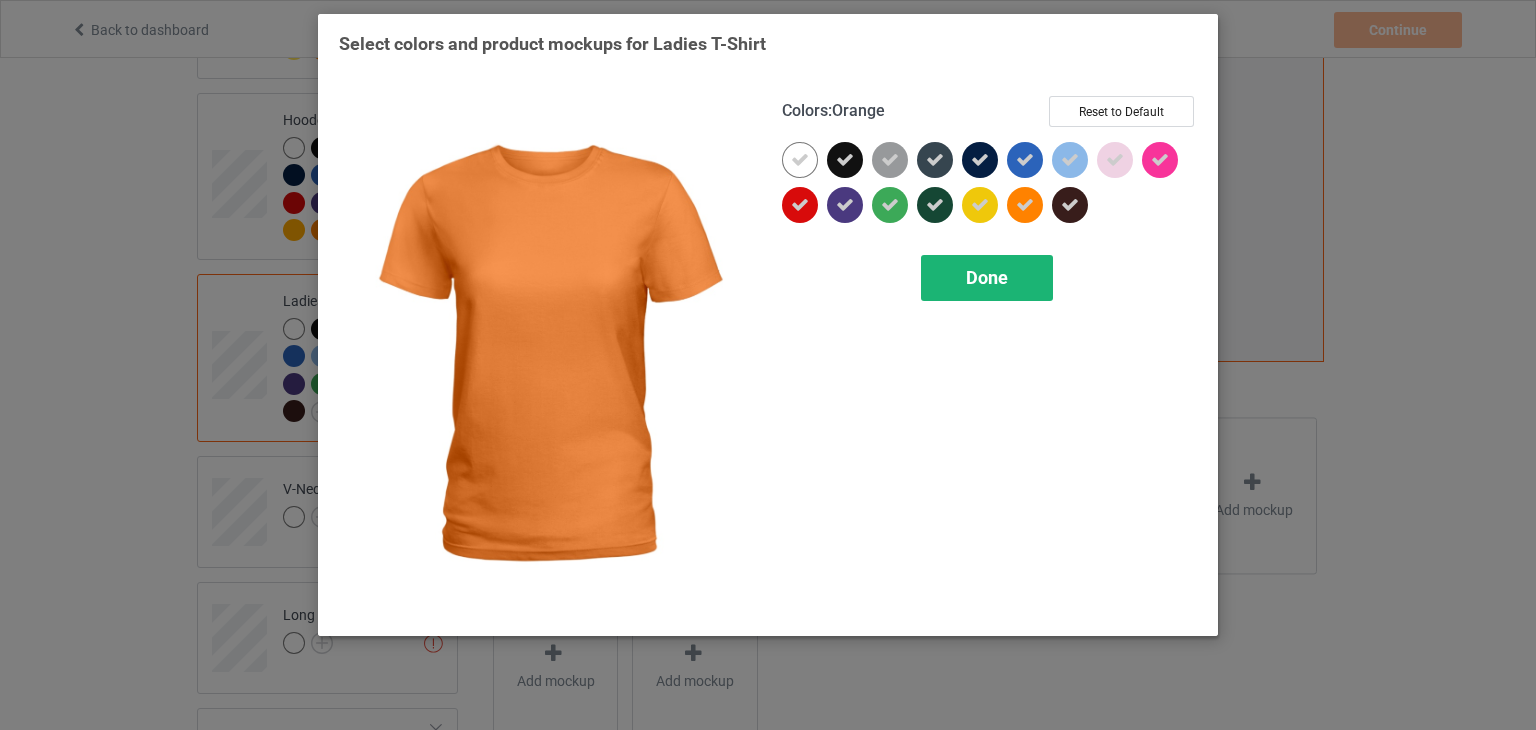click on "Done" at bounding box center [987, 278] 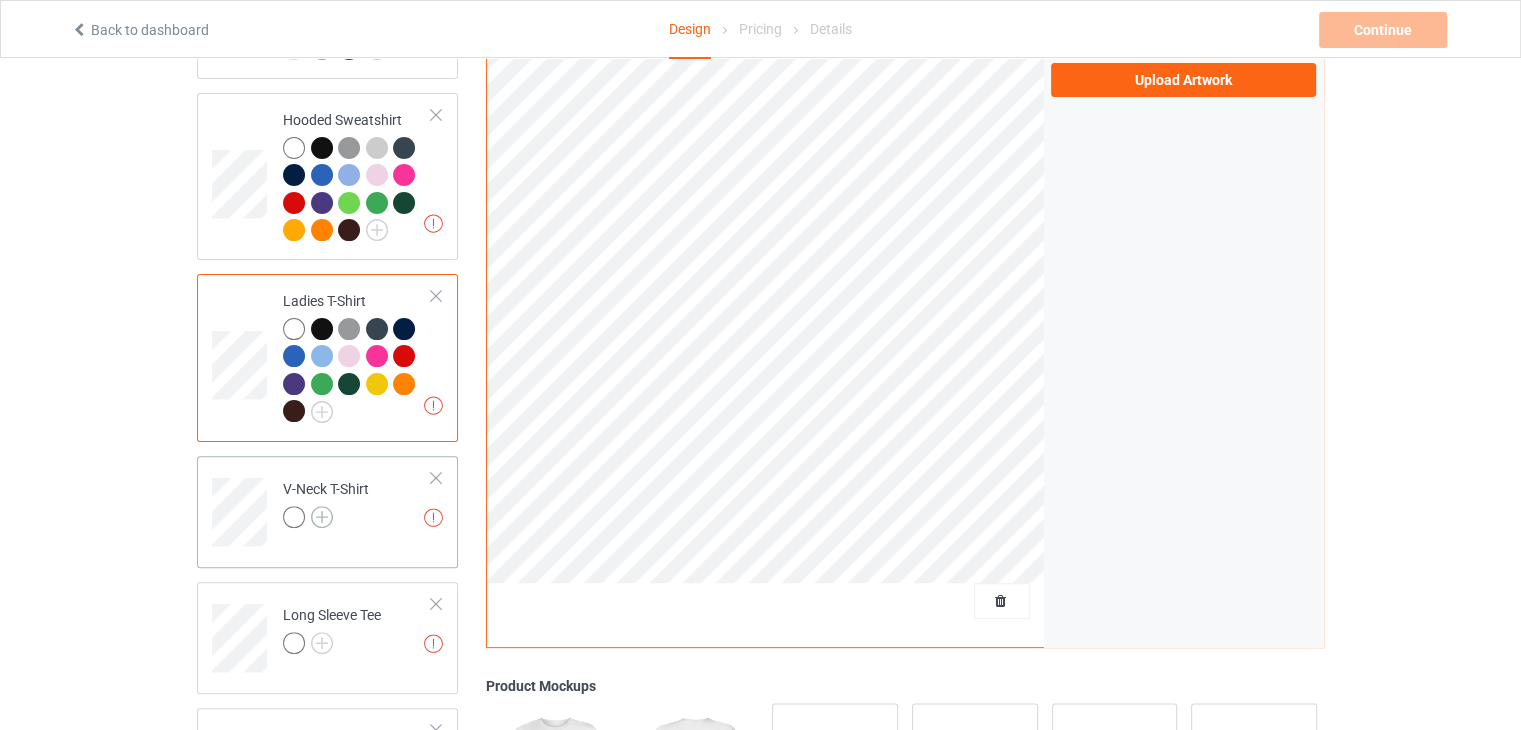 click at bounding box center (322, 517) 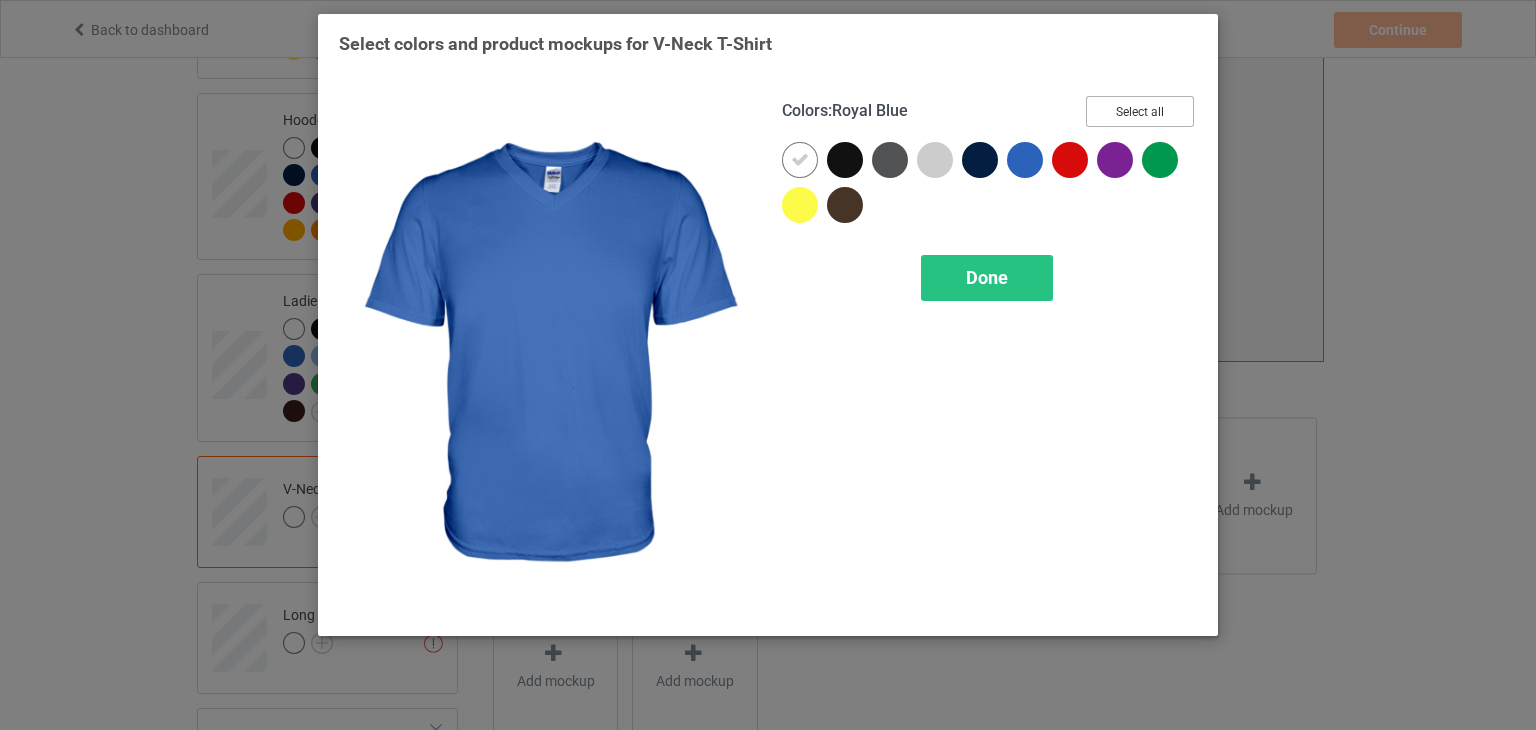 click on "Select all" at bounding box center (1140, 111) 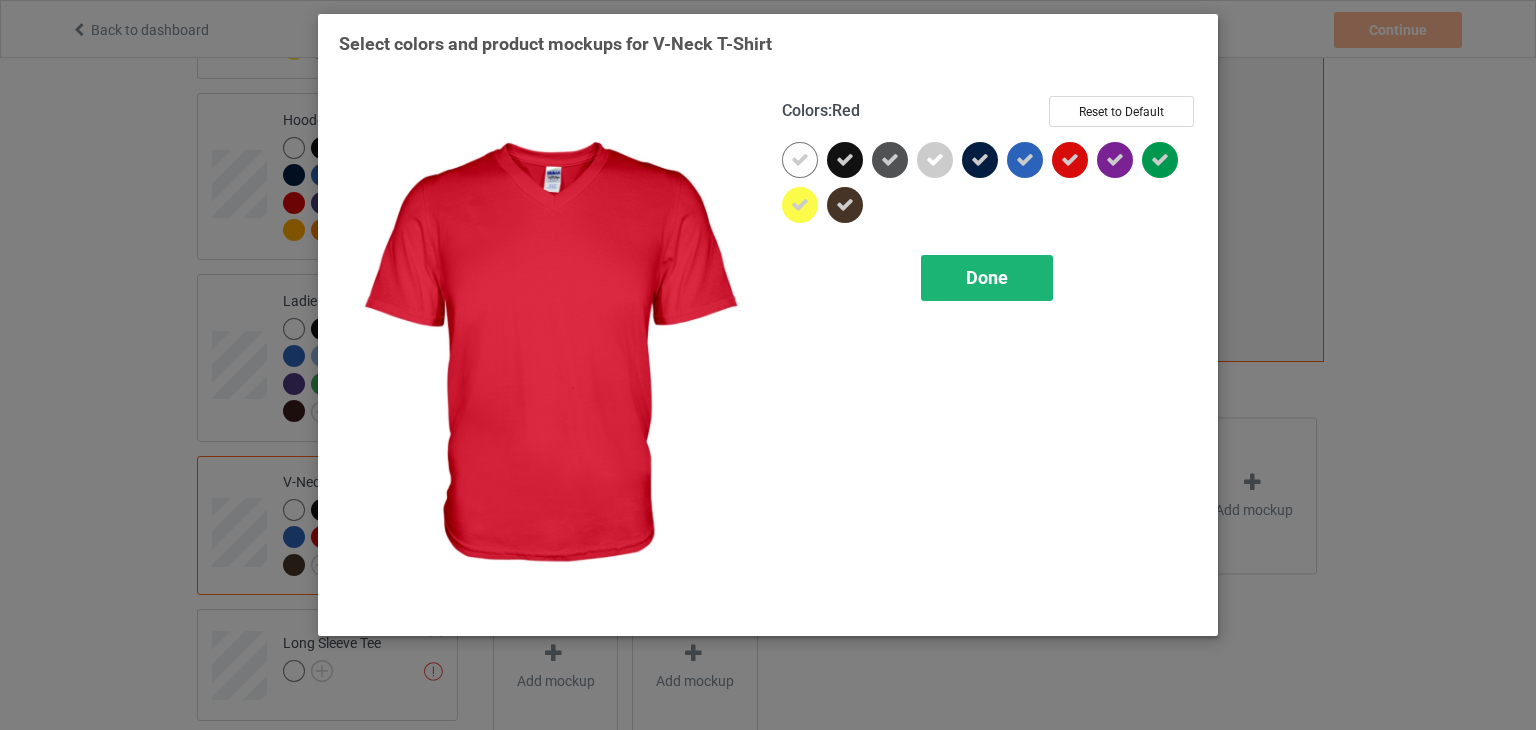 click on "Done" at bounding box center (987, 277) 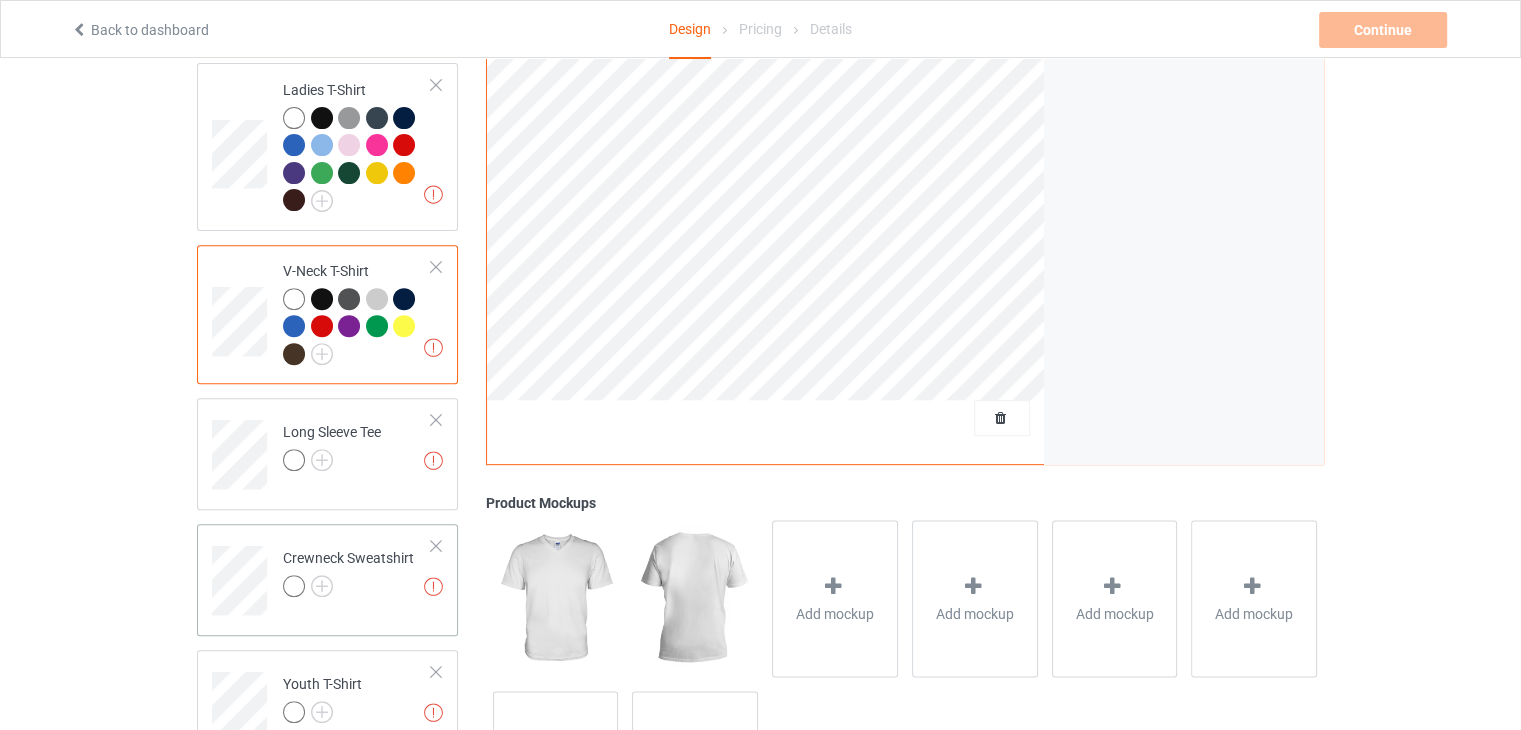 scroll, scrollTop: 800, scrollLeft: 0, axis: vertical 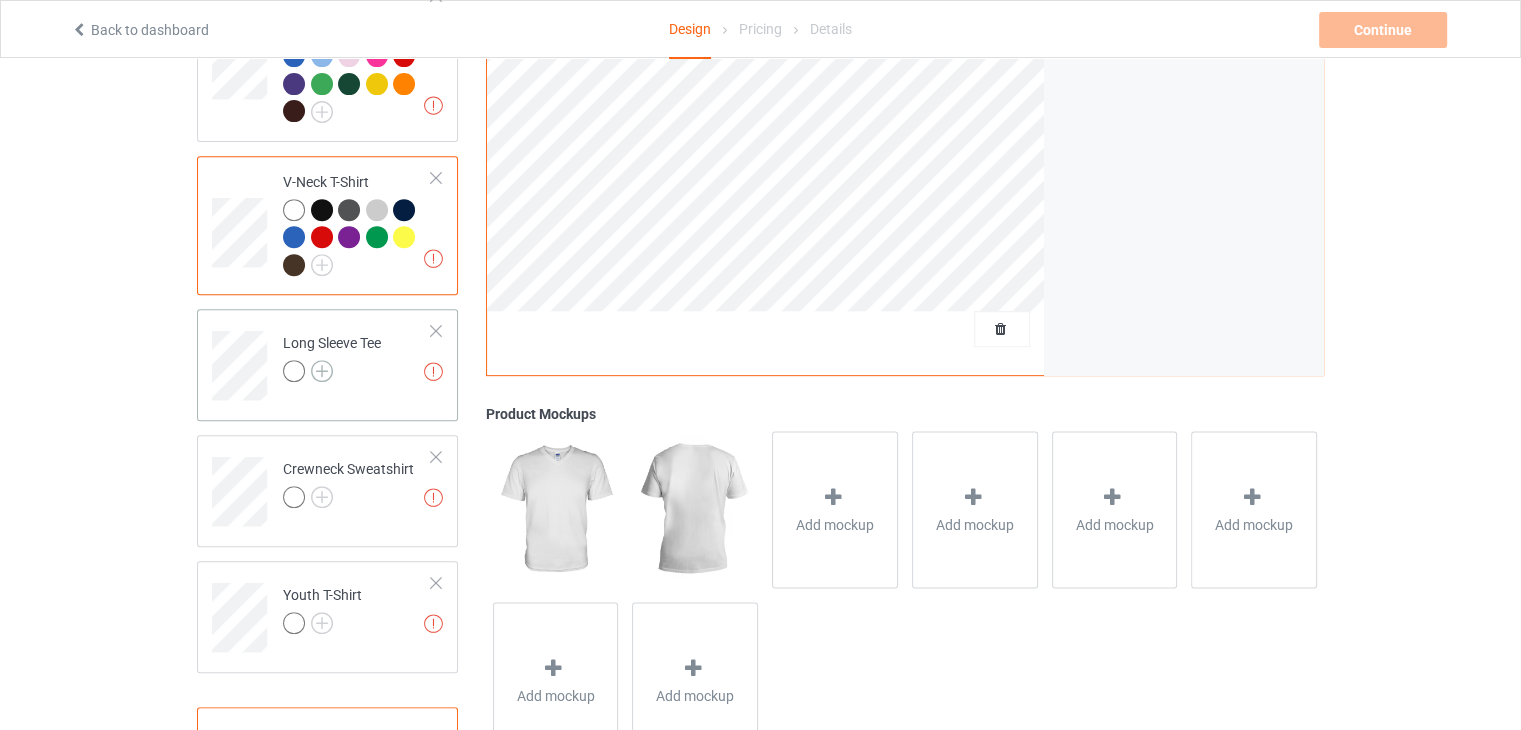 click at bounding box center [322, 371] 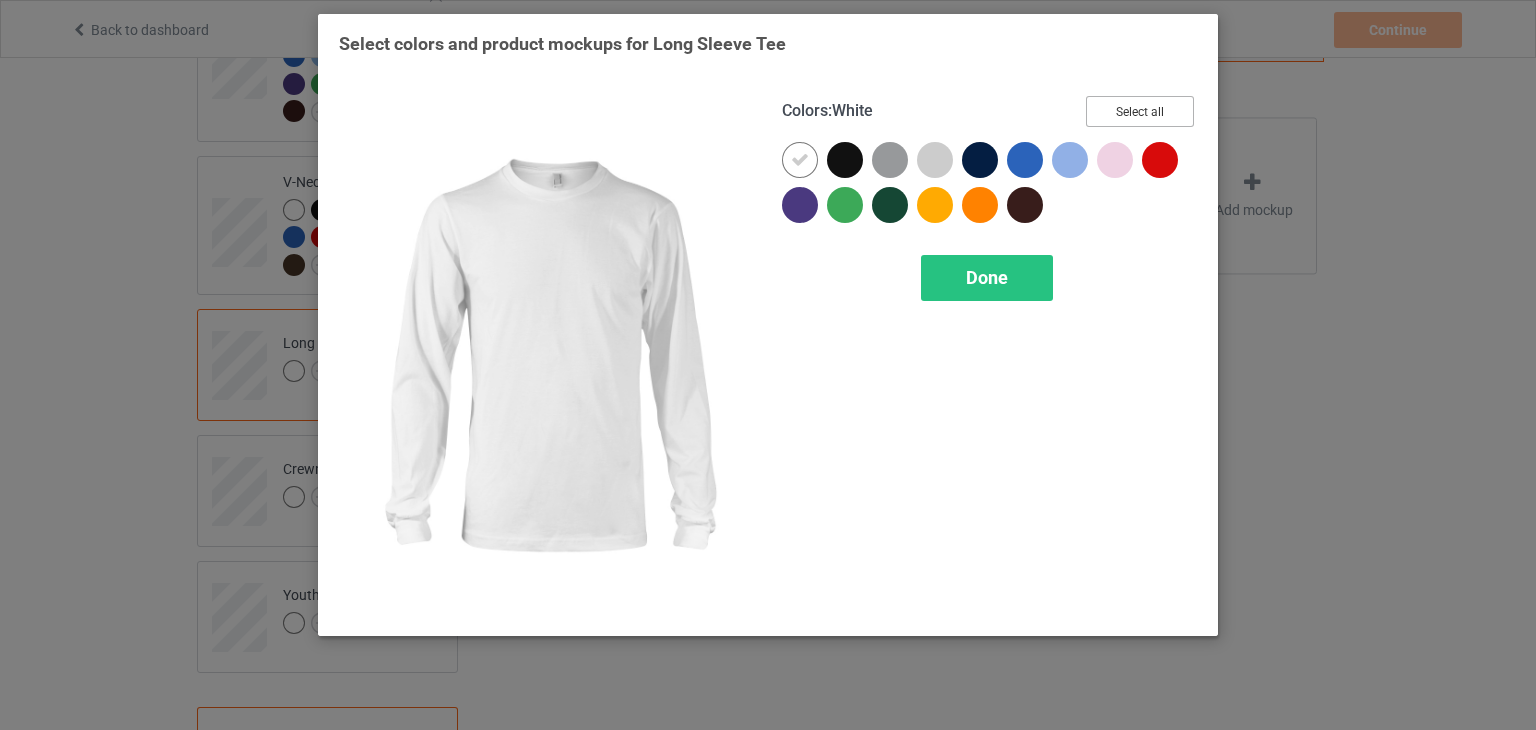 click on "Select all" at bounding box center (1140, 111) 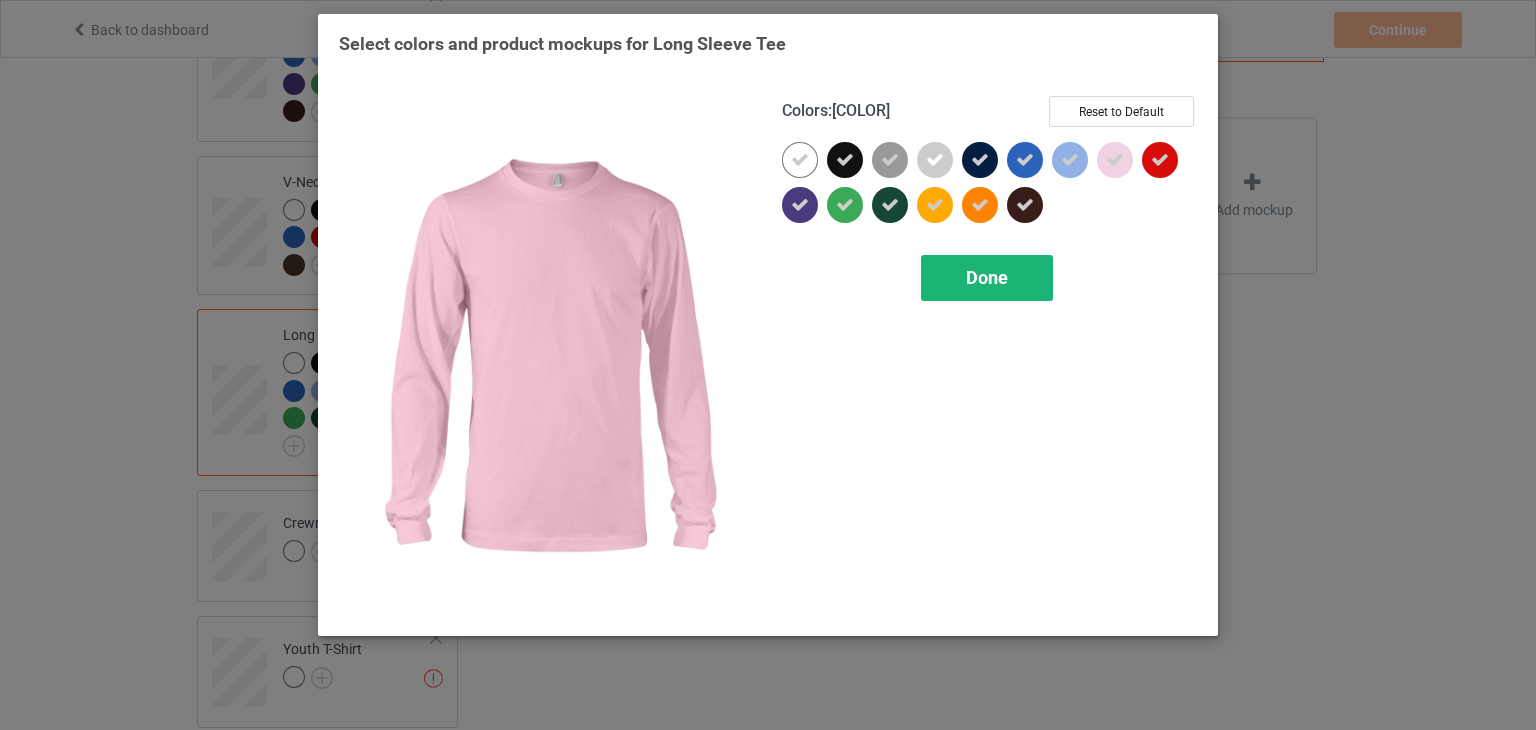 click on "Done" at bounding box center [987, 278] 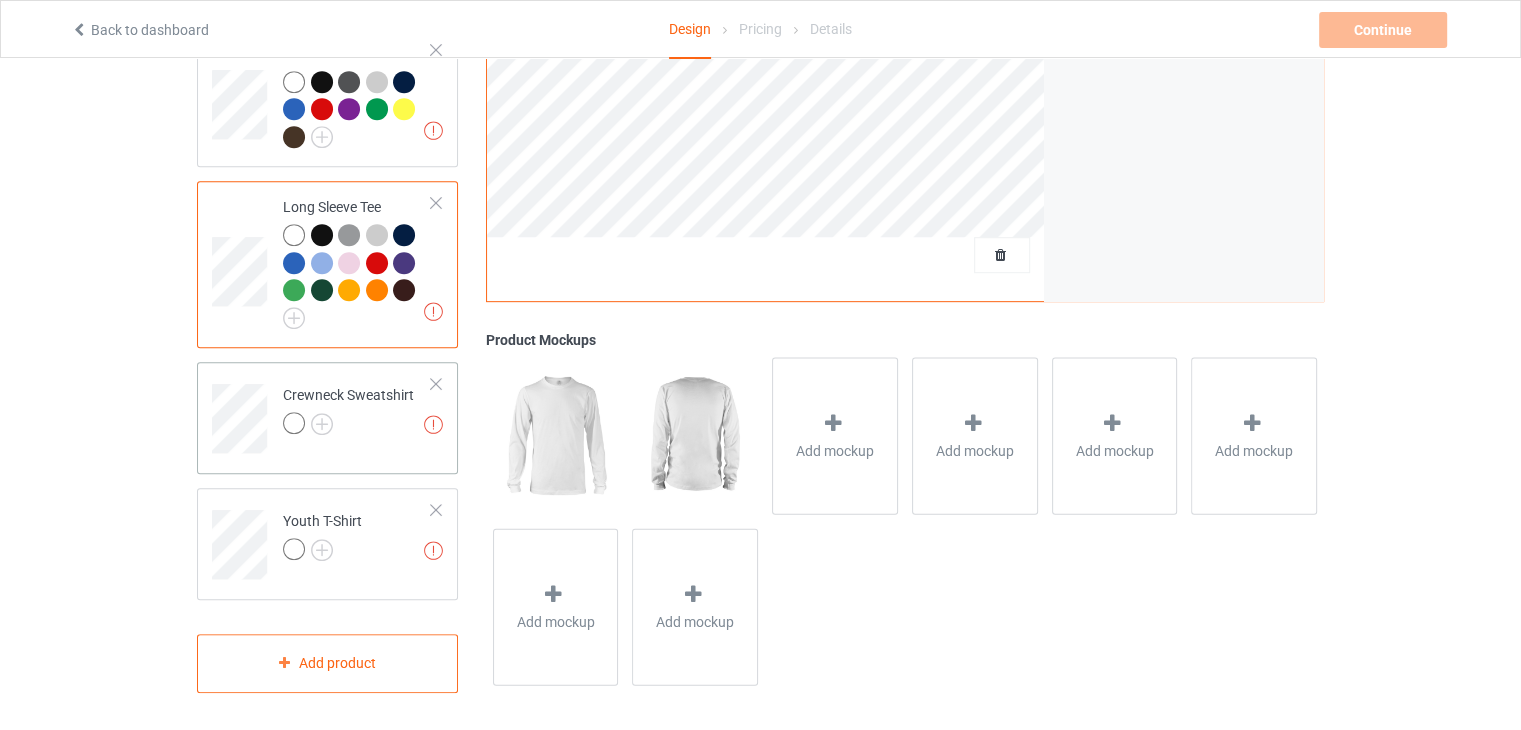 scroll, scrollTop: 929, scrollLeft: 0, axis: vertical 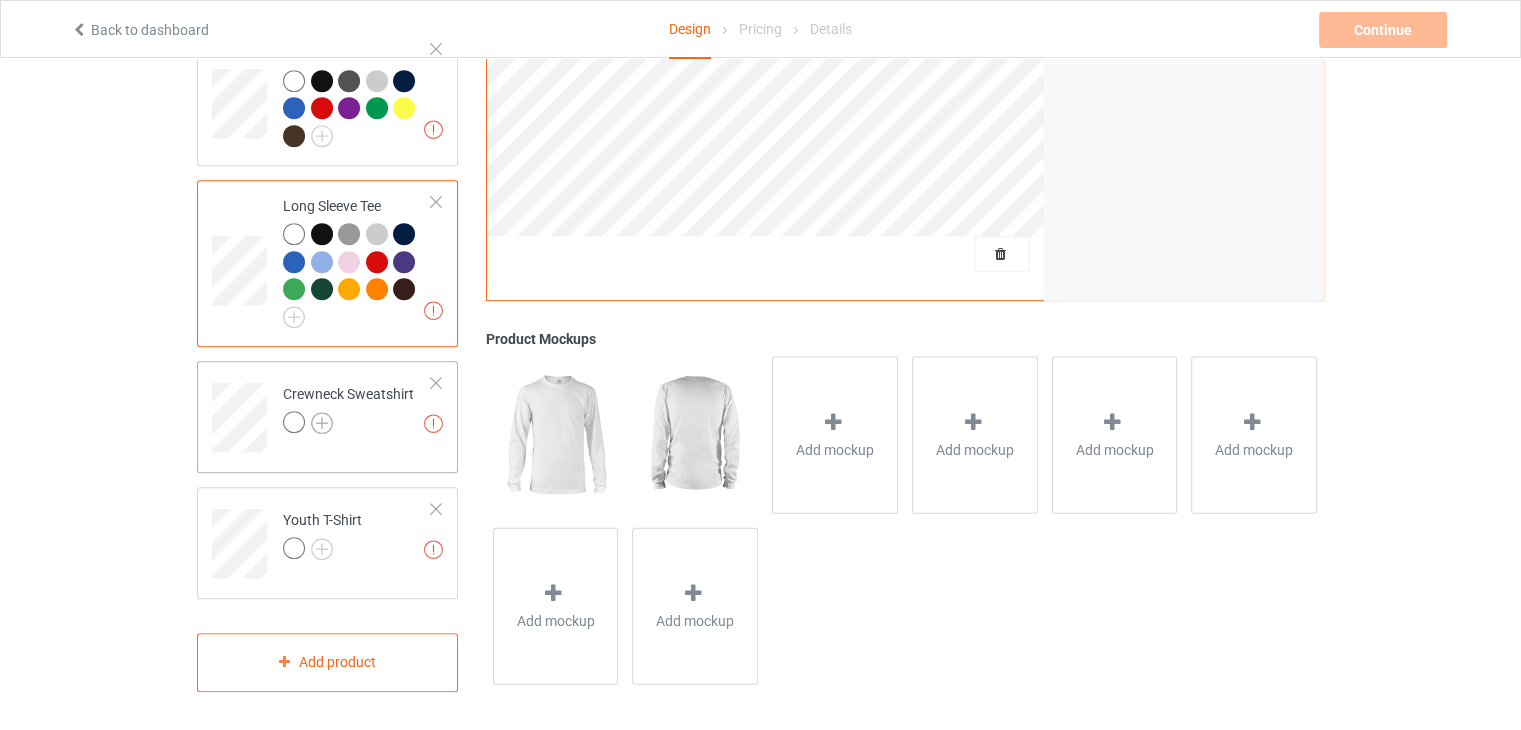 click at bounding box center (322, 423) 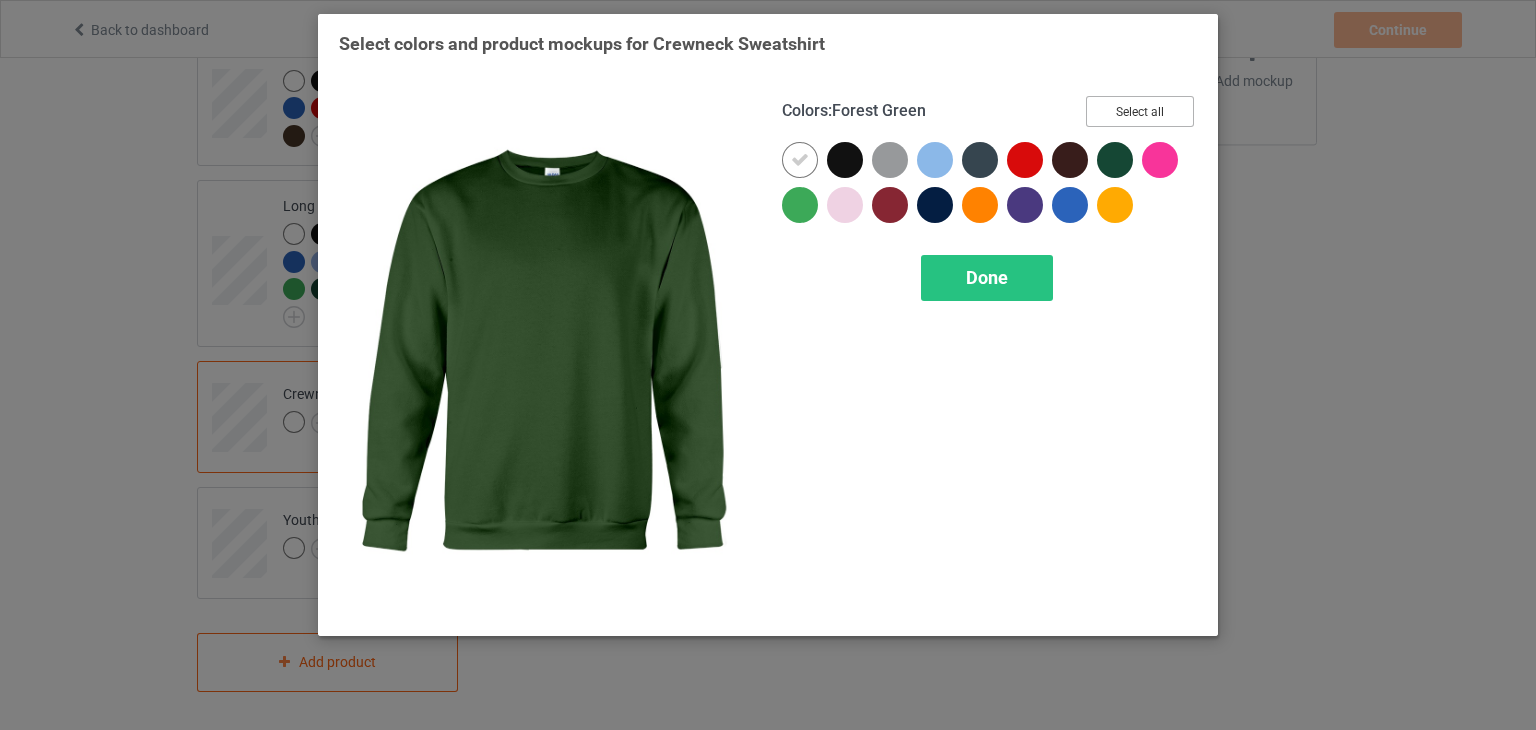 click on "Select all" at bounding box center (1140, 111) 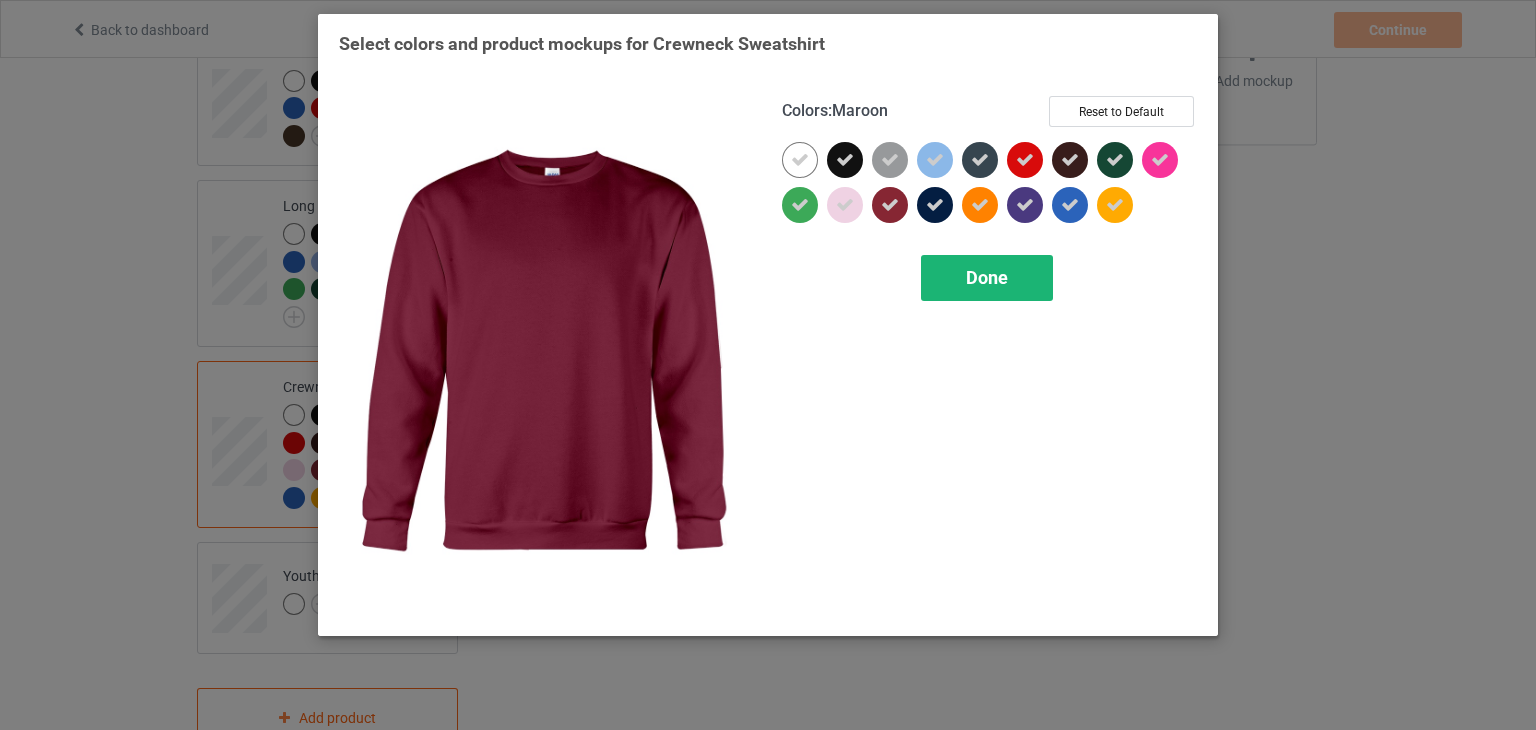 click on "Done" at bounding box center [987, 278] 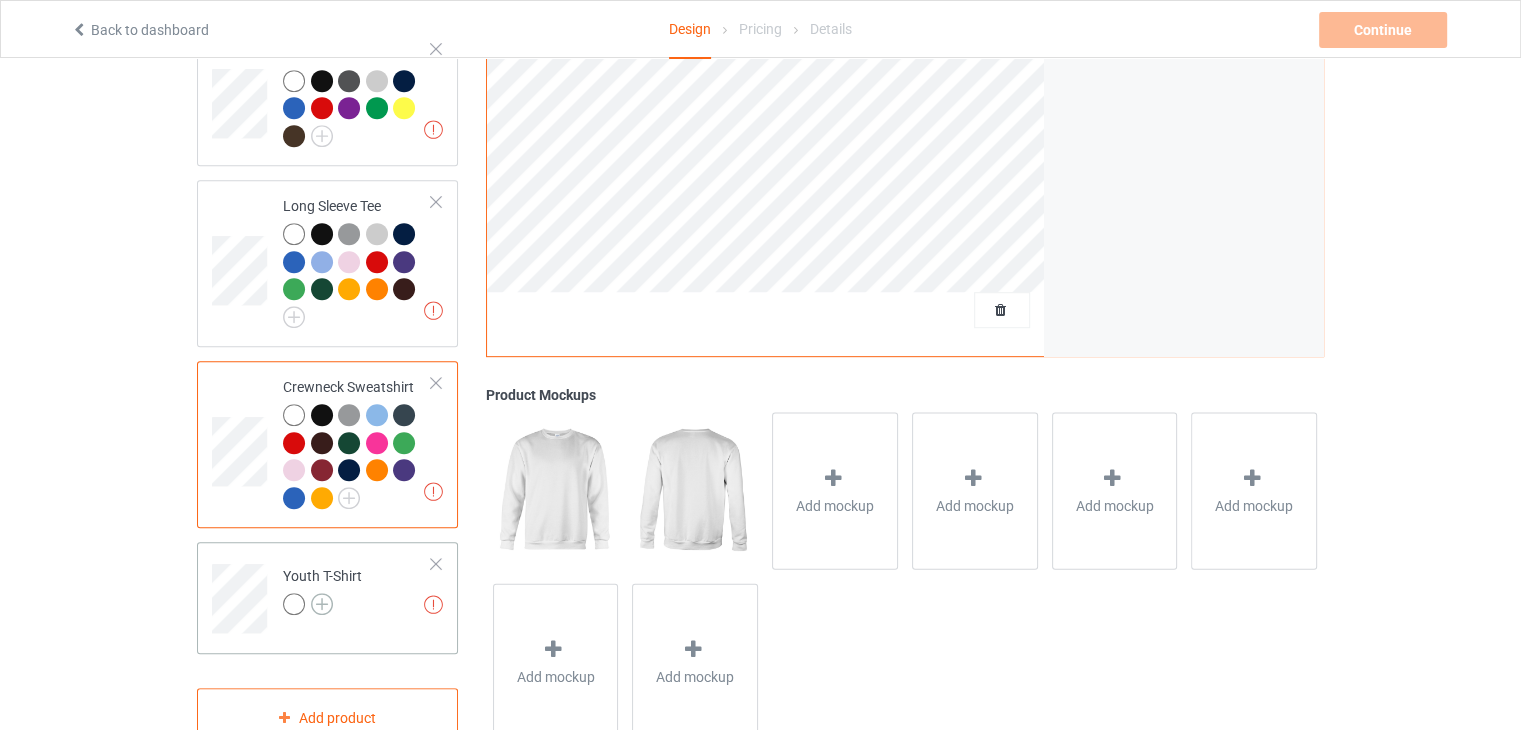 click at bounding box center [322, 604] 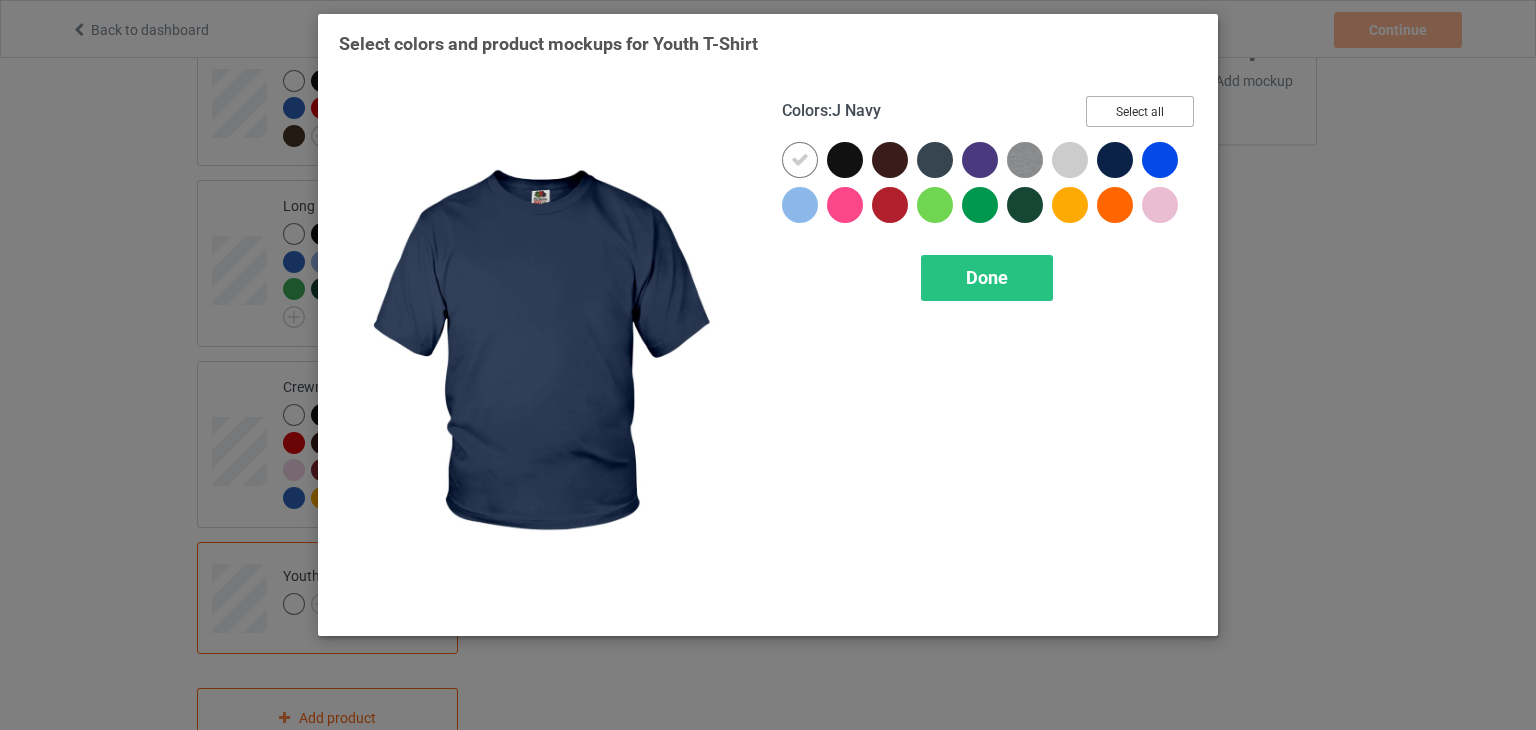 drag, startPoint x: 1132, startPoint y: 111, endPoint x: 1025, endPoint y: 250, distance: 175.4138 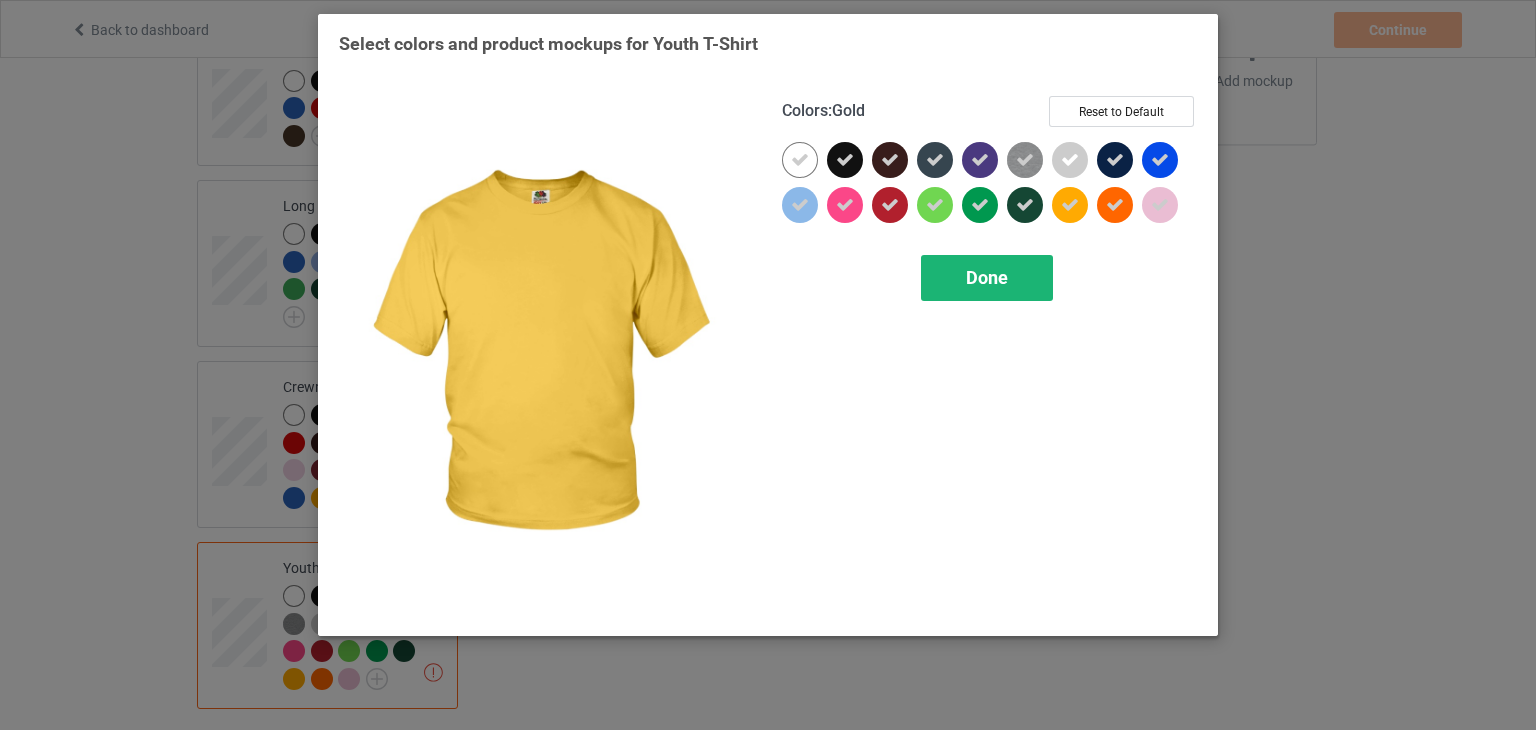 click on "Done" at bounding box center [987, 277] 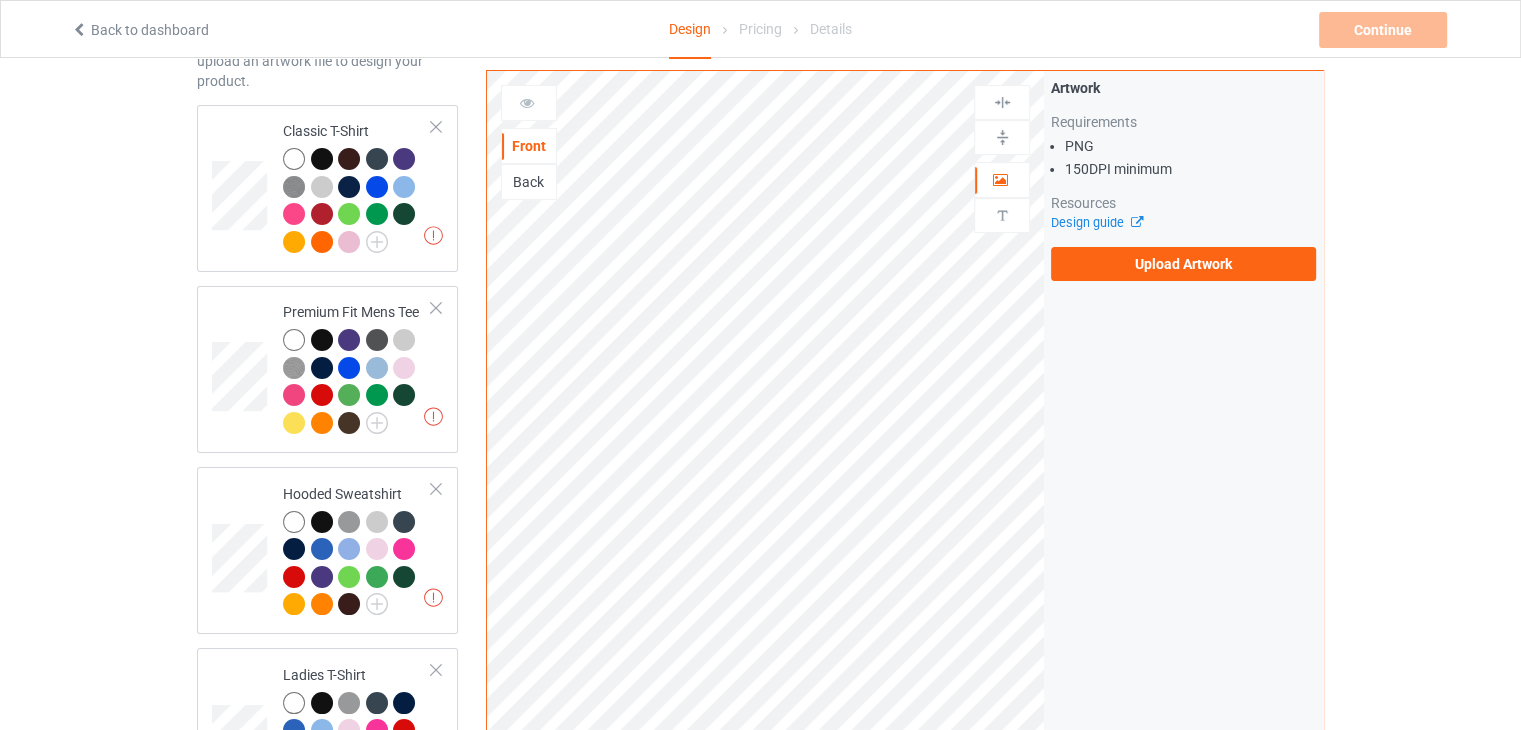 scroll, scrollTop: 0, scrollLeft: 0, axis: both 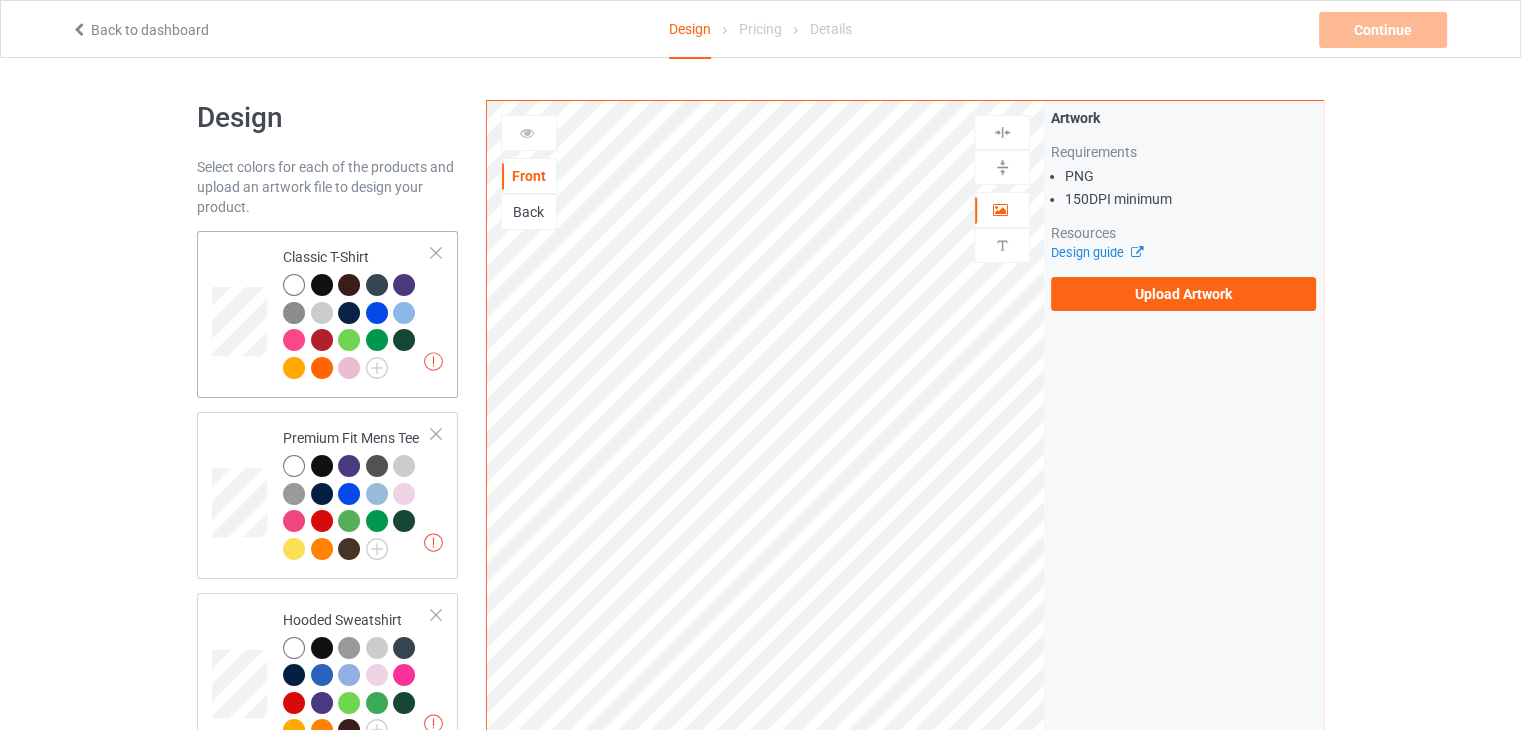 click at bounding box center (357, 329) 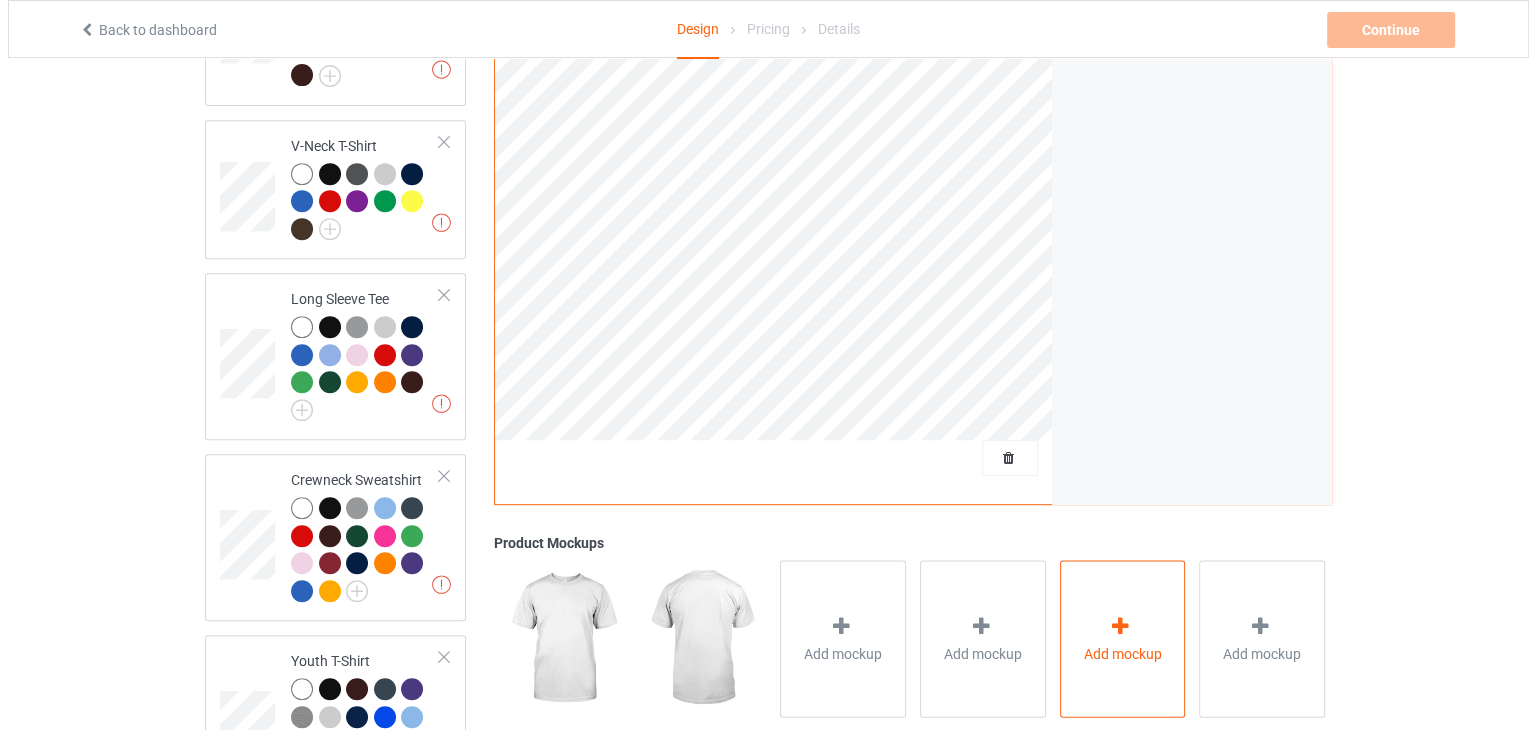 scroll, scrollTop: 900, scrollLeft: 0, axis: vertical 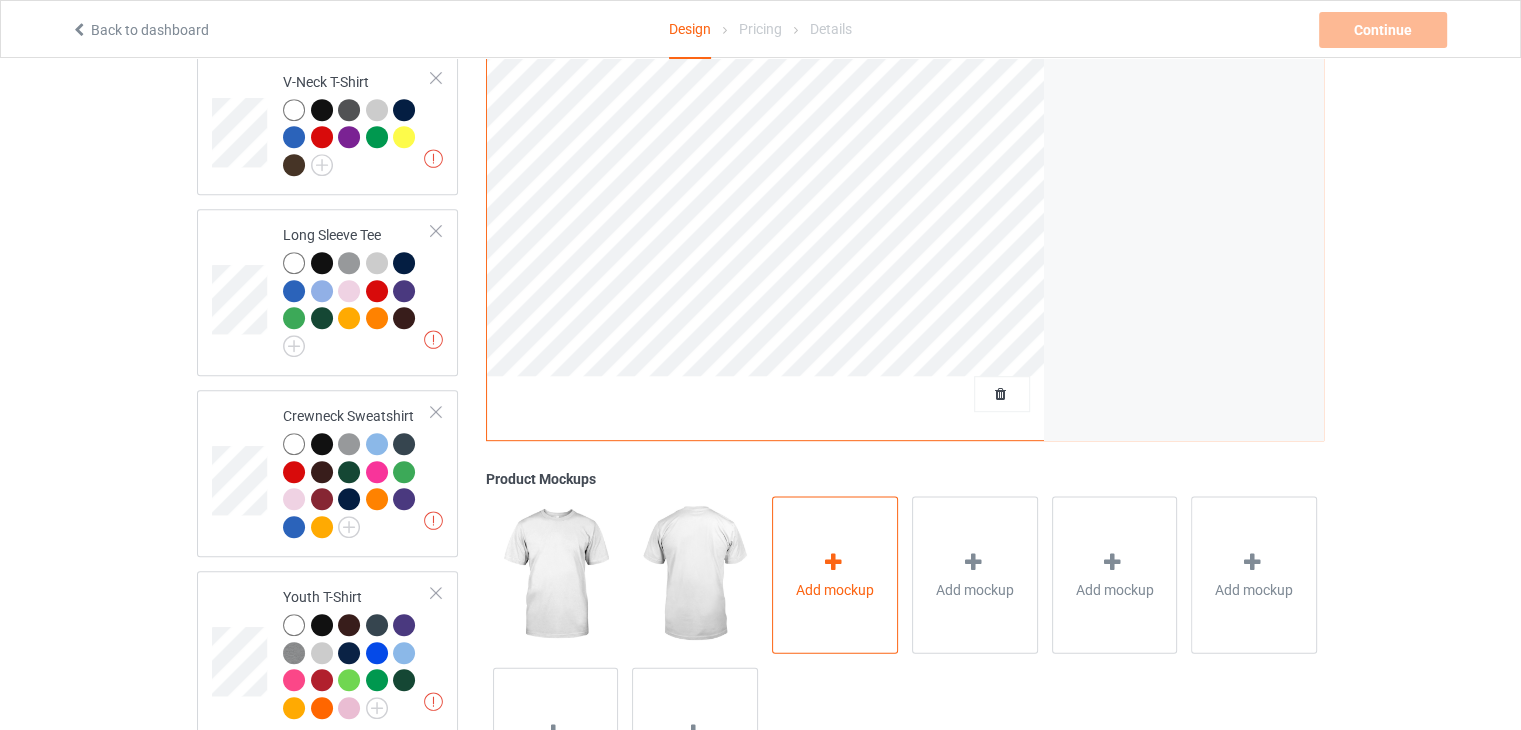 click at bounding box center (833, 561) 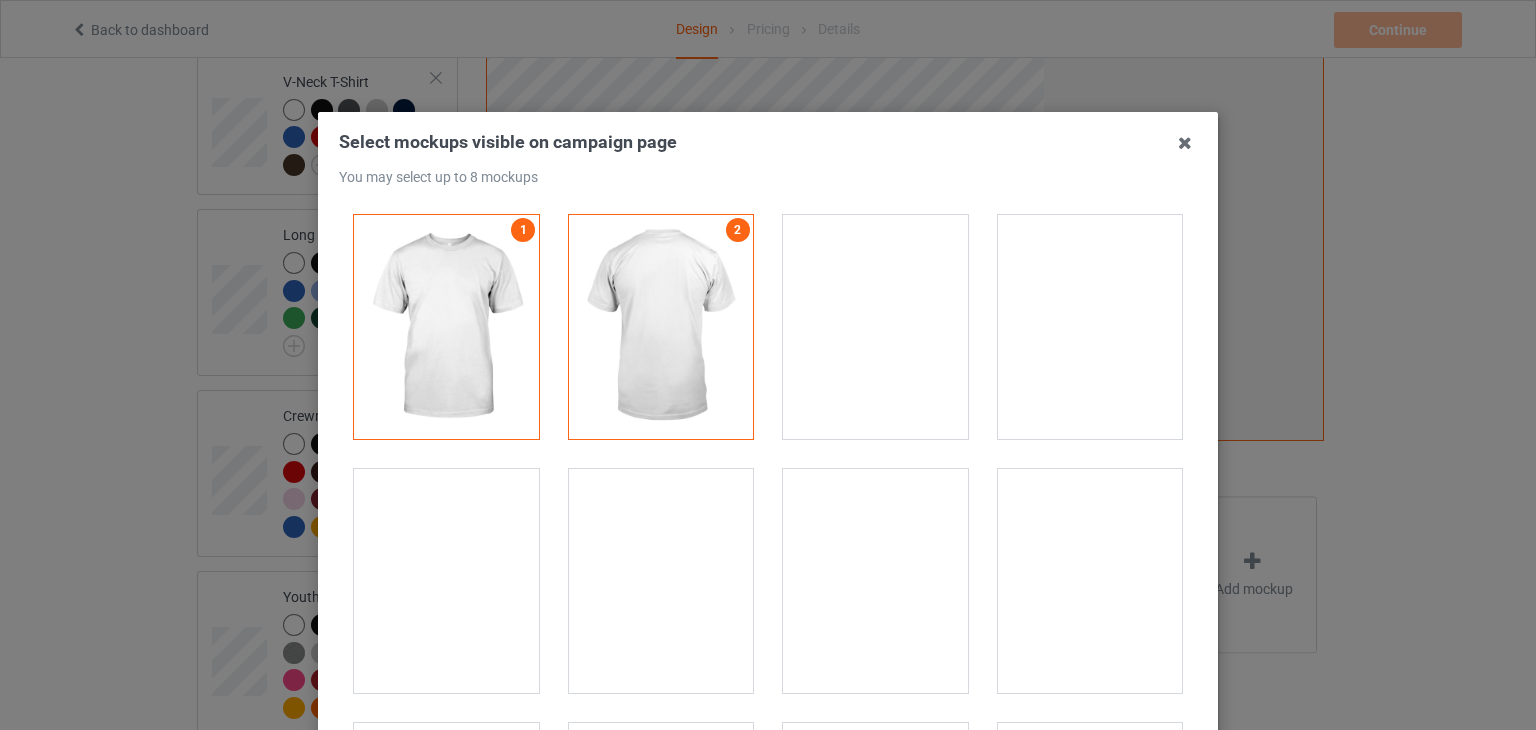 scroll, scrollTop: 30, scrollLeft: 0, axis: vertical 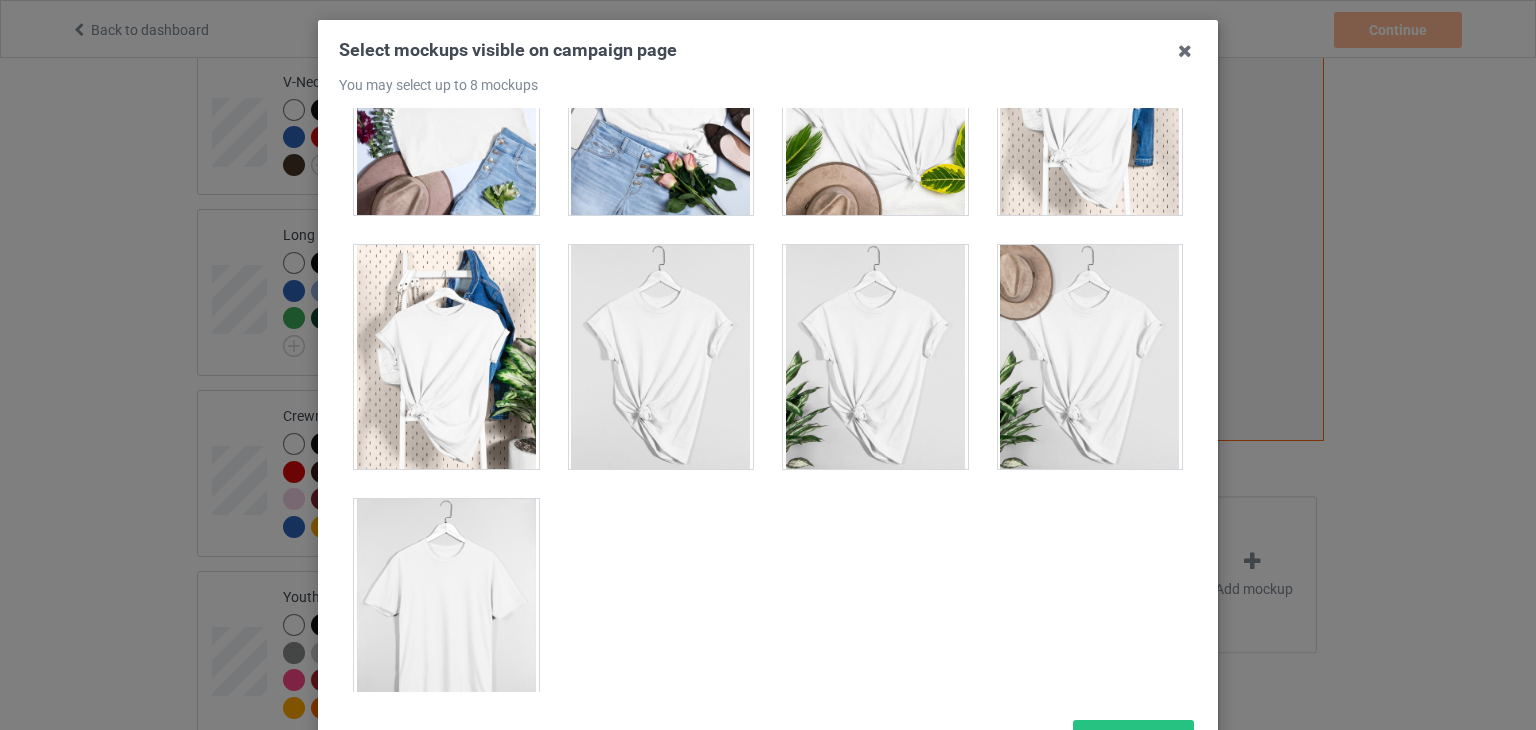click at bounding box center (446, 611) 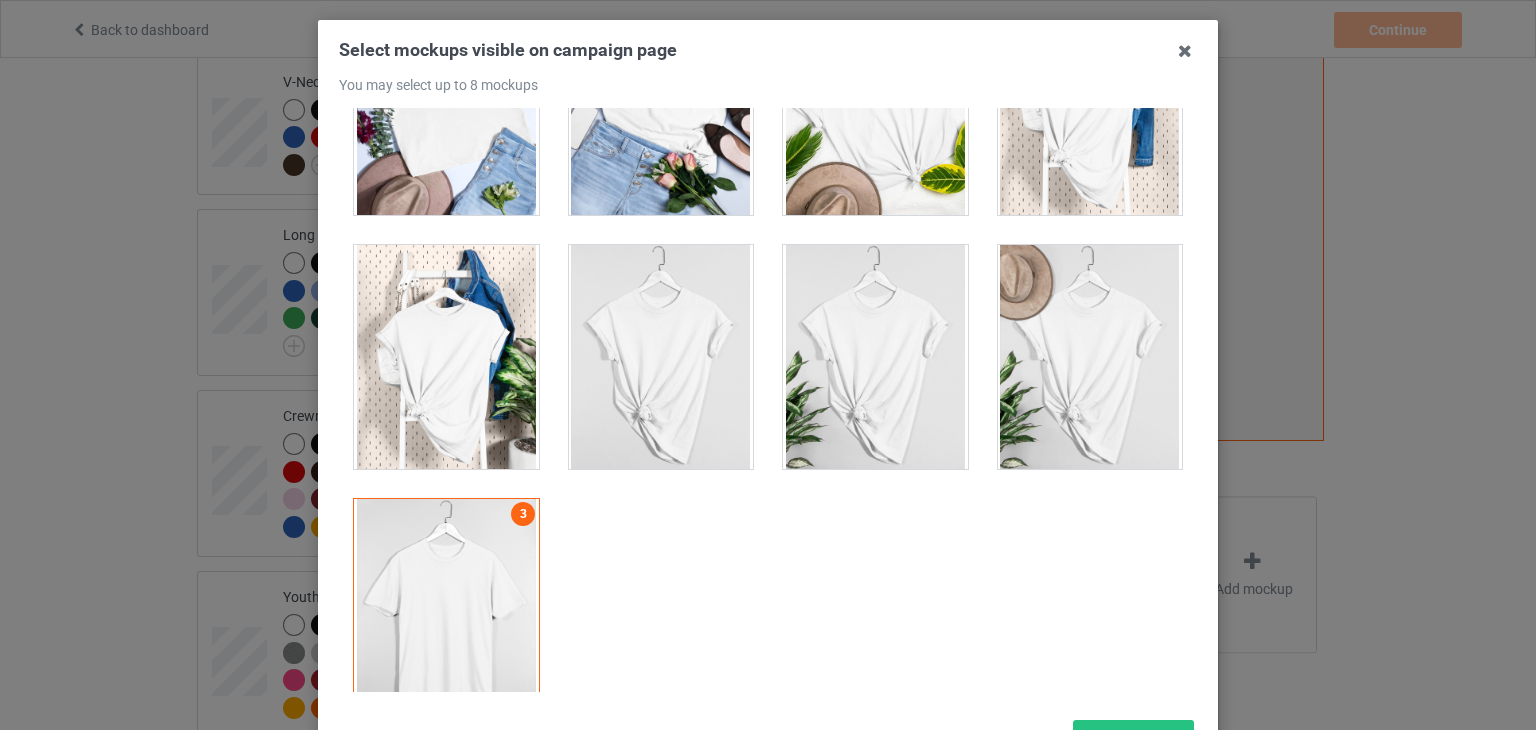 click at bounding box center [661, 357] 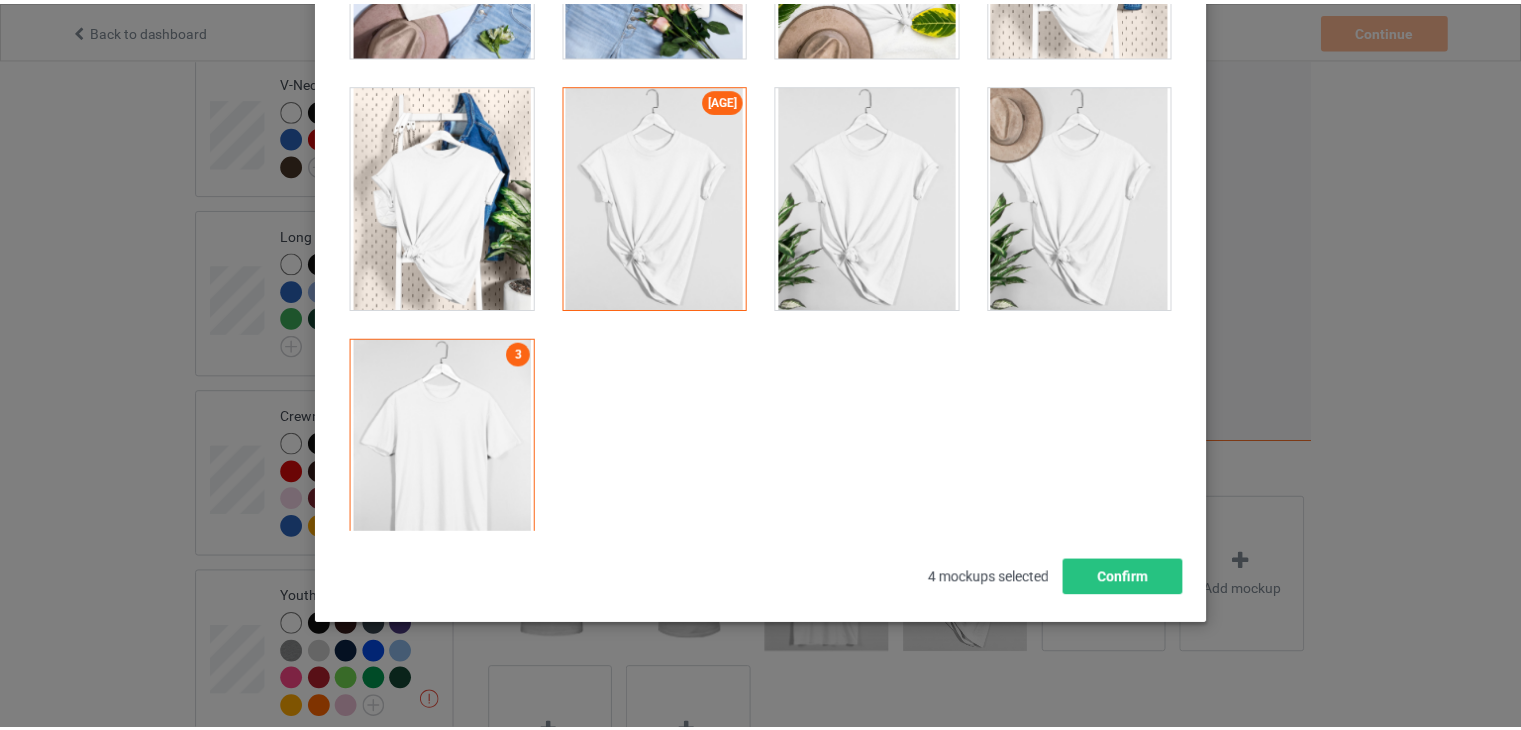 scroll, scrollTop: 257, scrollLeft: 0, axis: vertical 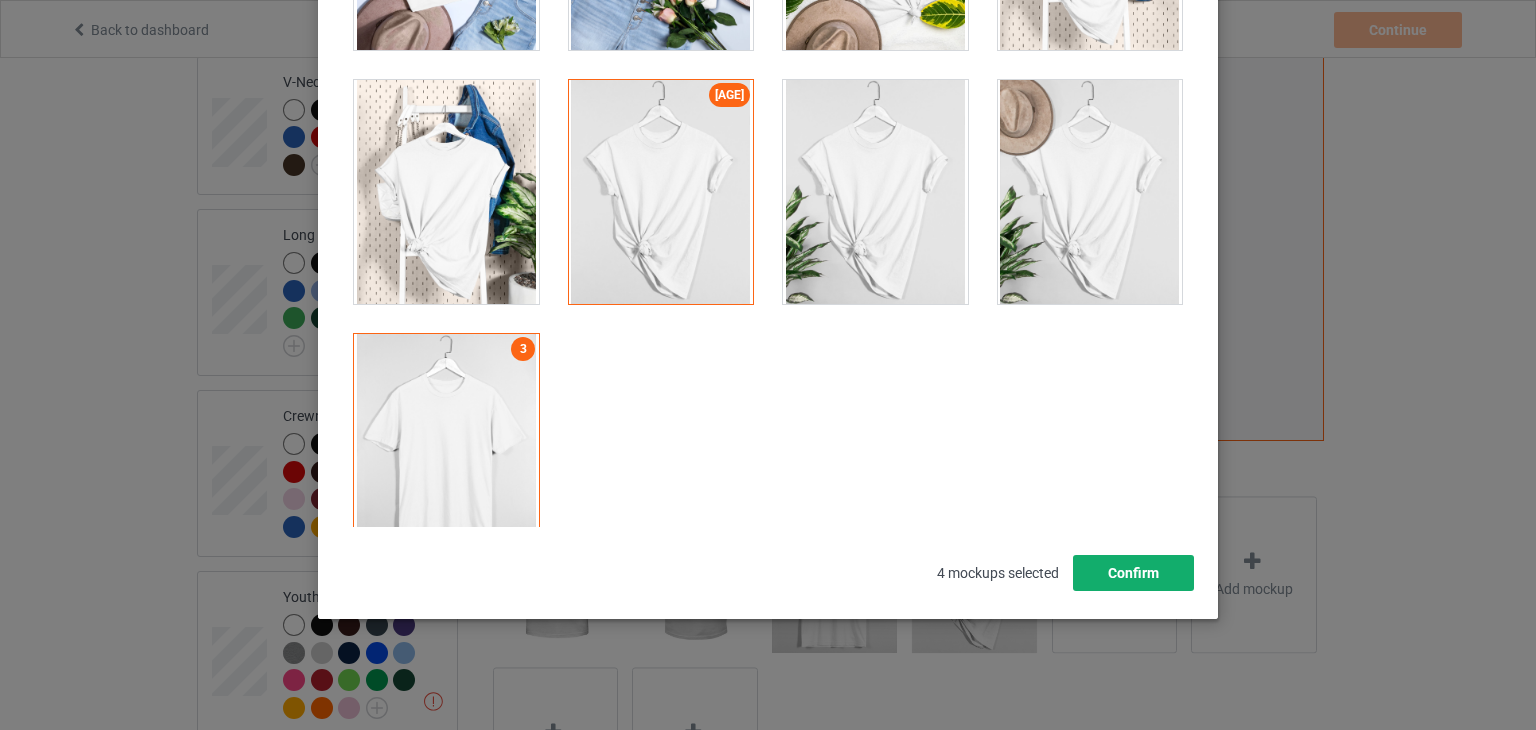 click on "Confirm" at bounding box center [1133, 573] 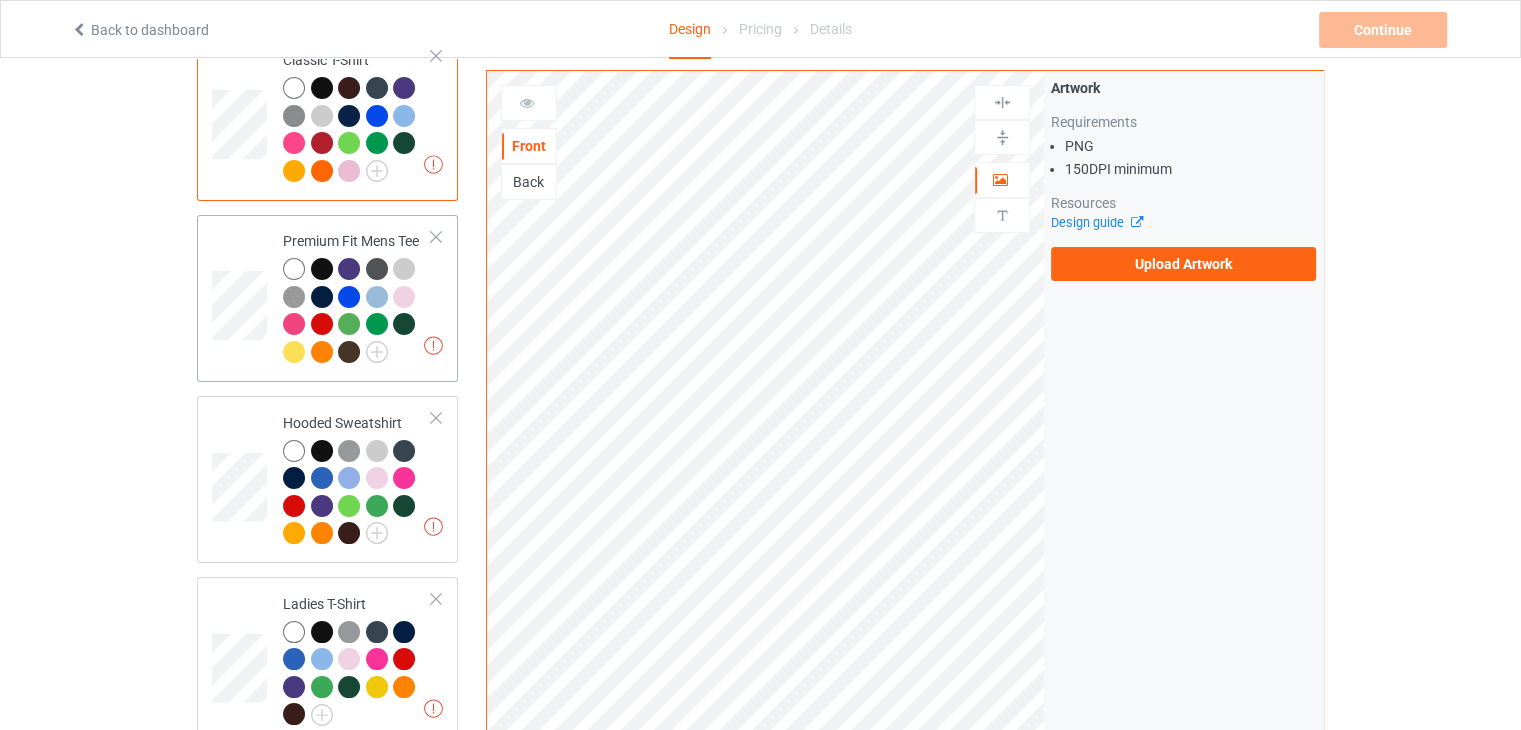 scroll, scrollTop: 200, scrollLeft: 0, axis: vertical 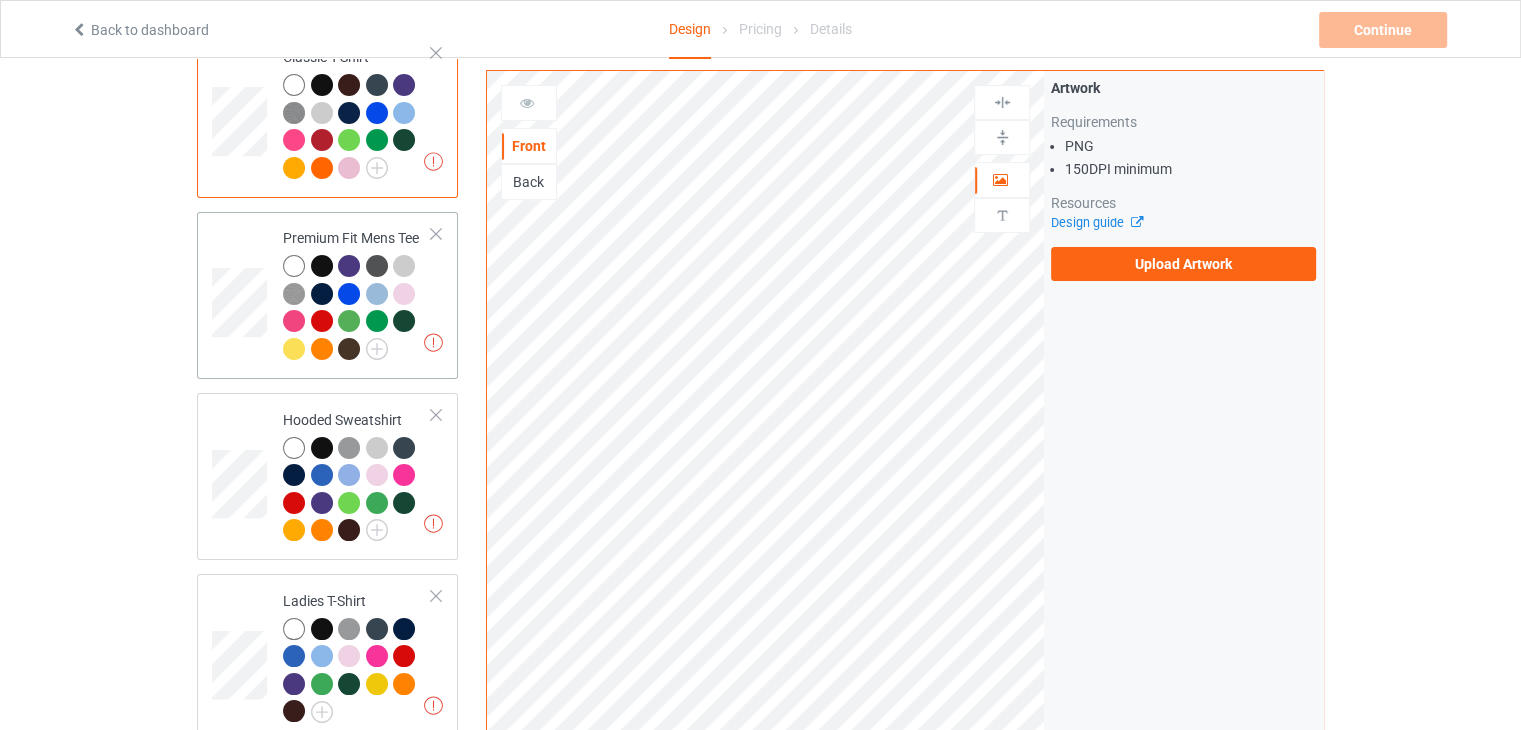 click on "Missing artworks Premium Fit Mens Tee" at bounding box center (357, 295) 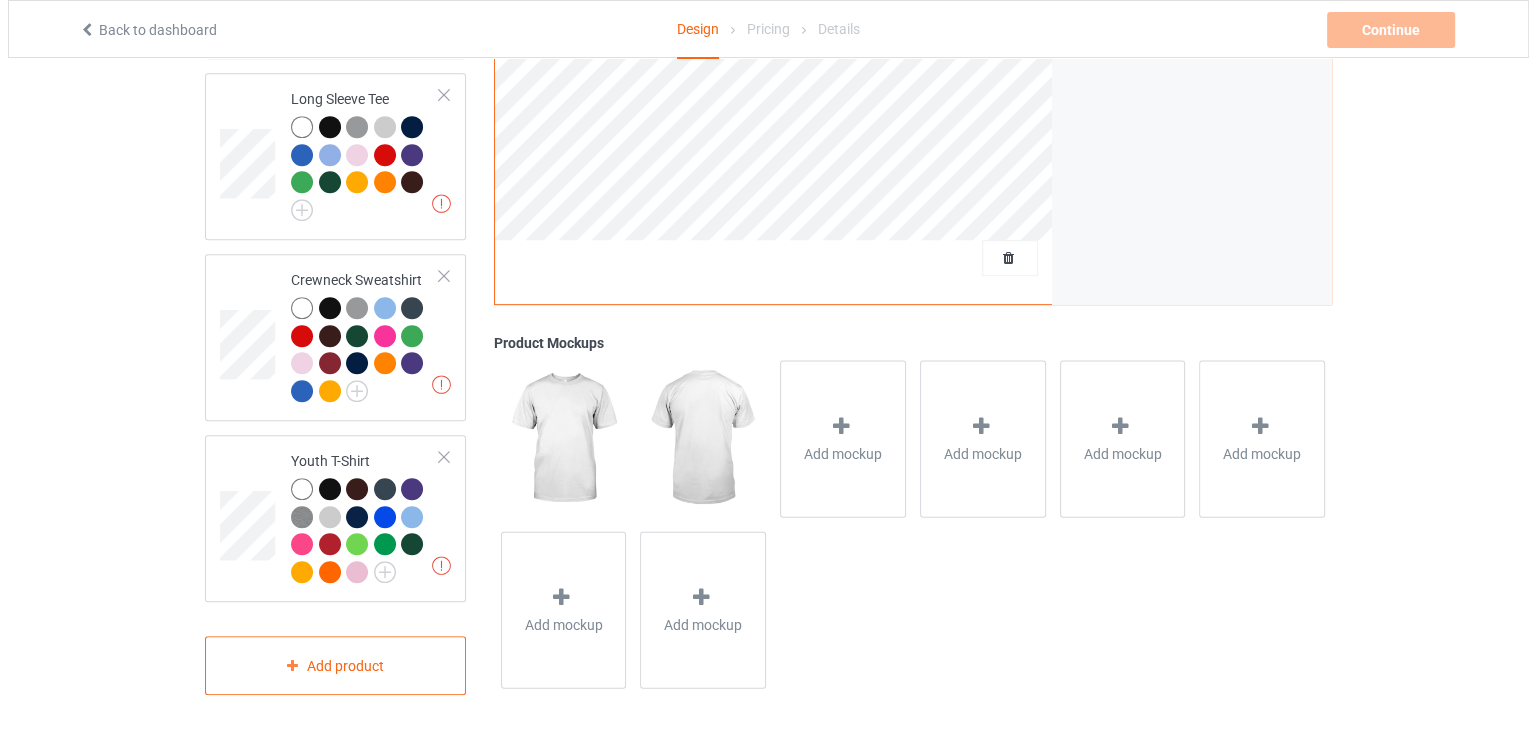 scroll, scrollTop: 1038, scrollLeft: 0, axis: vertical 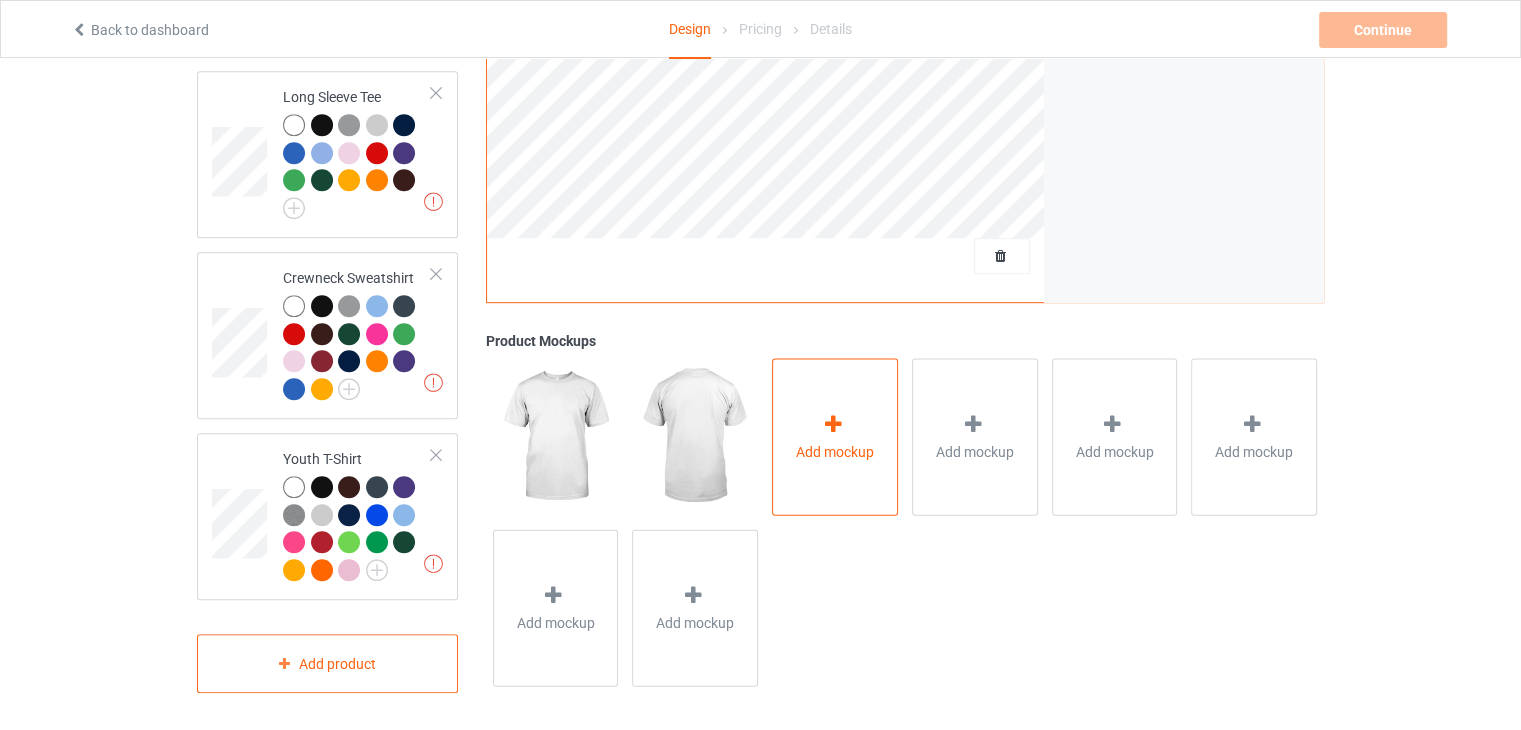 click on "Add mockup" at bounding box center (835, 451) 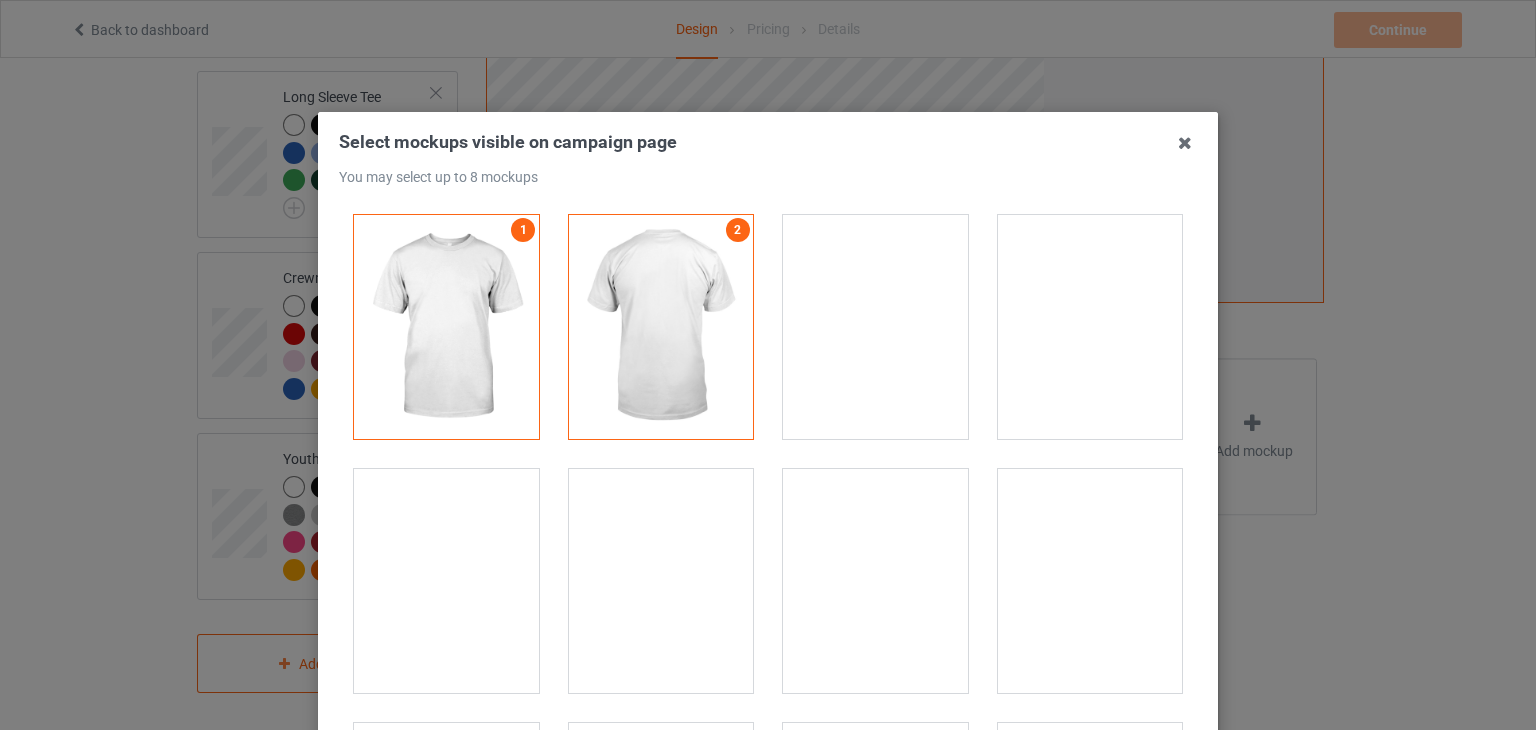 click at bounding box center [875, 327] 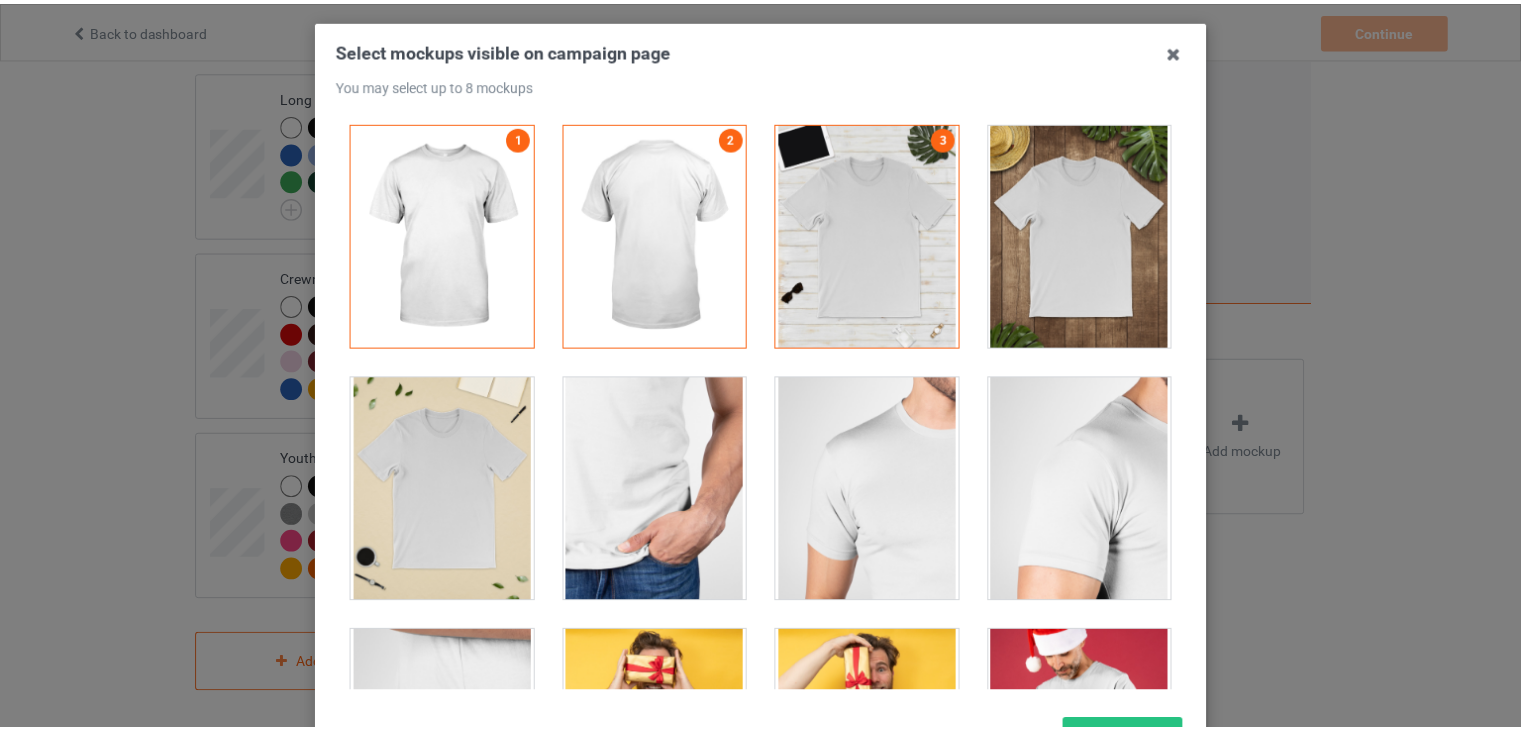 scroll, scrollTop: 257, scrollLeft: 0, axis: vertical 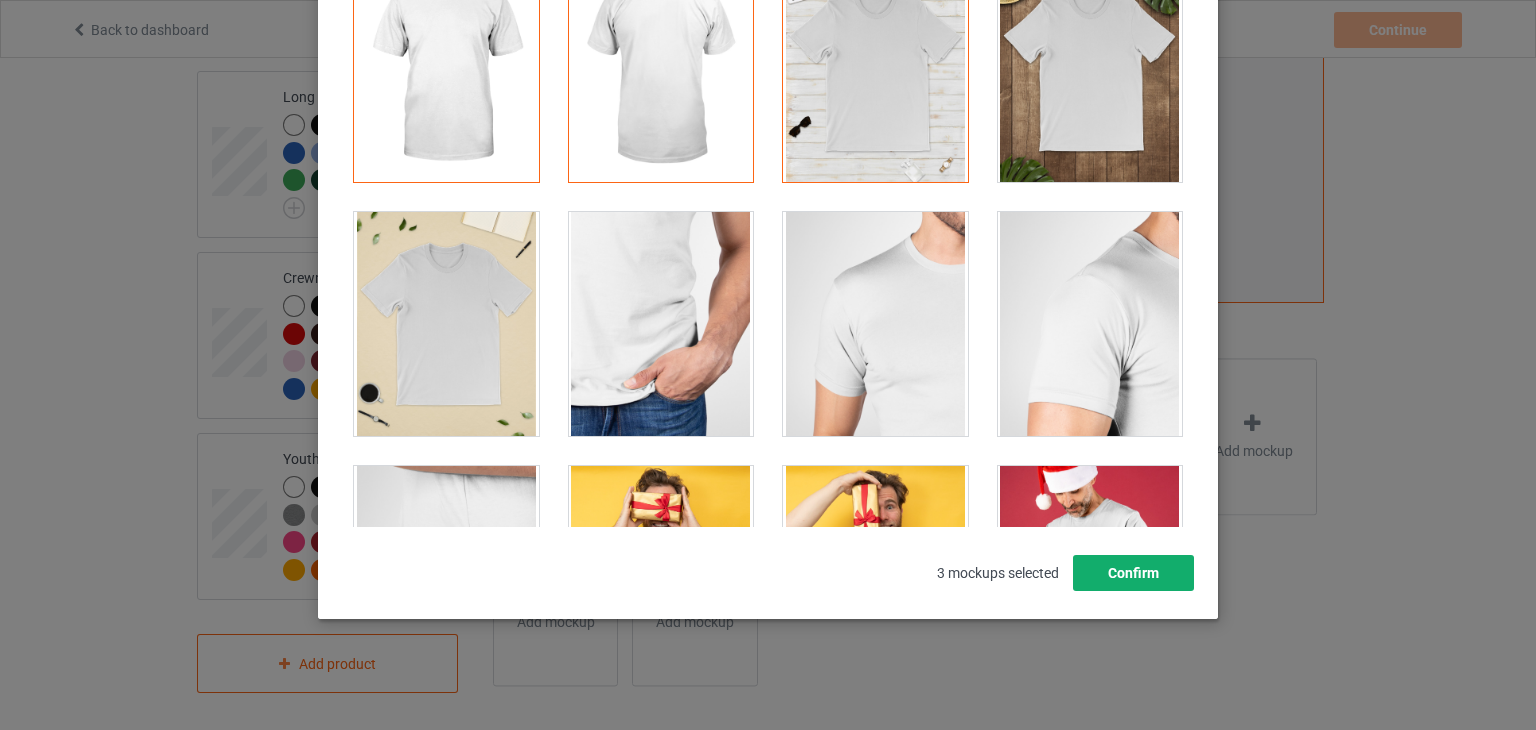 click on "Confirm" at bounding box center [1133, 573] 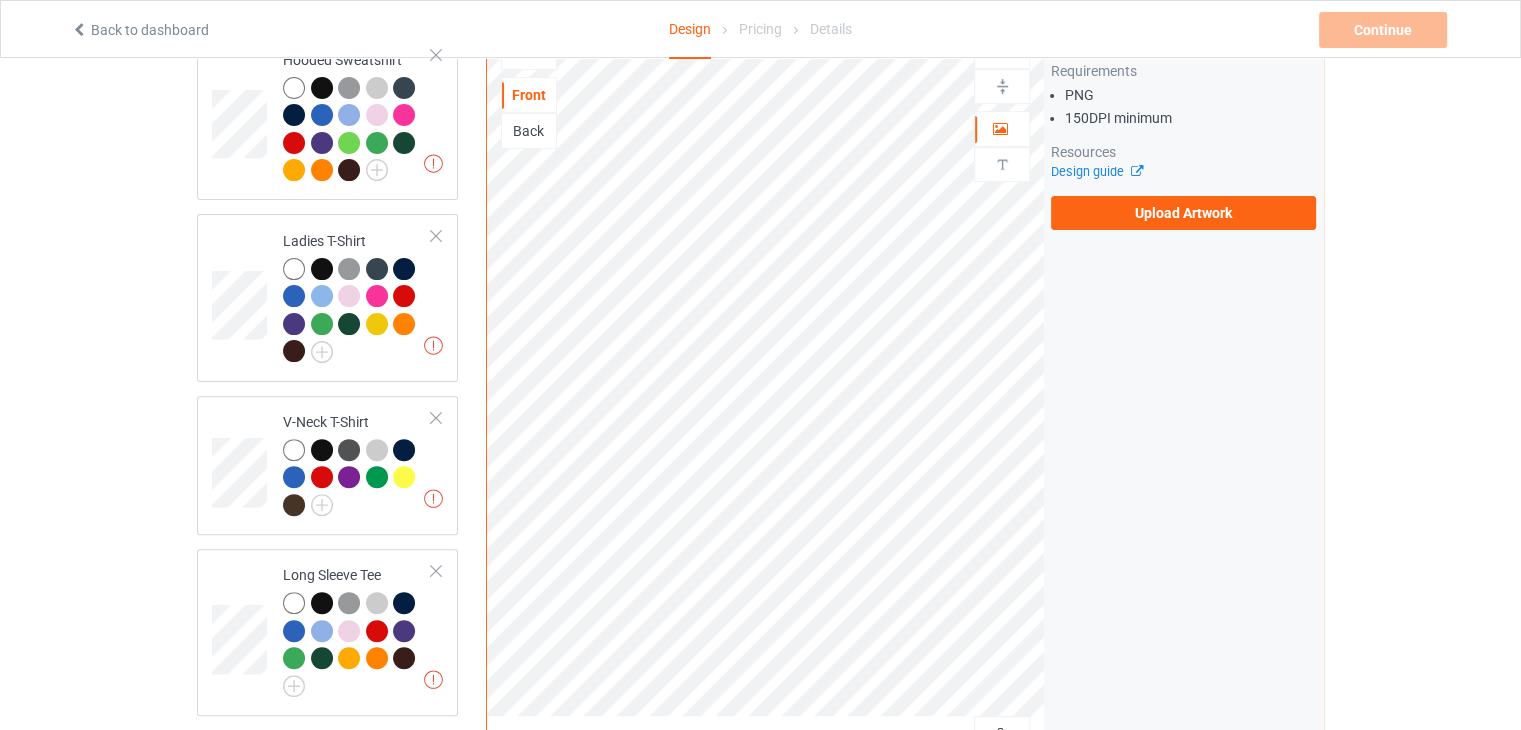 scroll, scrollTop: 438, scrollLeft: 0, axis: vertical 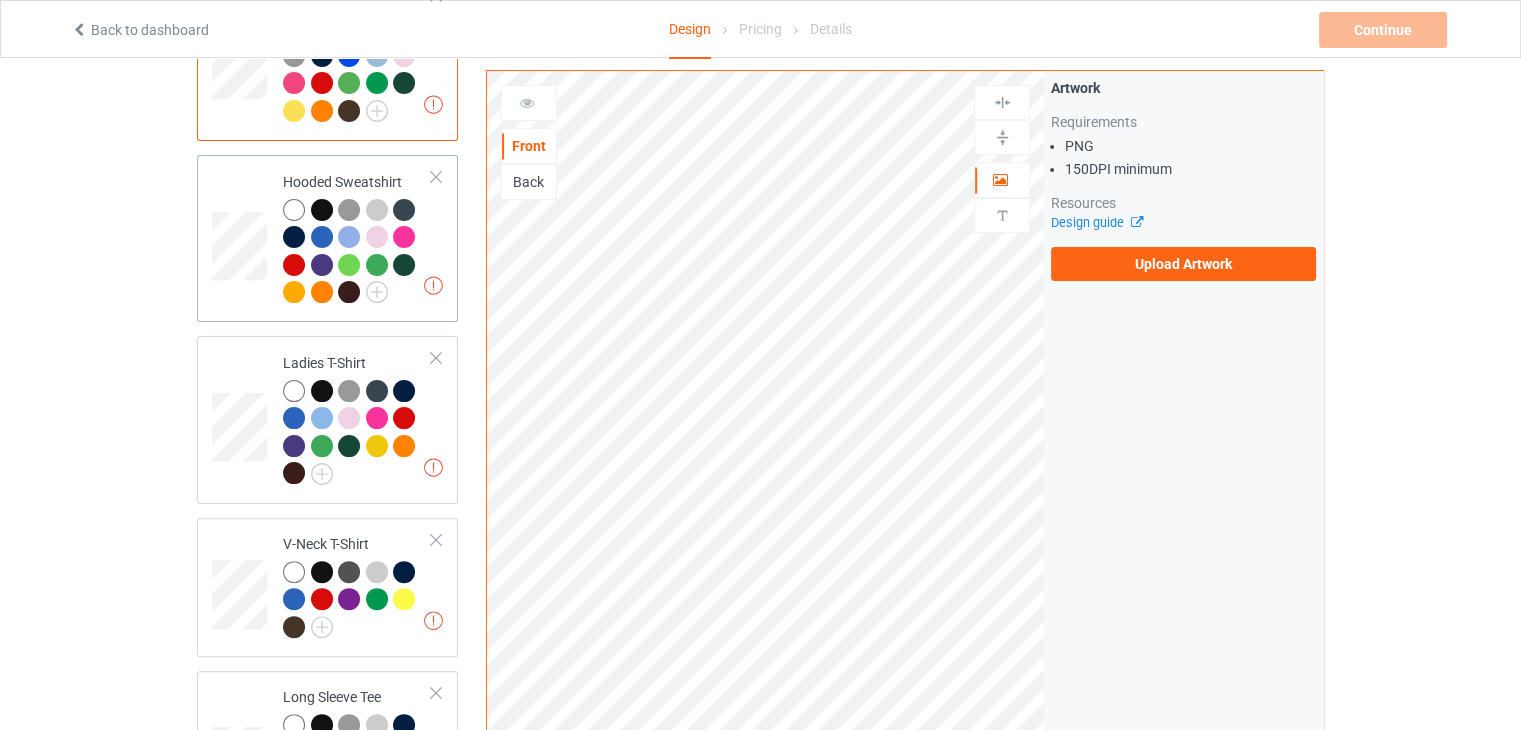 click on "Missing artworks Hooded Sweatshirt" at bounding box center (357, 238) 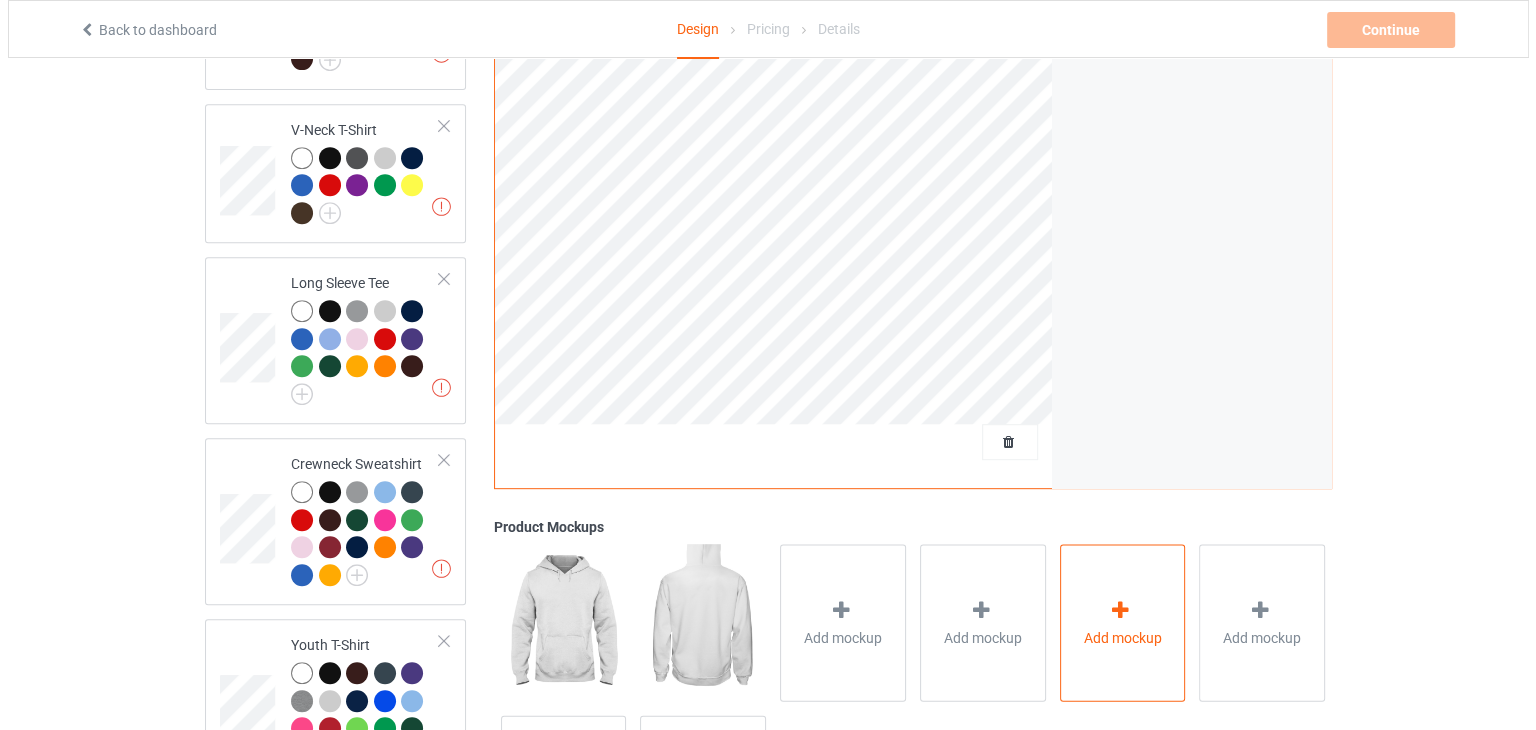 scroll, scrollTop: 1038, scrollLeft: 0, axis: vertical 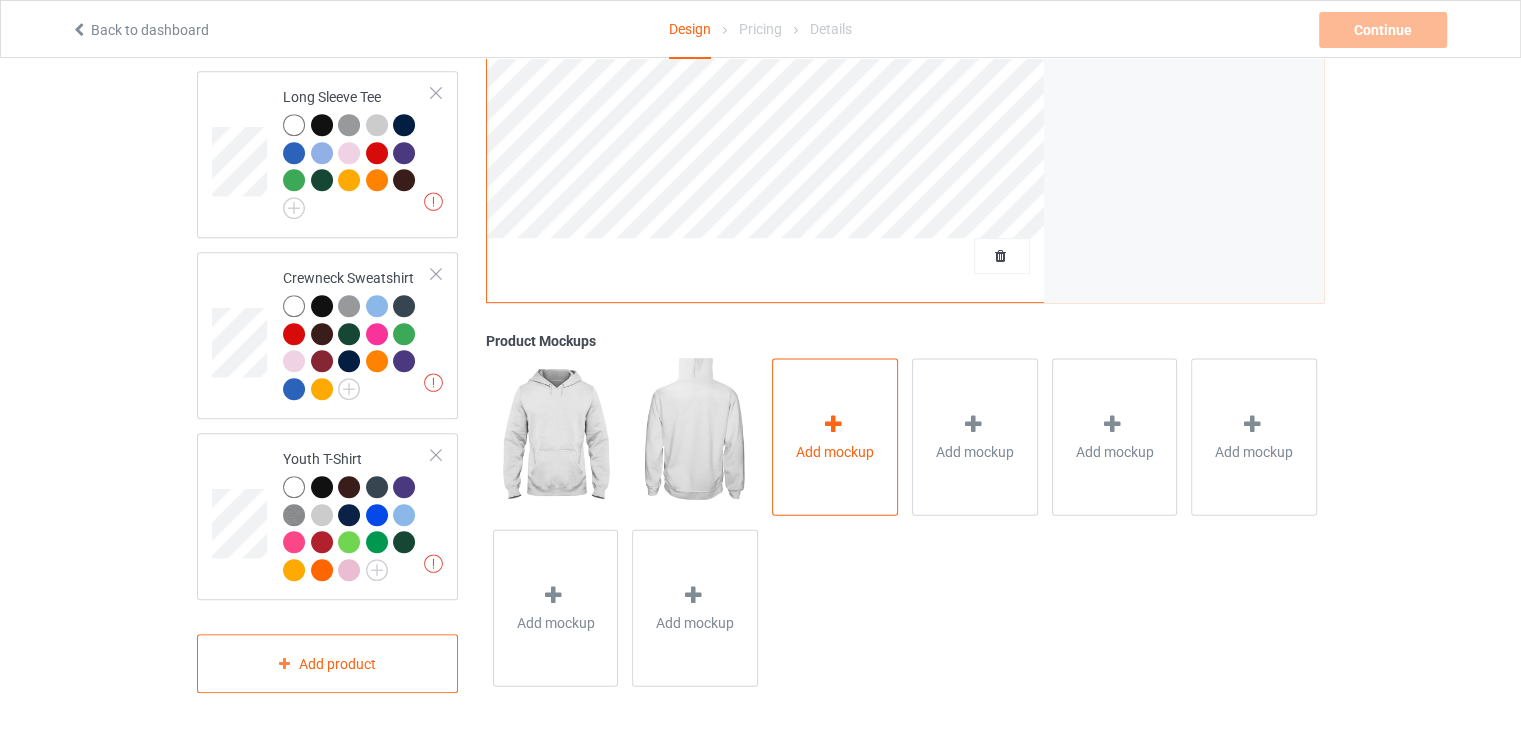 click on "Add mockup" at bounding box center [835, 436] 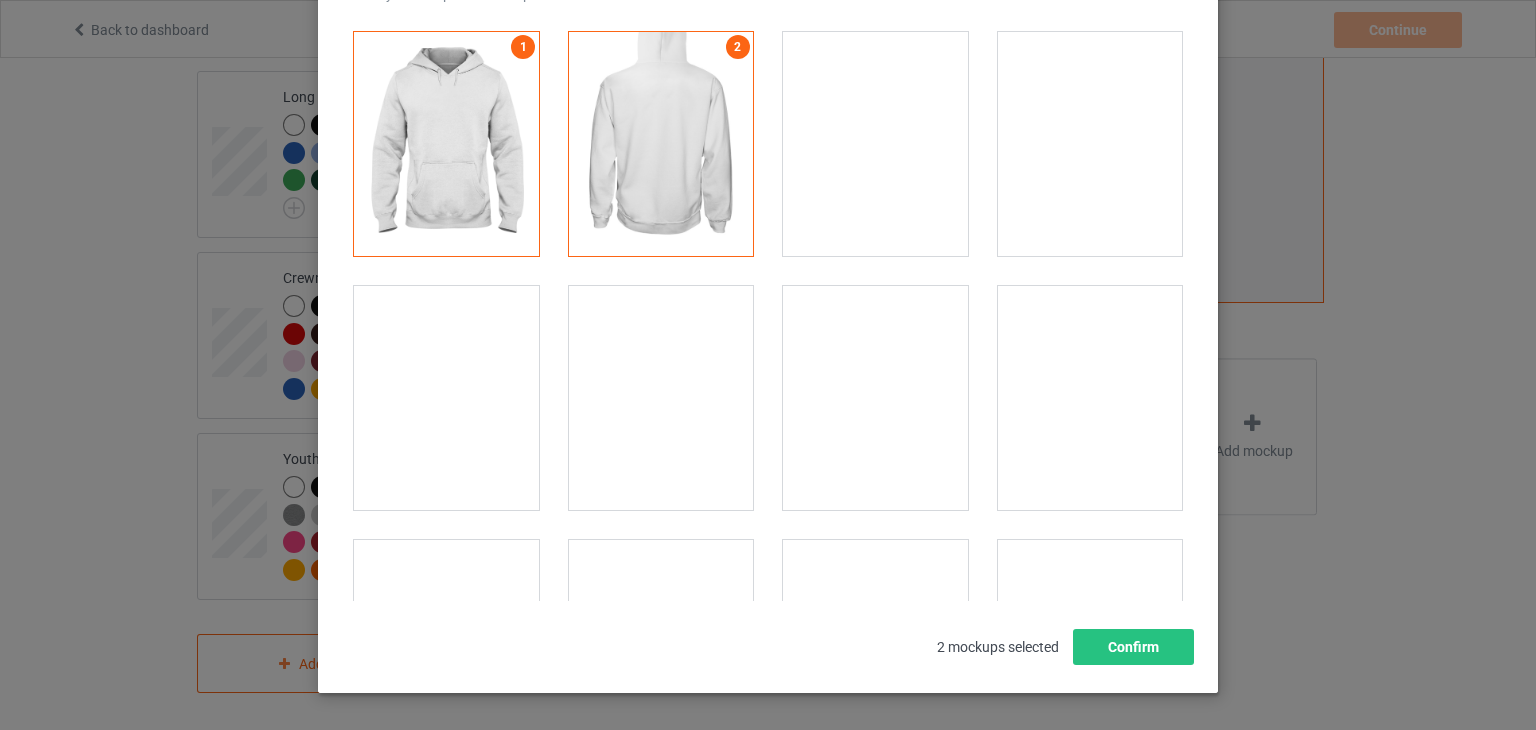 scroll, scrollTop: 196, scrollLeft: 0, axis: vertical 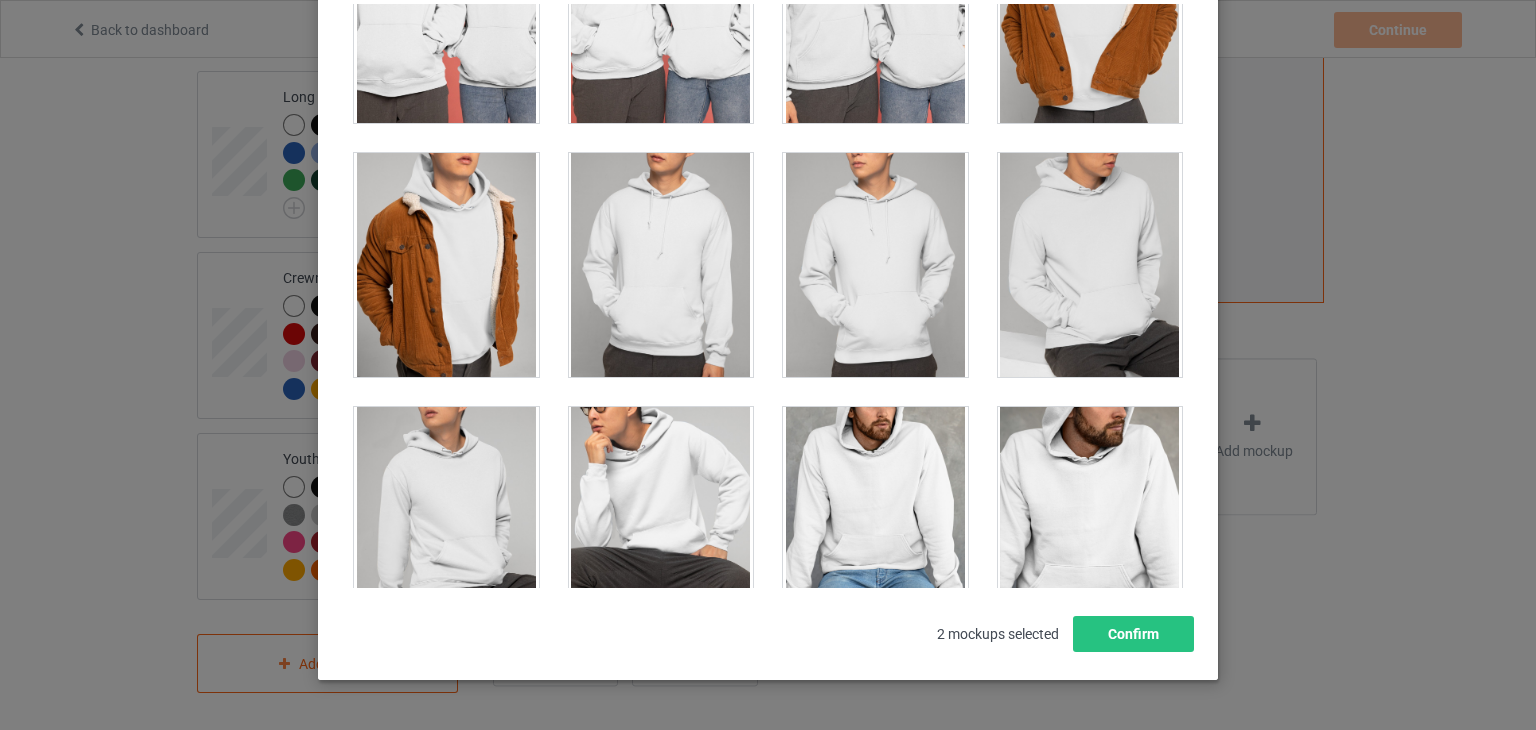 click at bounding box center [1090, 265] 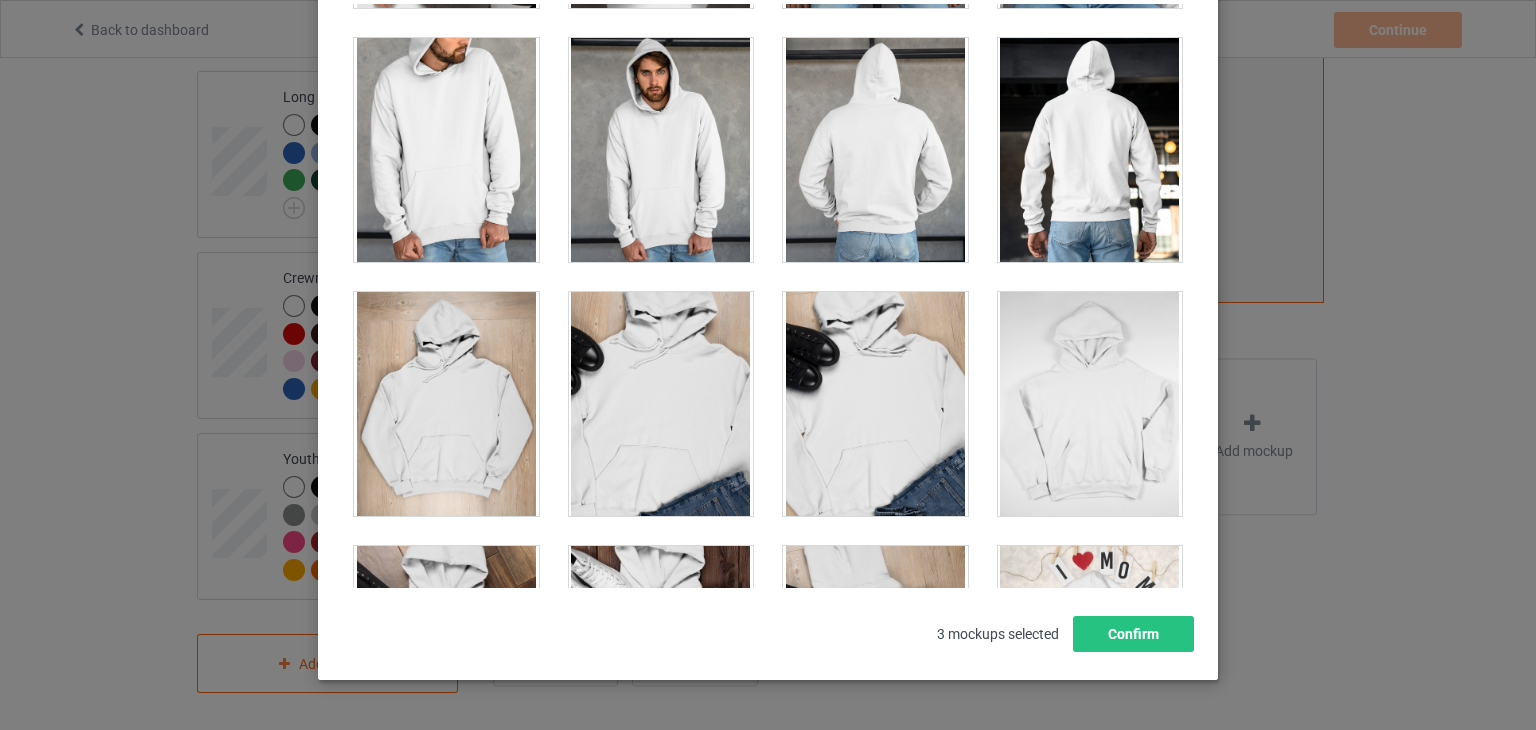 scroll, scrollTop: 8831, scrollLeft: 0, axis: vertical 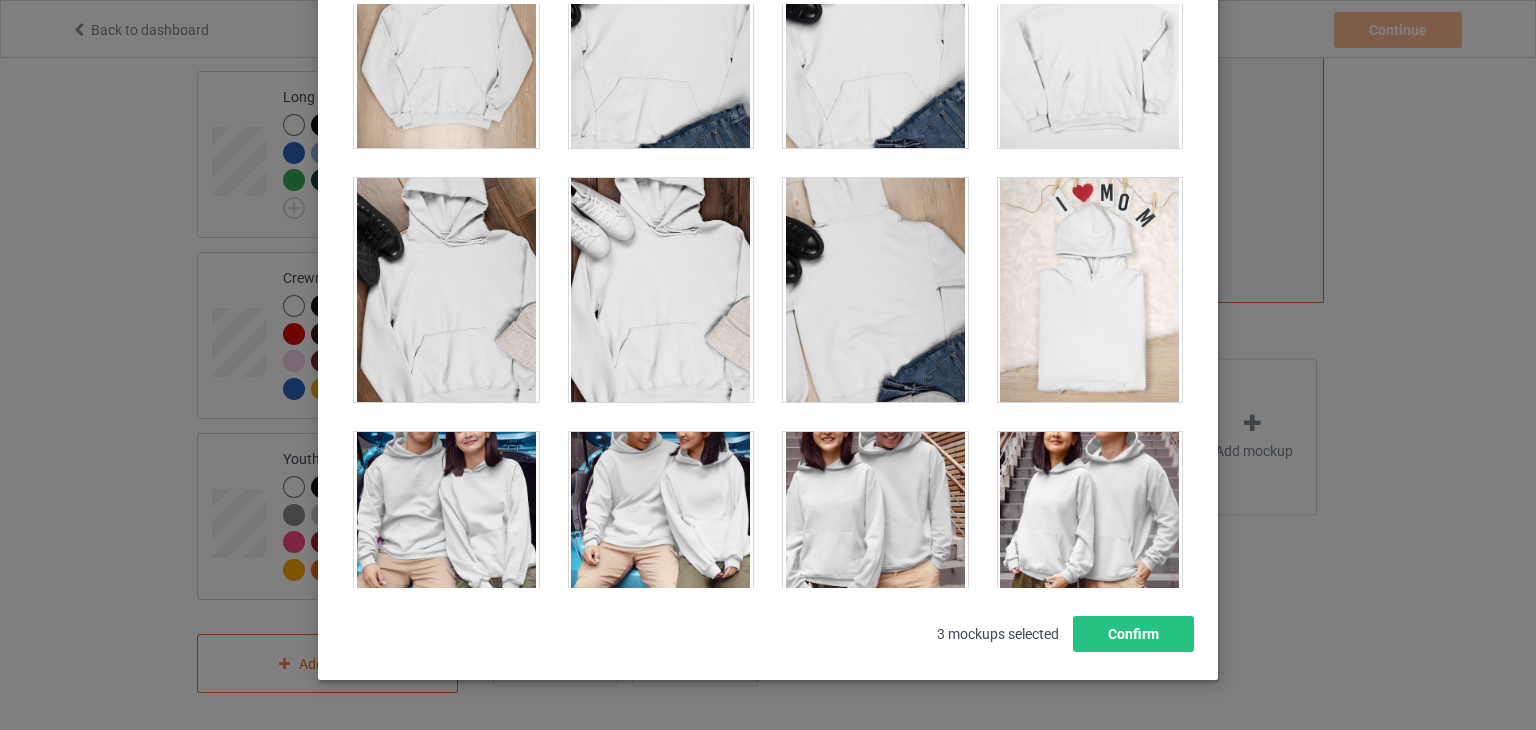 click at bounding box center (446, 290) 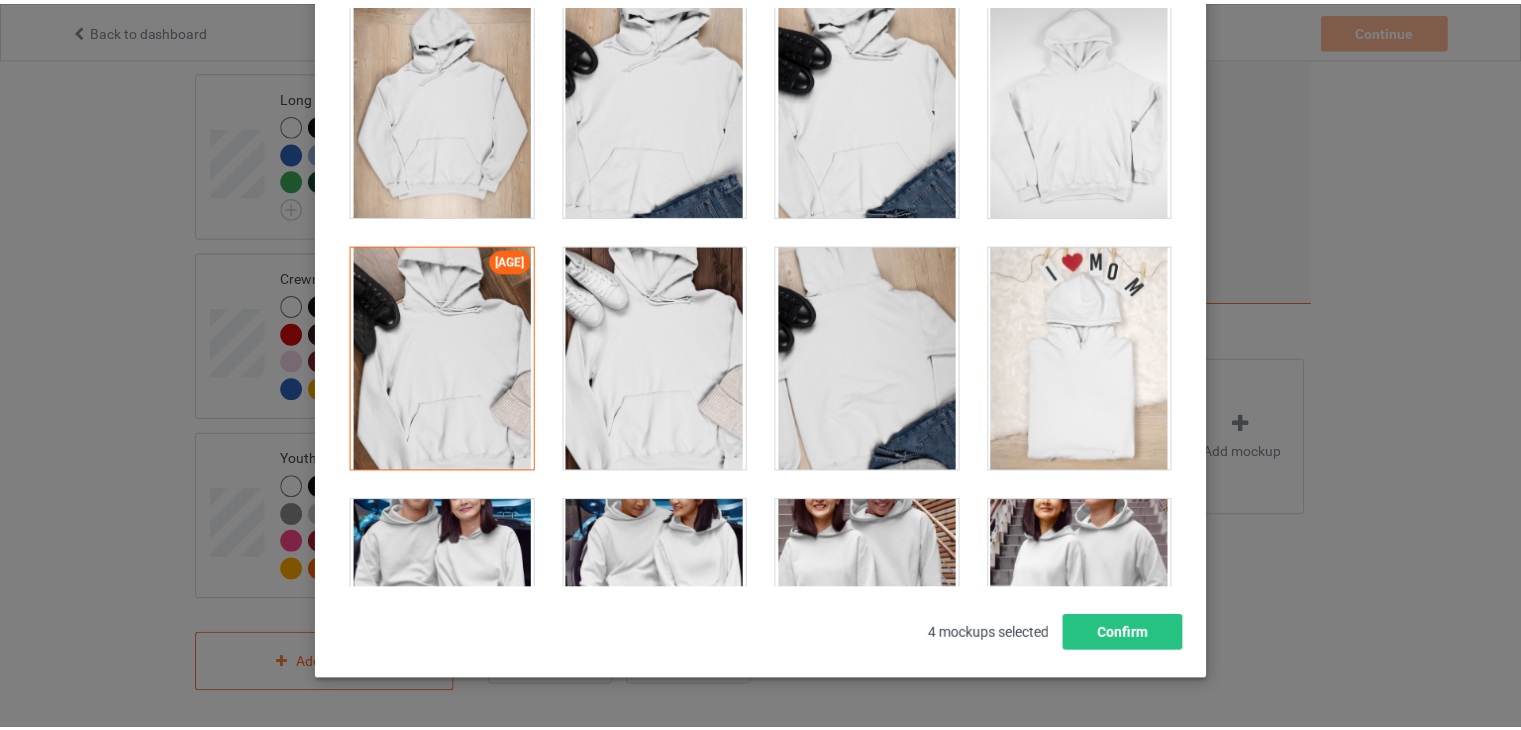 scroll, scrollTop: 8631, scrollLeft: 0, axis: vertical 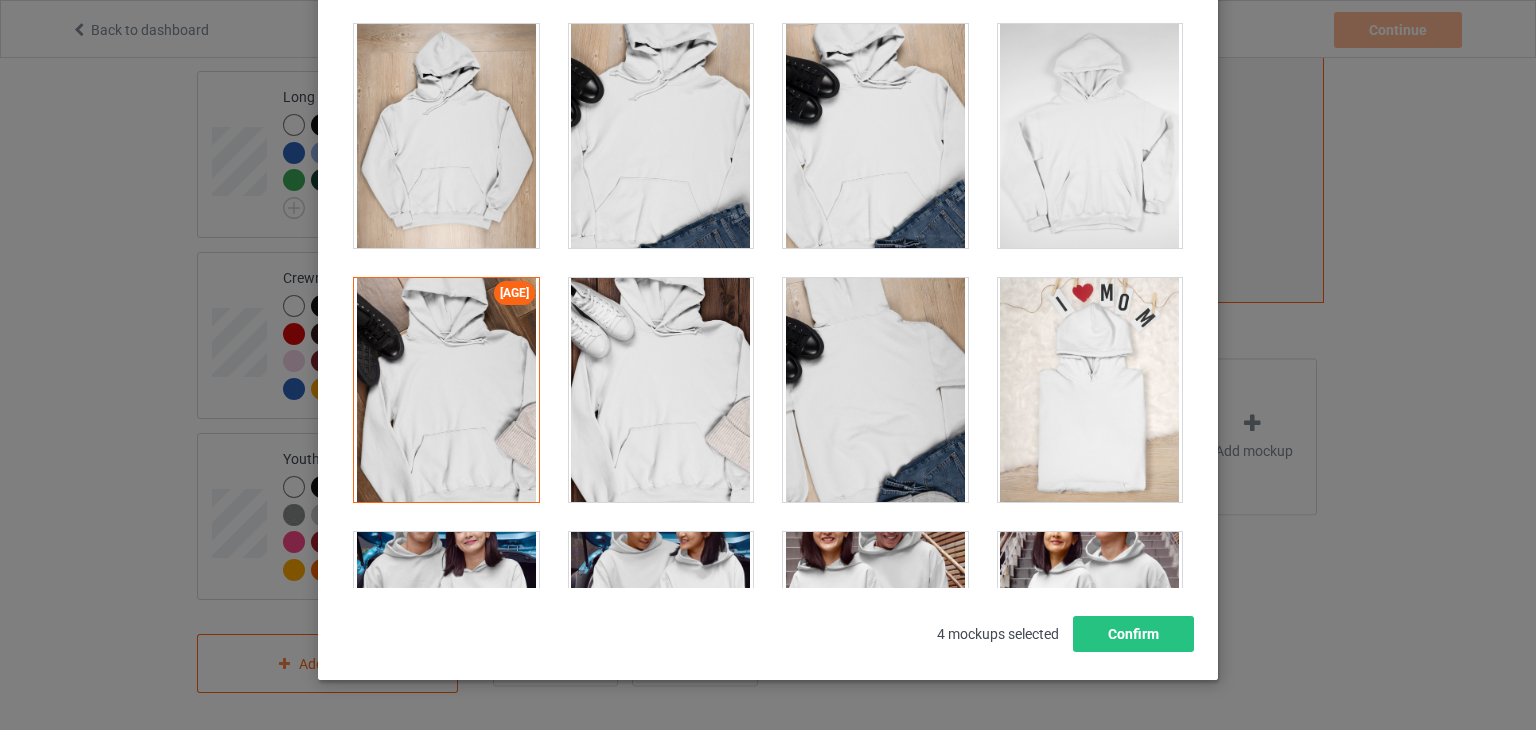 click at bounding box center [446, 390] 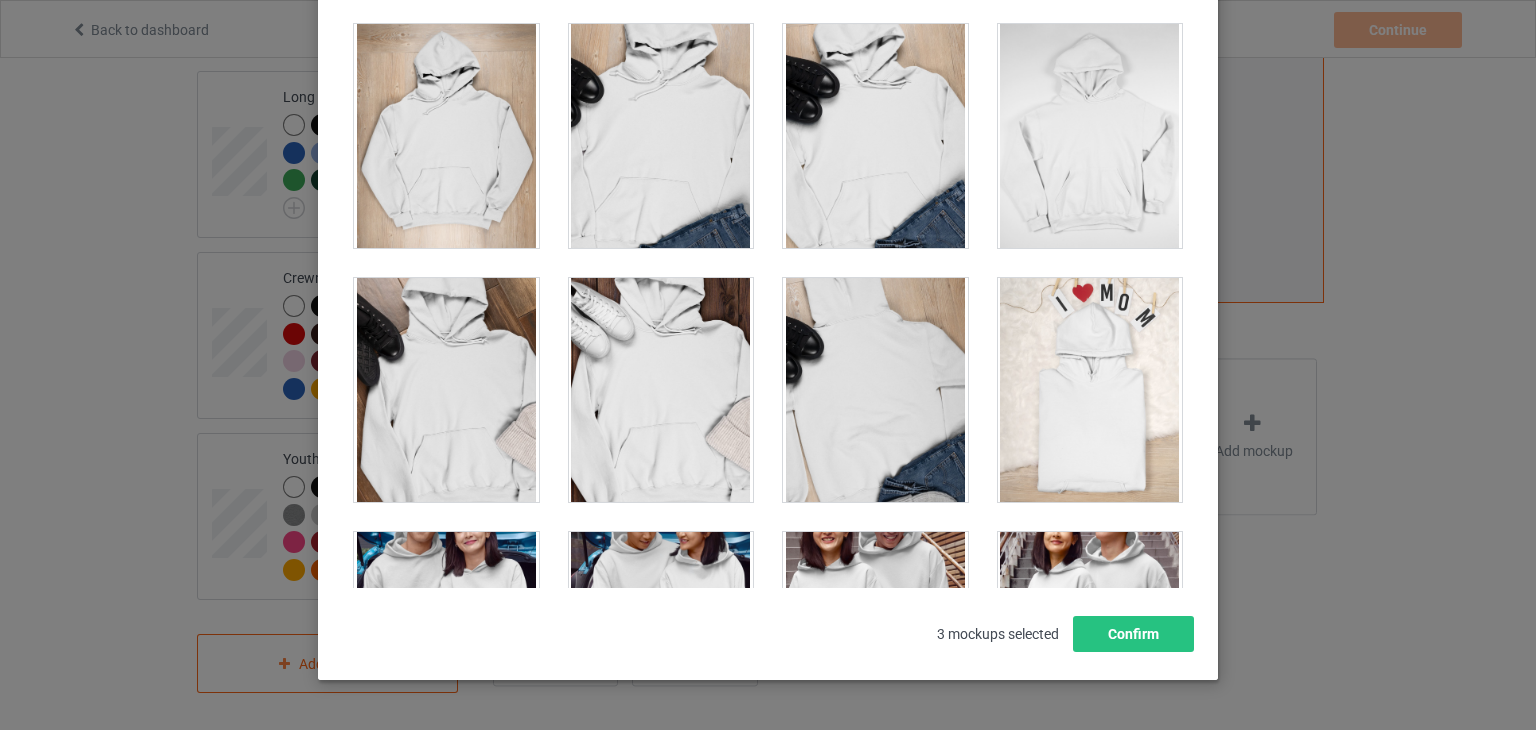 click at bounding box center (875, 390) 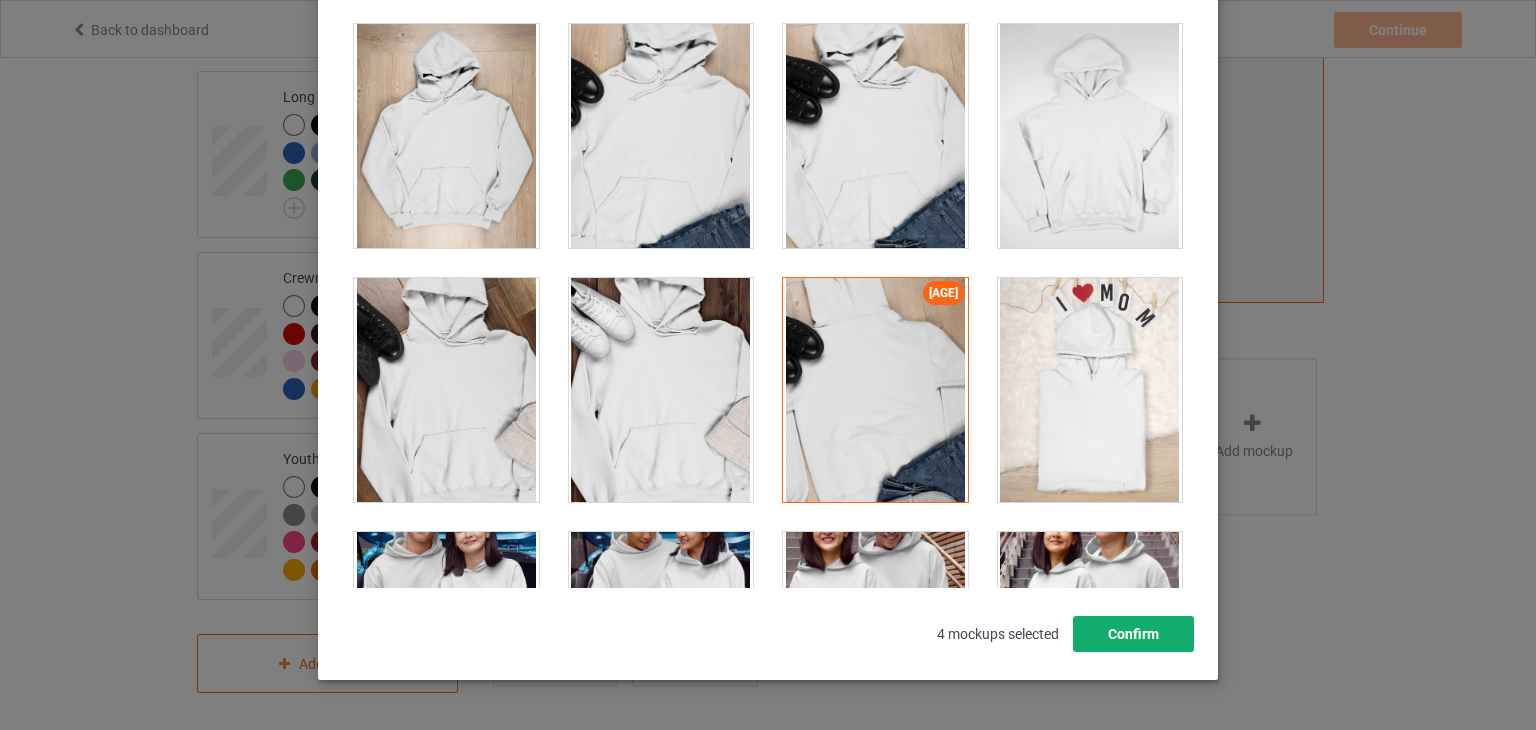 click on "Confirm" at bounding box center [1133, 634] 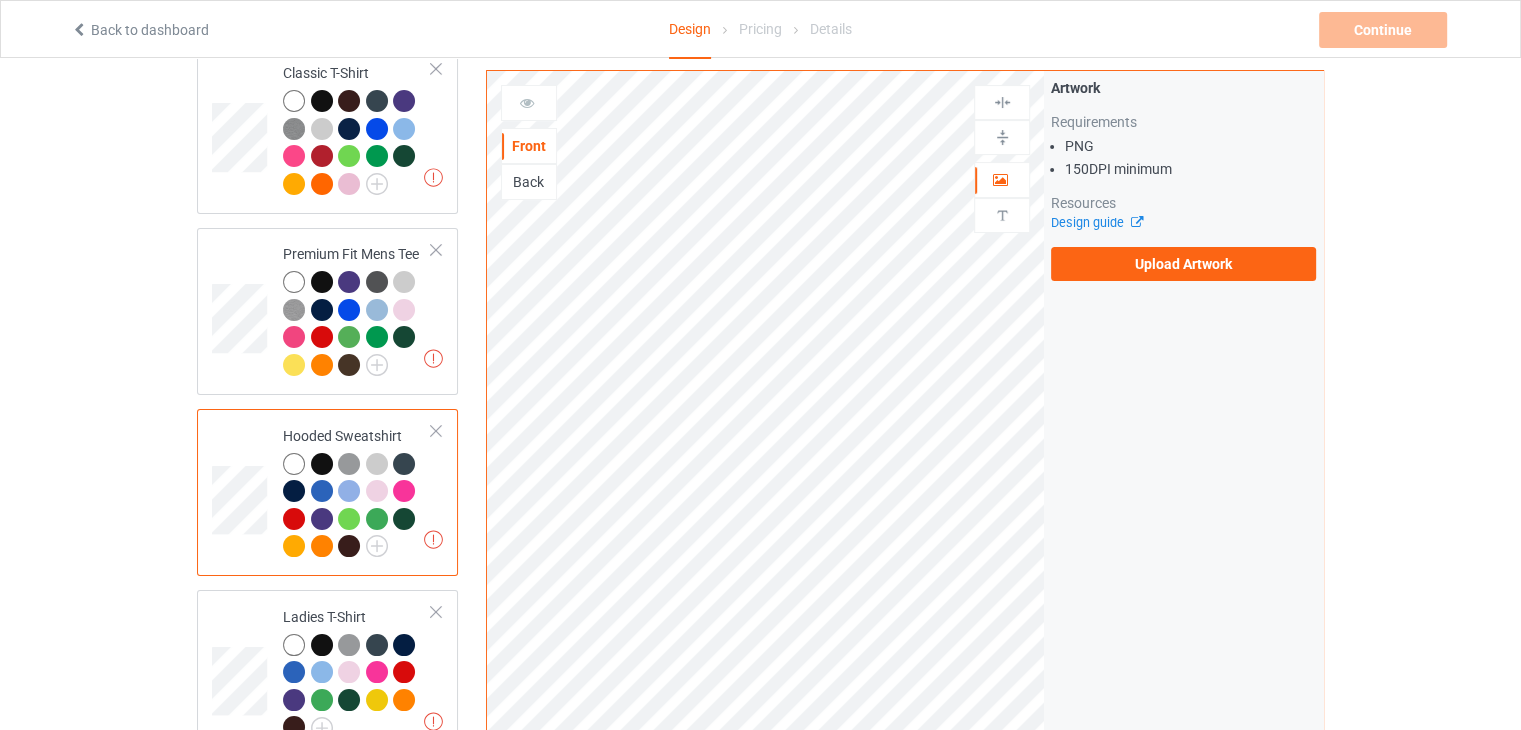 scroll, scrollTop: 0, scrollLeft: 0, axis: both 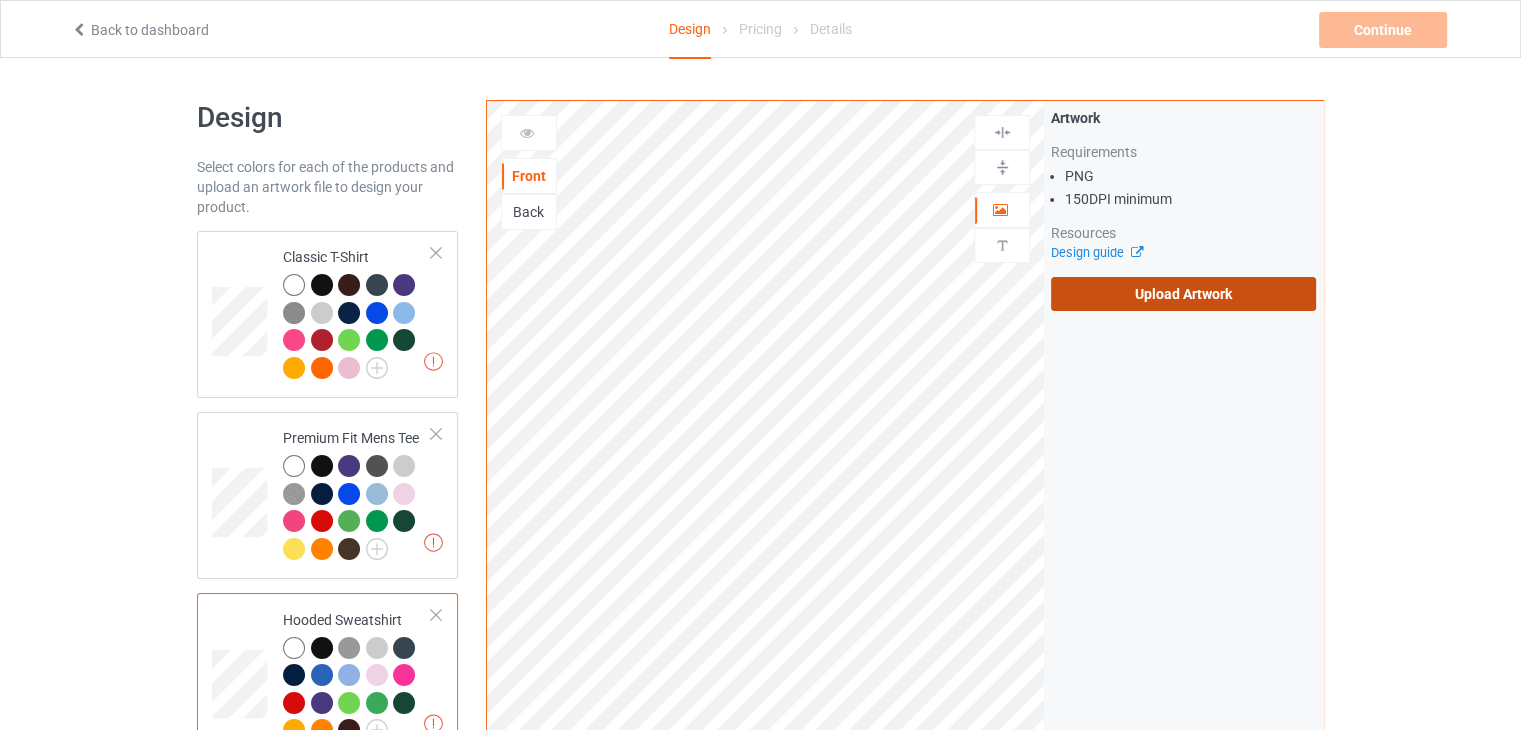 click on "Upload Artwork" at bounding box center (1183, 294) 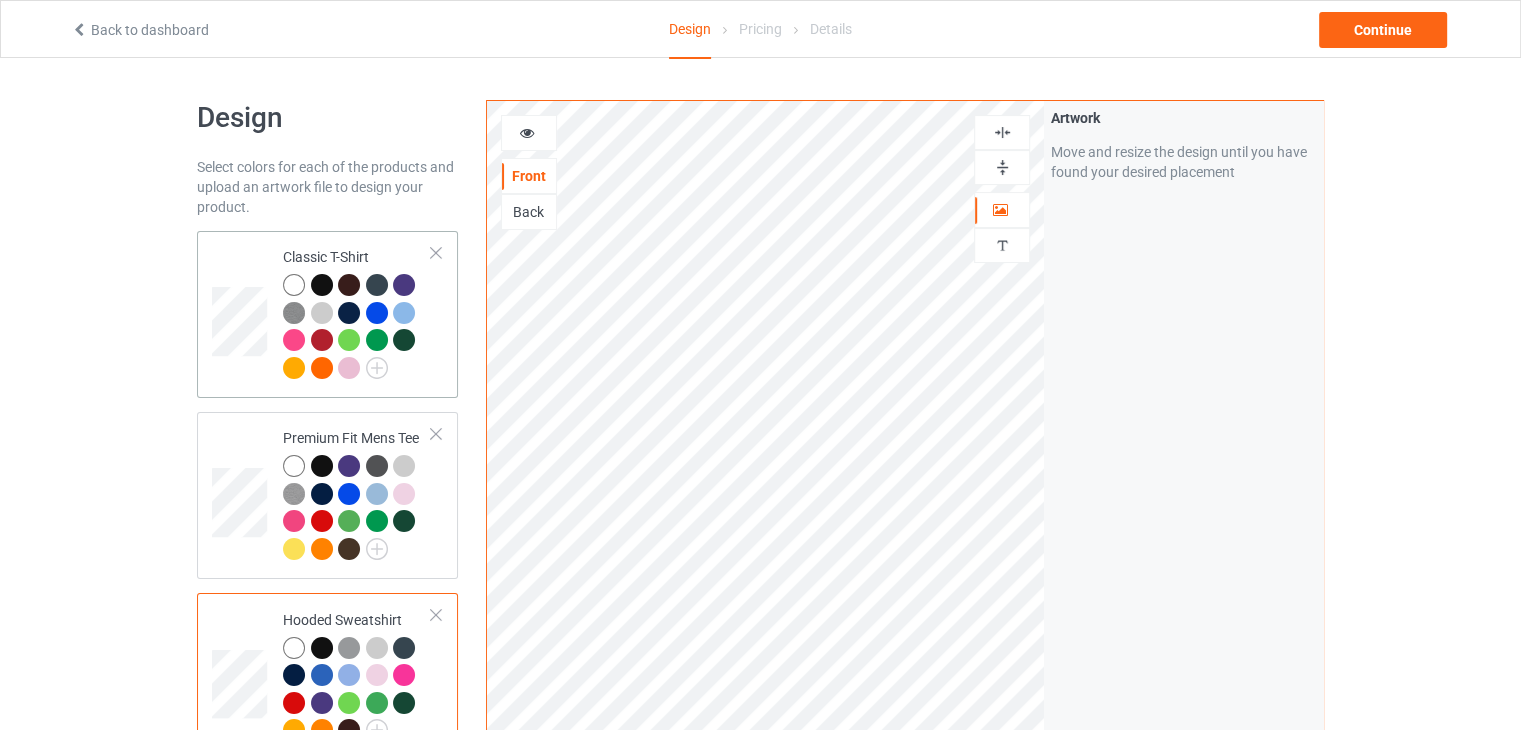 click at bounding box center (242, 314) 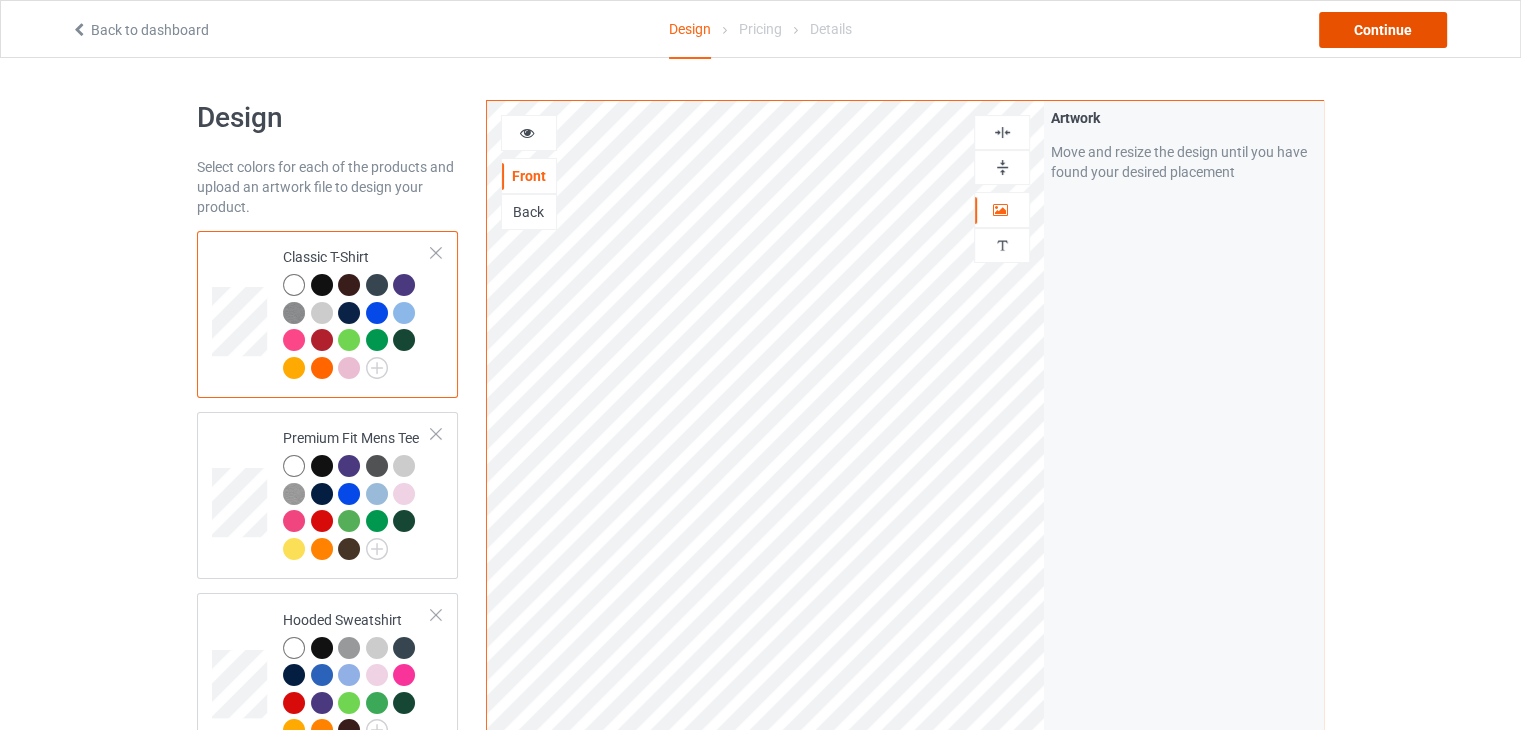 click on "Continue" at bounding box center (1383, 30) 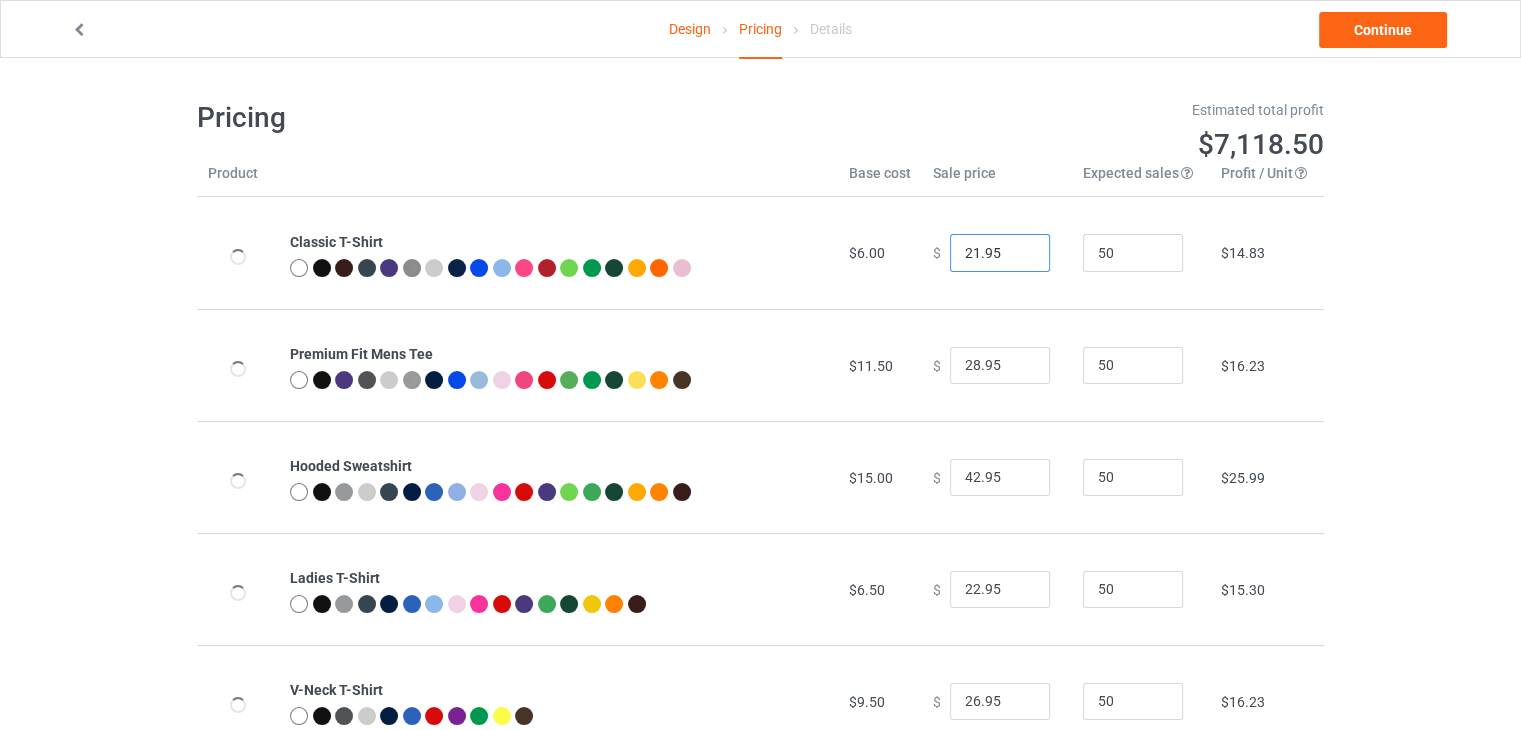 click on "21.95" at bounding box center (1000, 253) 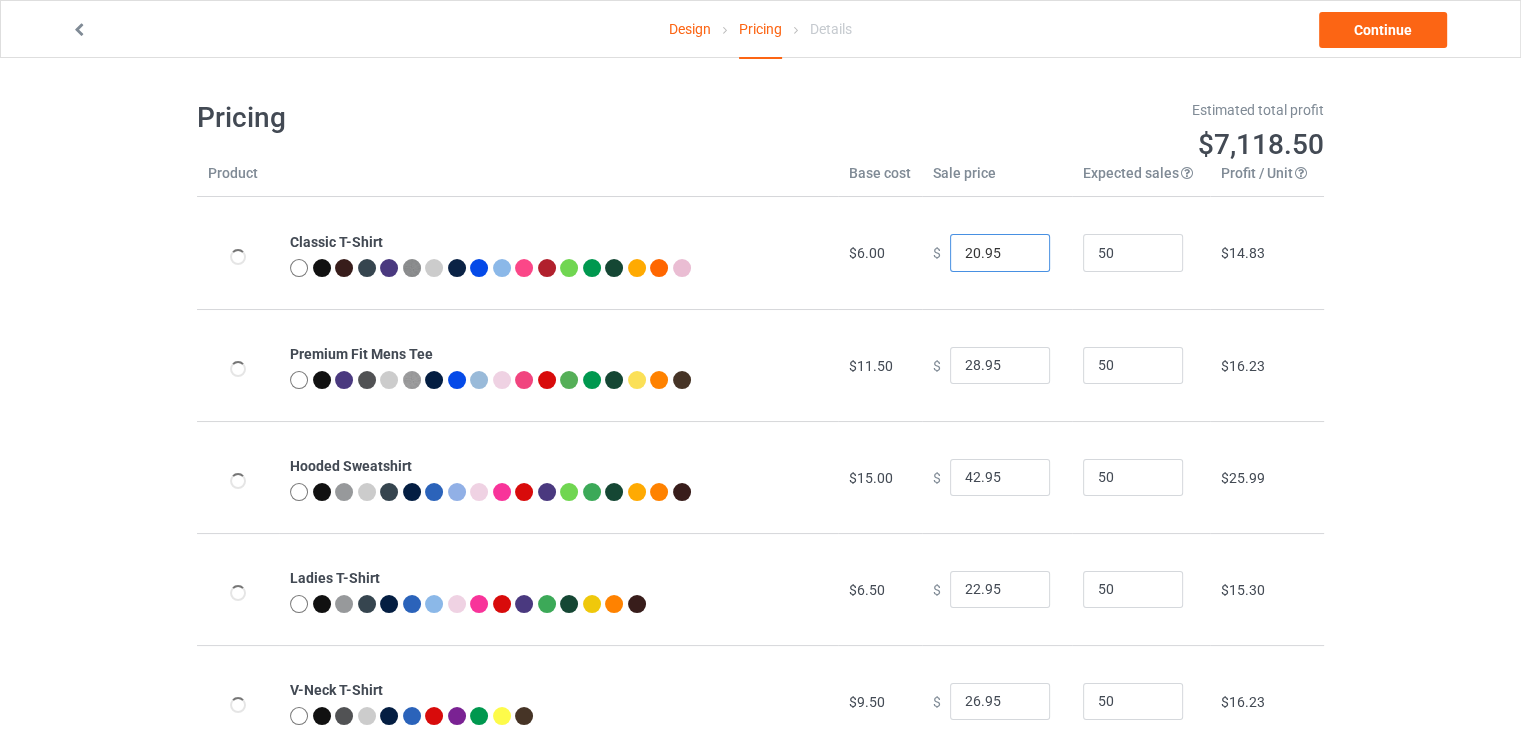 click on "20.95" at bounding box center (1000, 253) 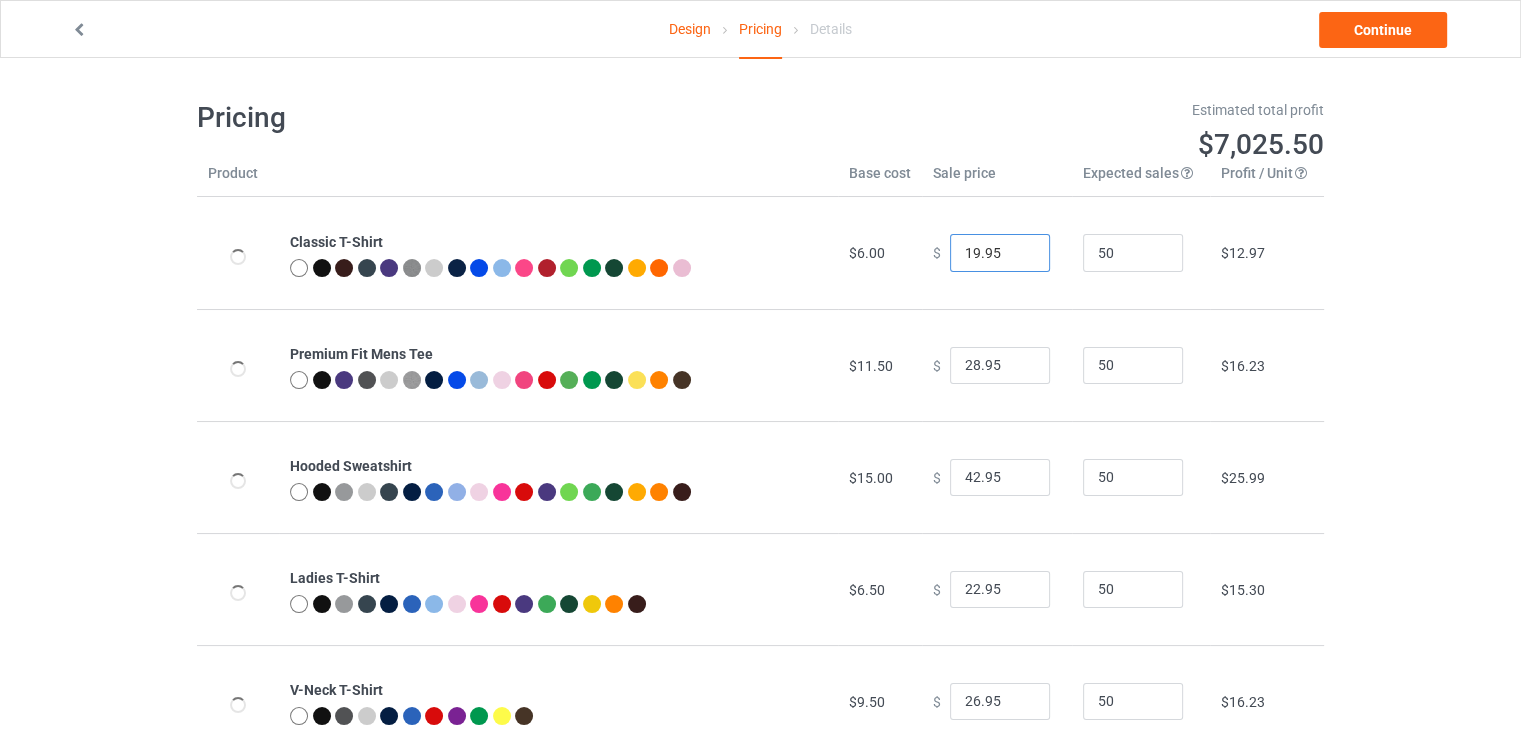 type on "19.95" 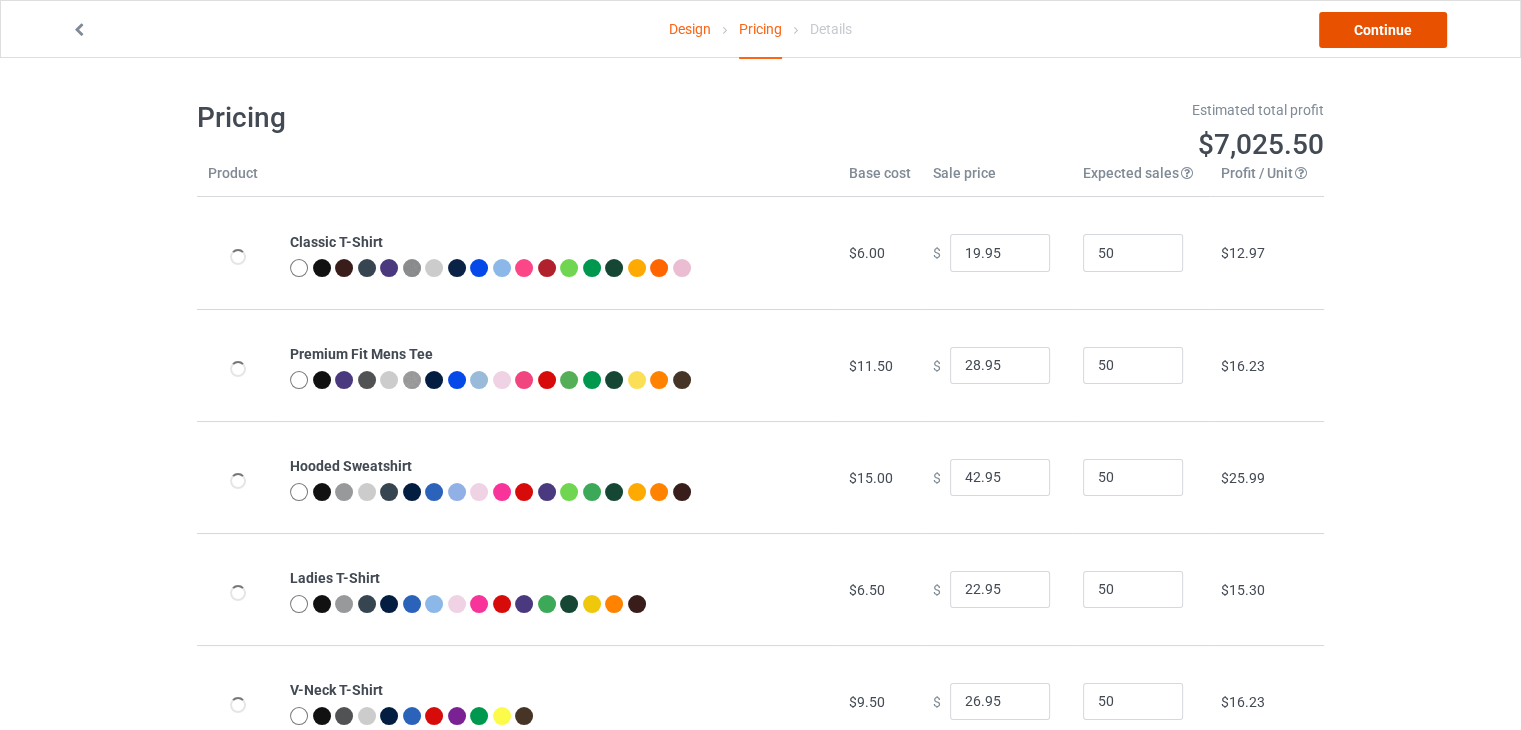 click on "Continue" at bounding box center (1383, 30) 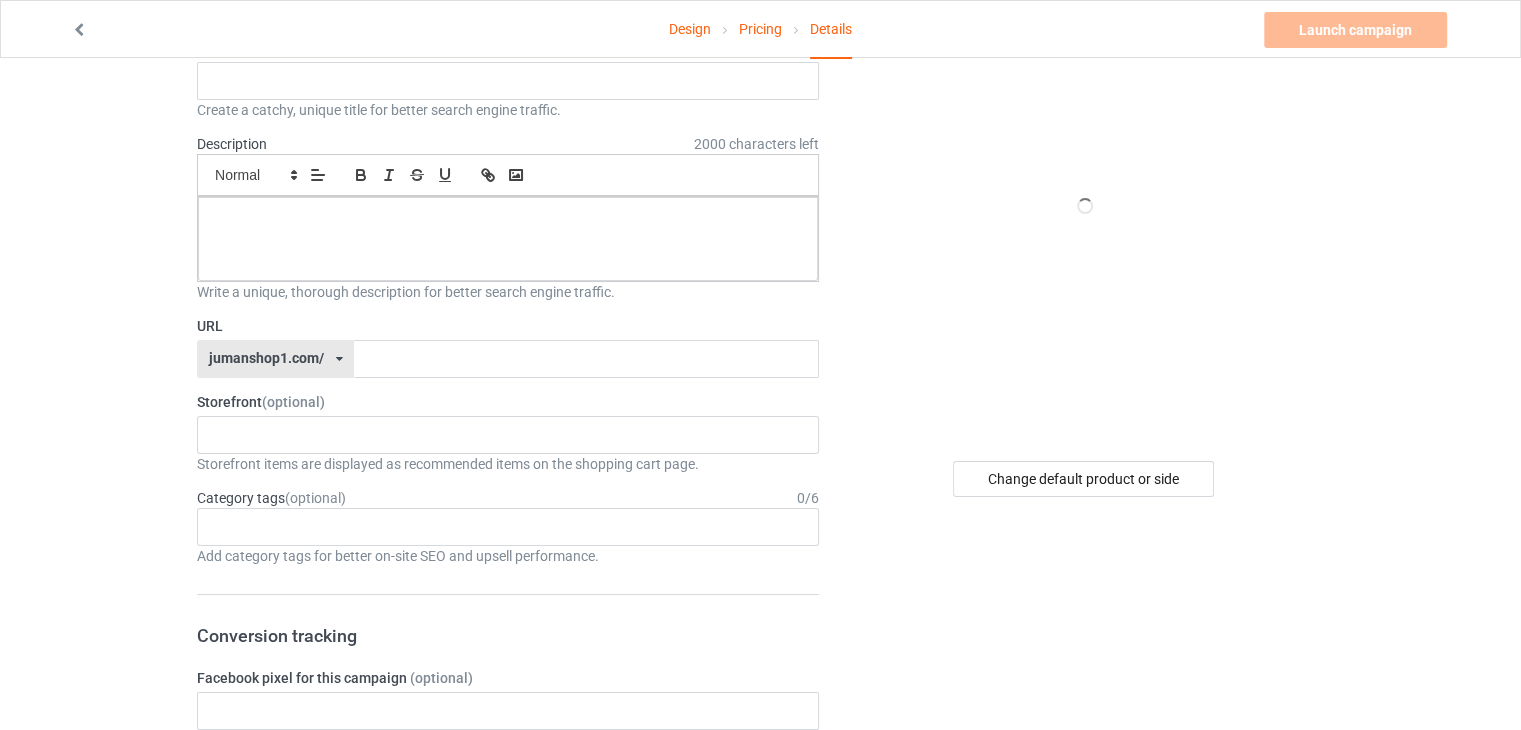 scroll, scrollTop: 0, scrollLeft: 0, axis: both 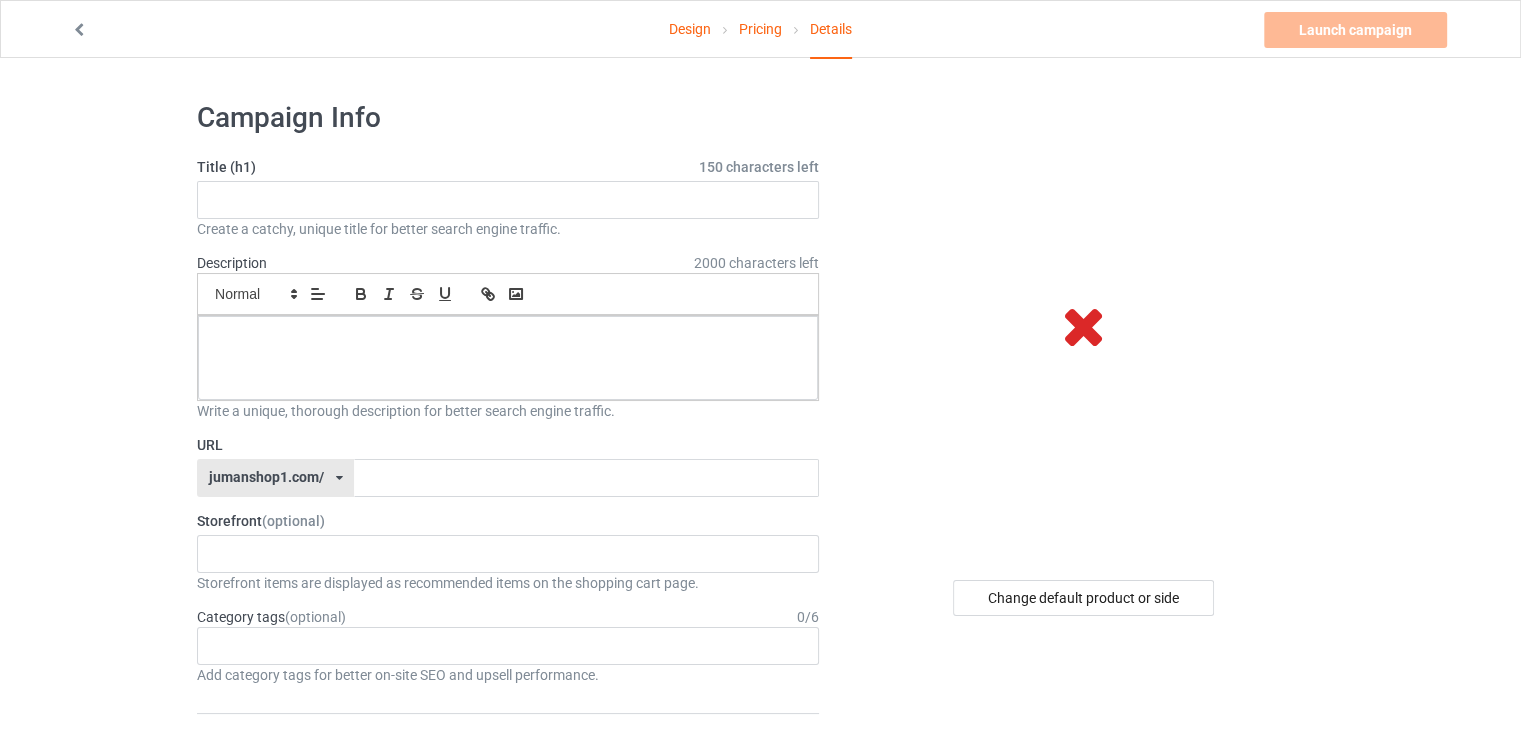 click at bounding box center (1085, 325) 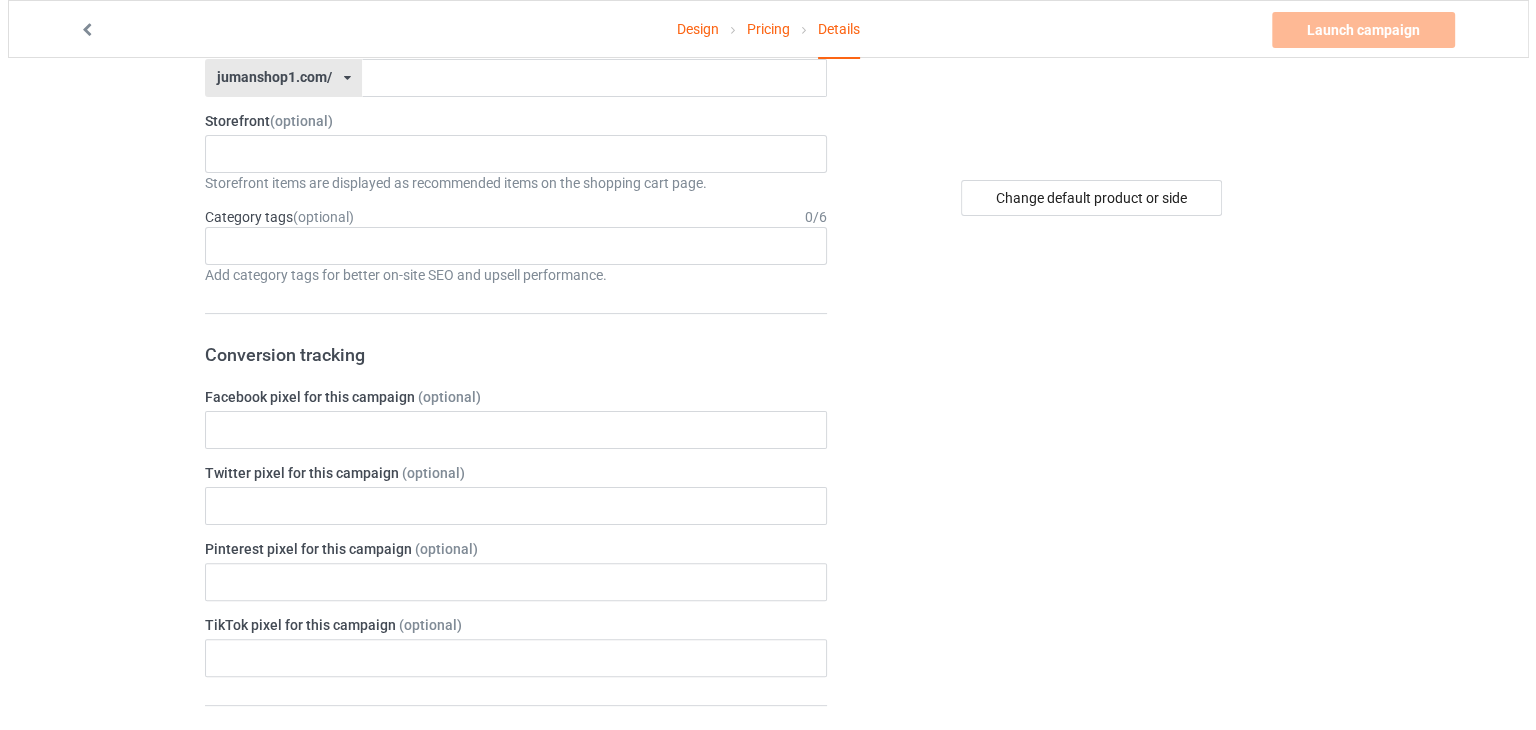 scroll, scrollTop: 0, scrollLeft: 0, axis: both 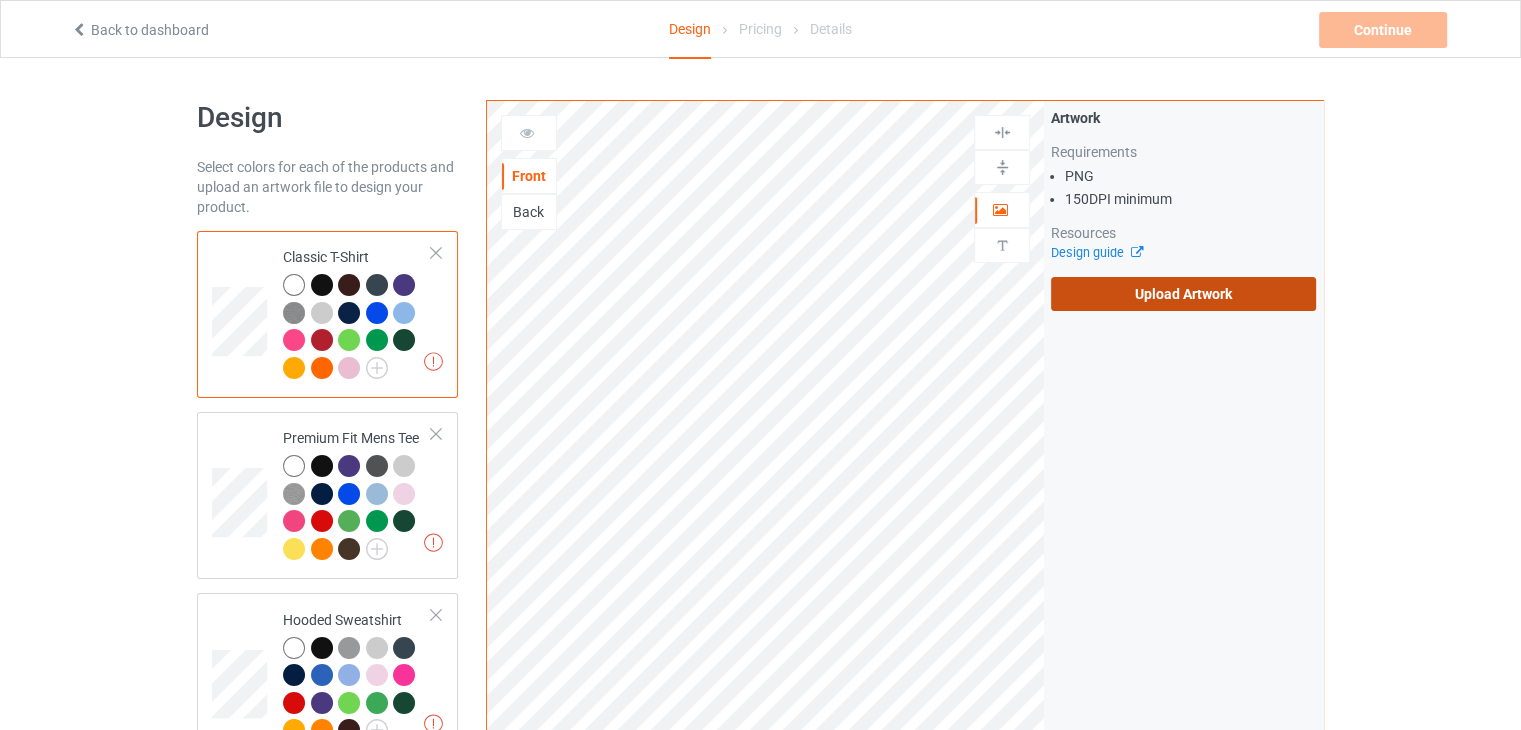 click on "Upload Artwork" at bounding box center (1183, 294) 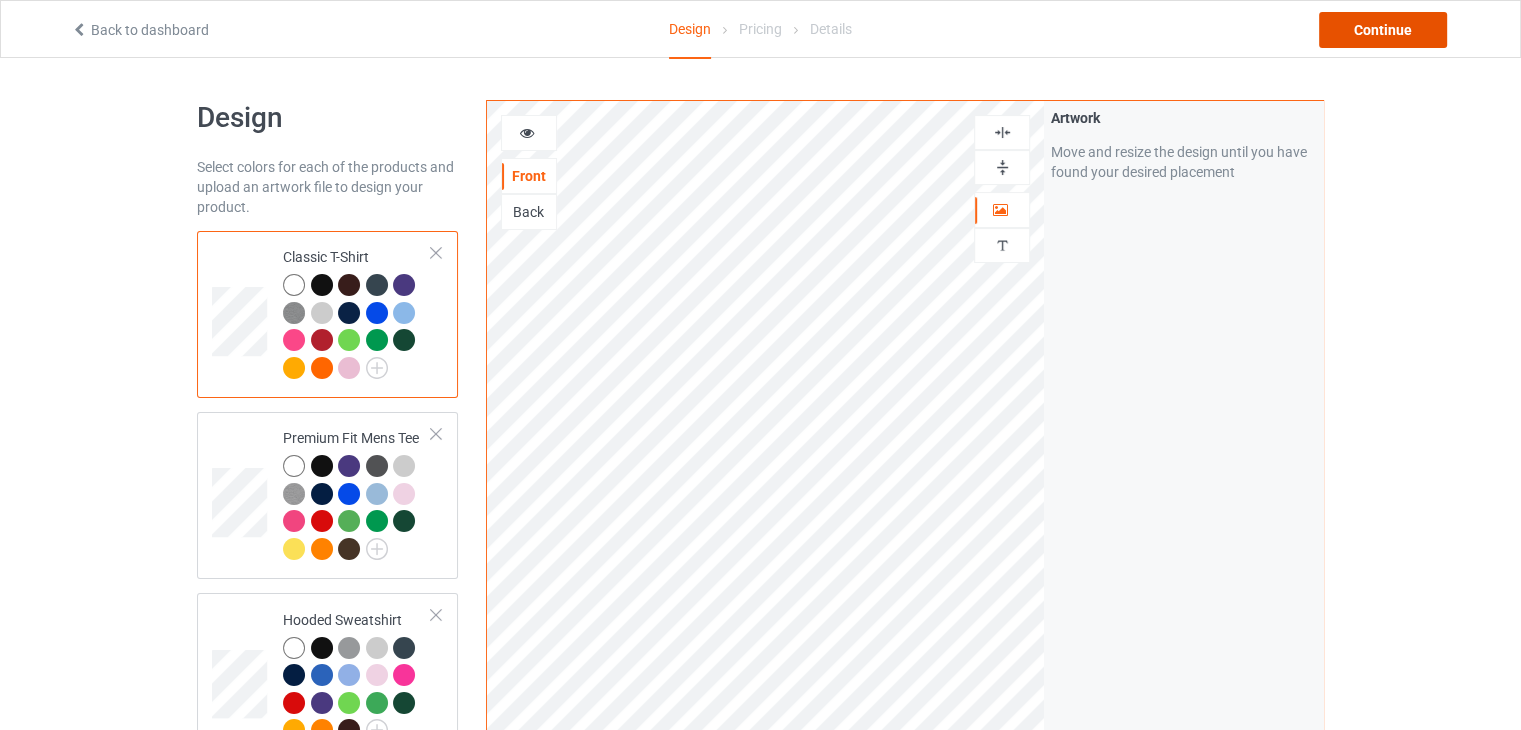 click on "Continue" at bounding box center [1383, 30] 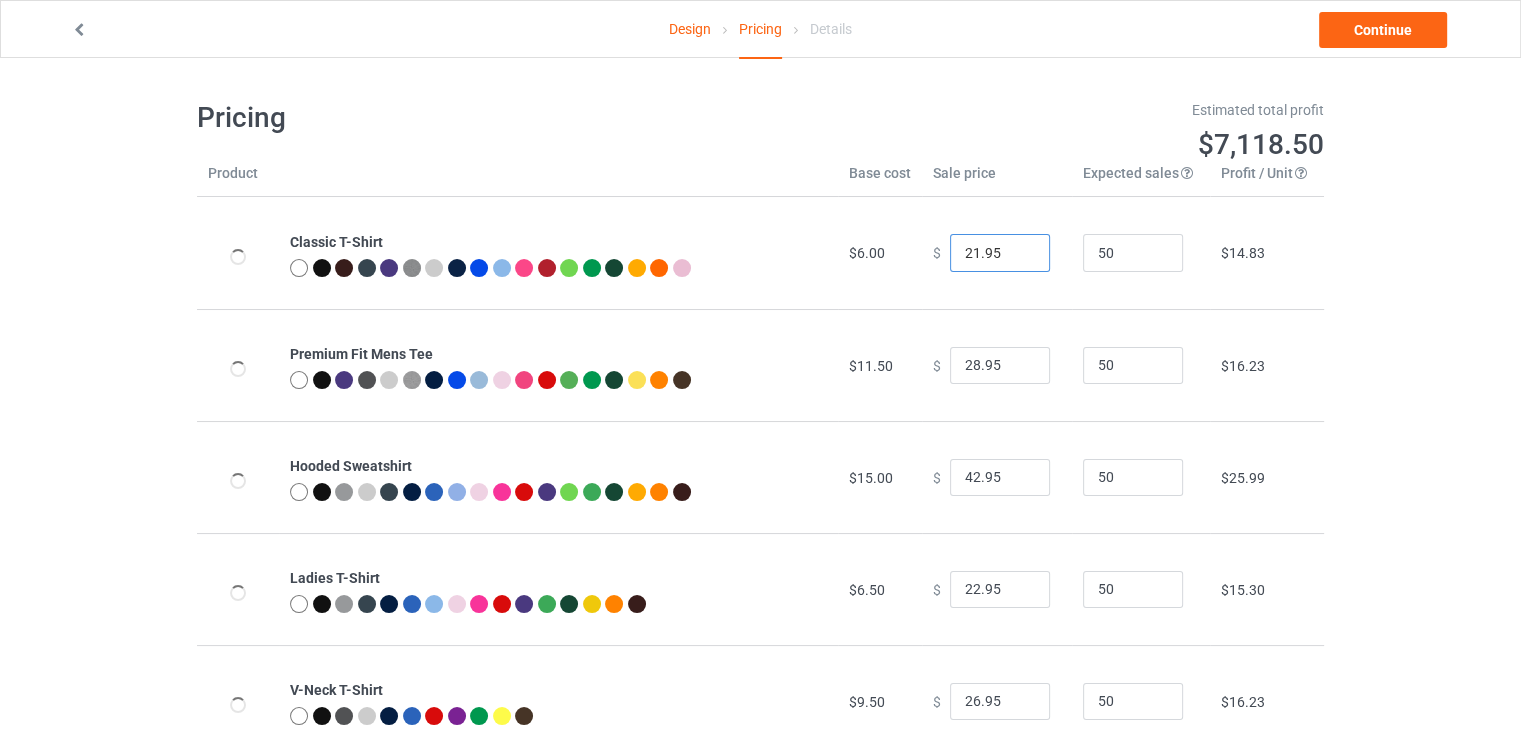 click on "21.95" at bounding box center (1000, 253) 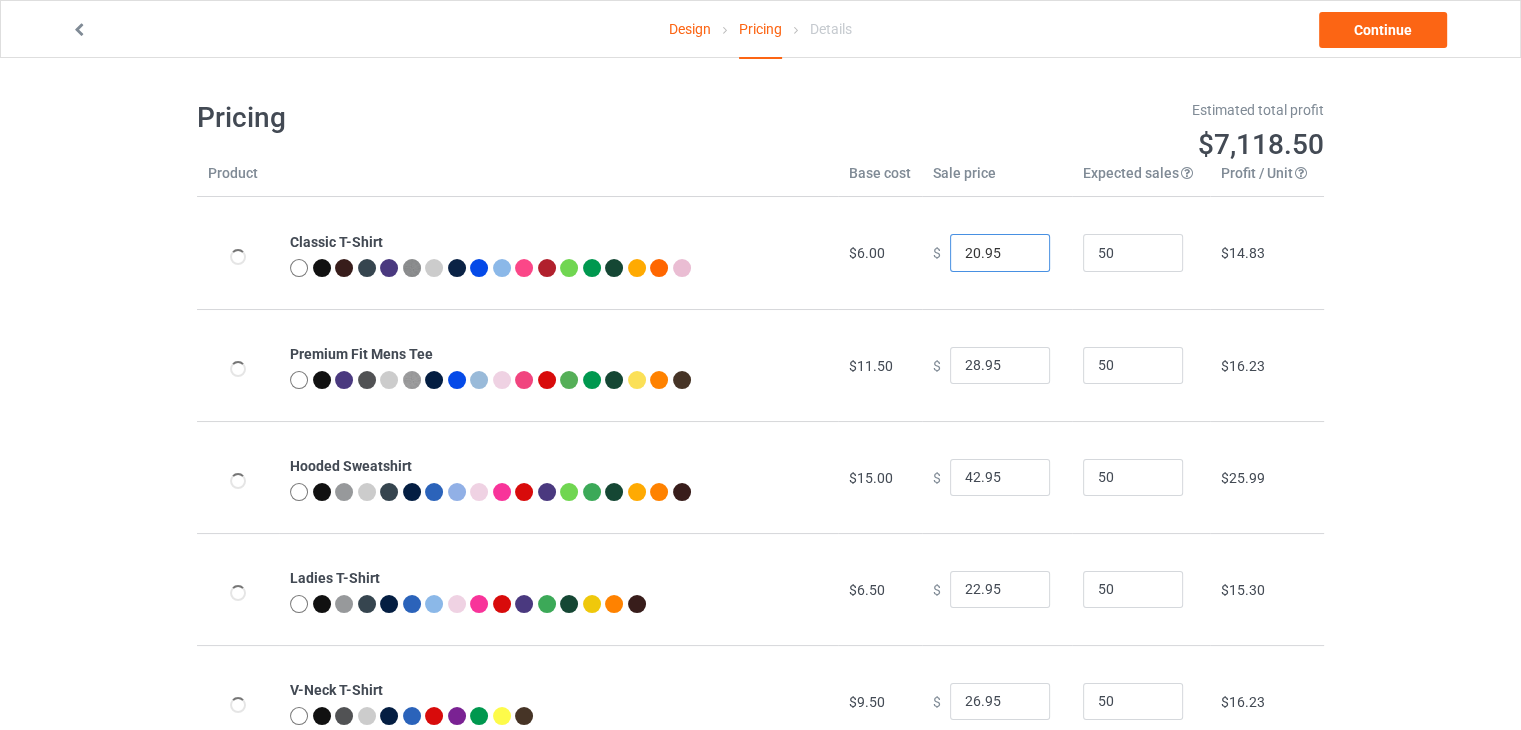 click on "20.95" at bounding box center [1000, 253] 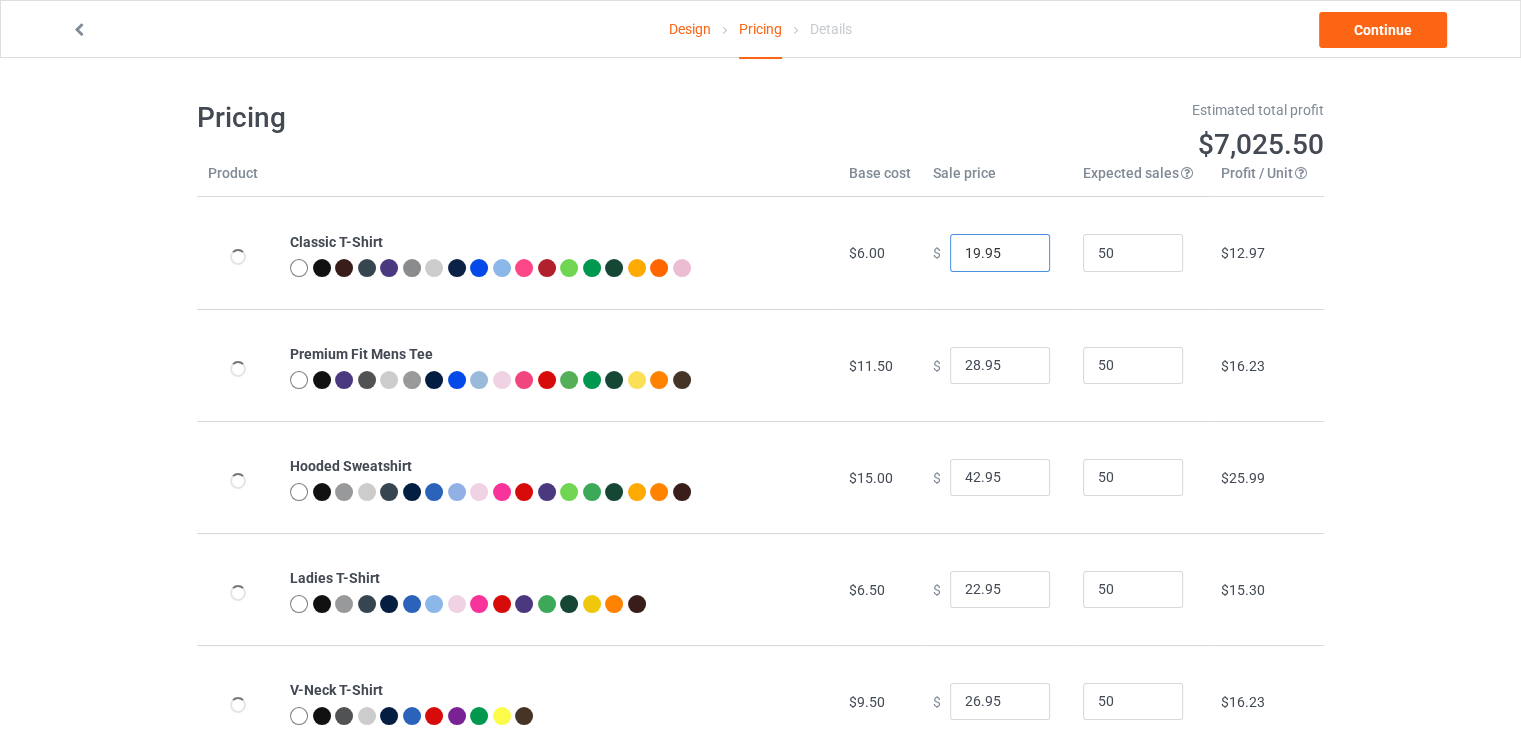 type on "19.95" 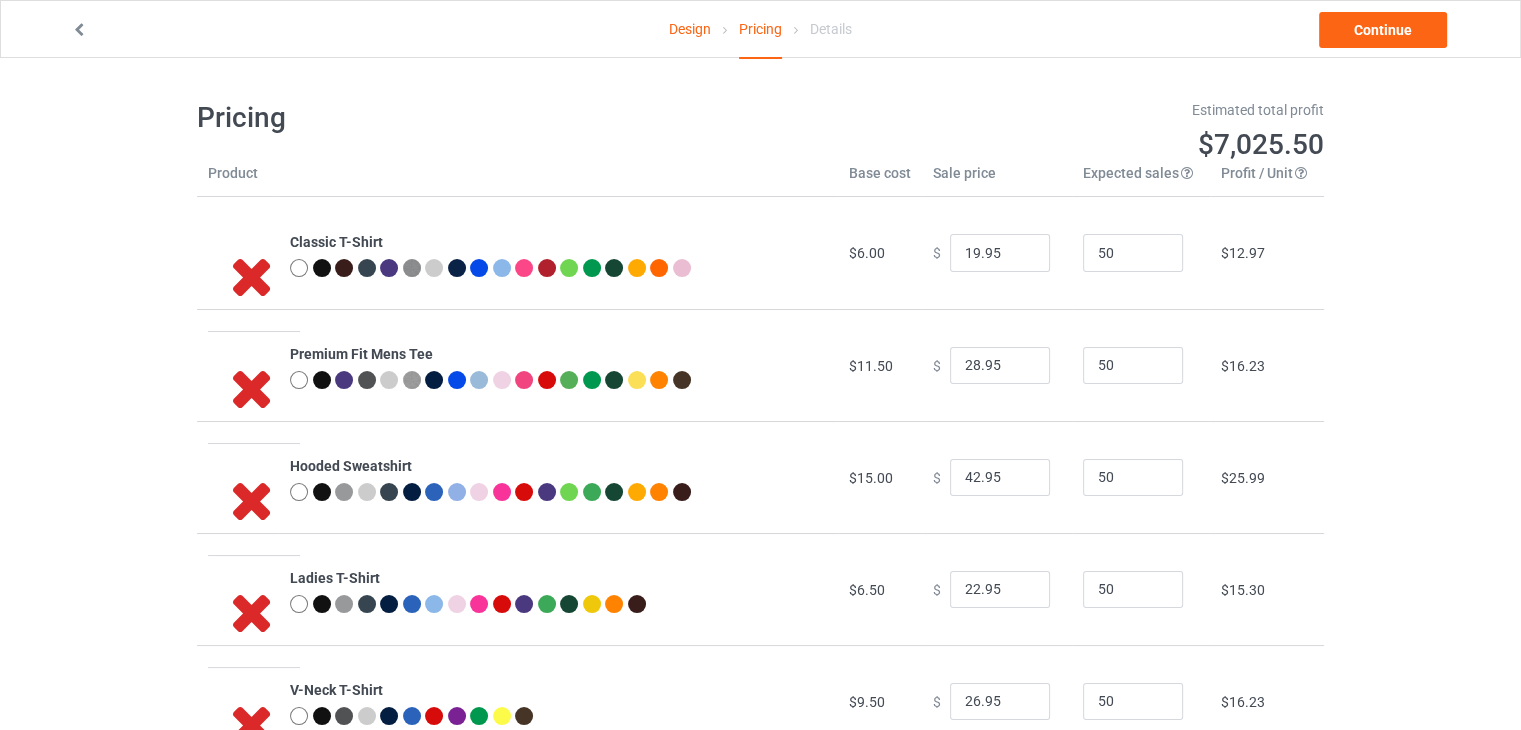 click at bounding box center (252, 275) 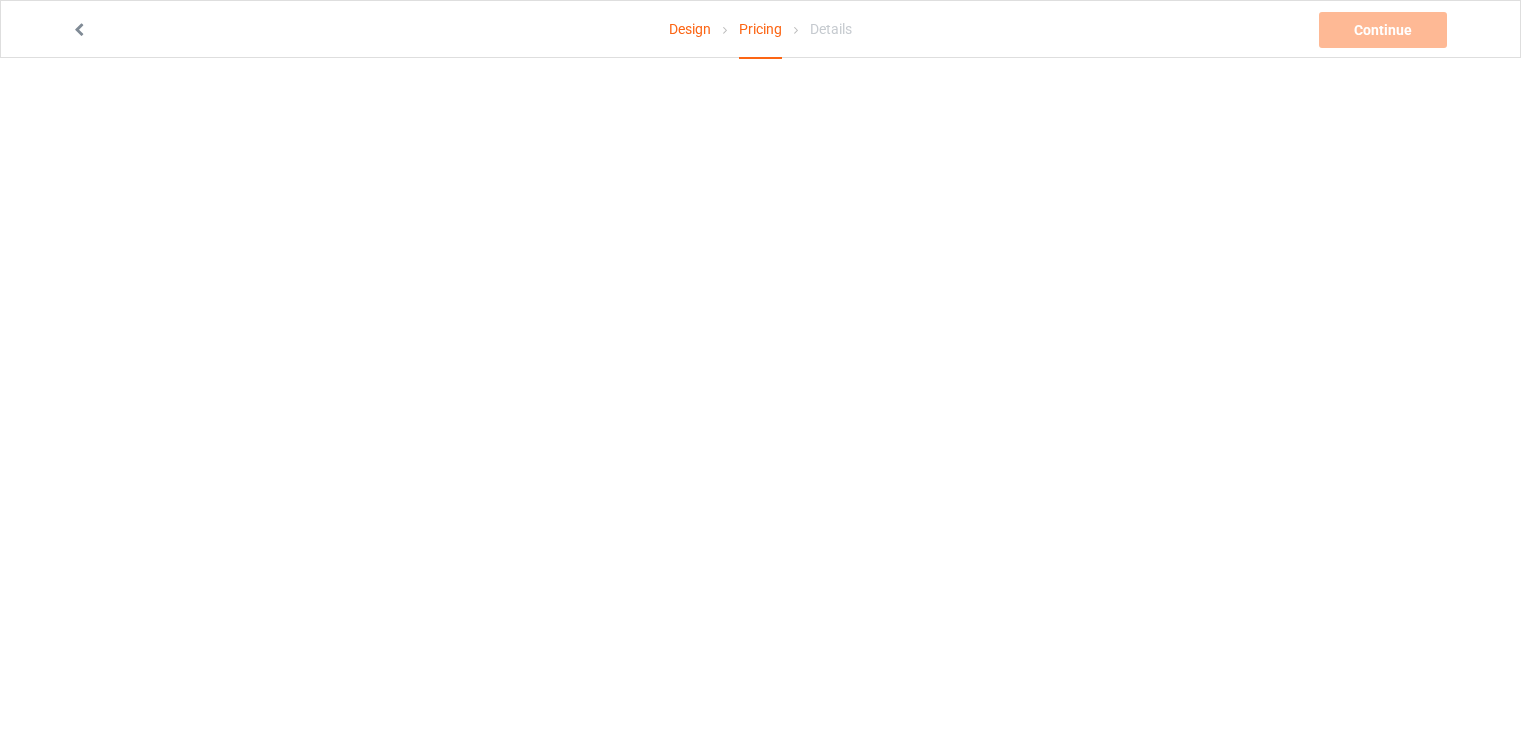scroll, scrollTop: 0, scrollLeft: 0, axis: both 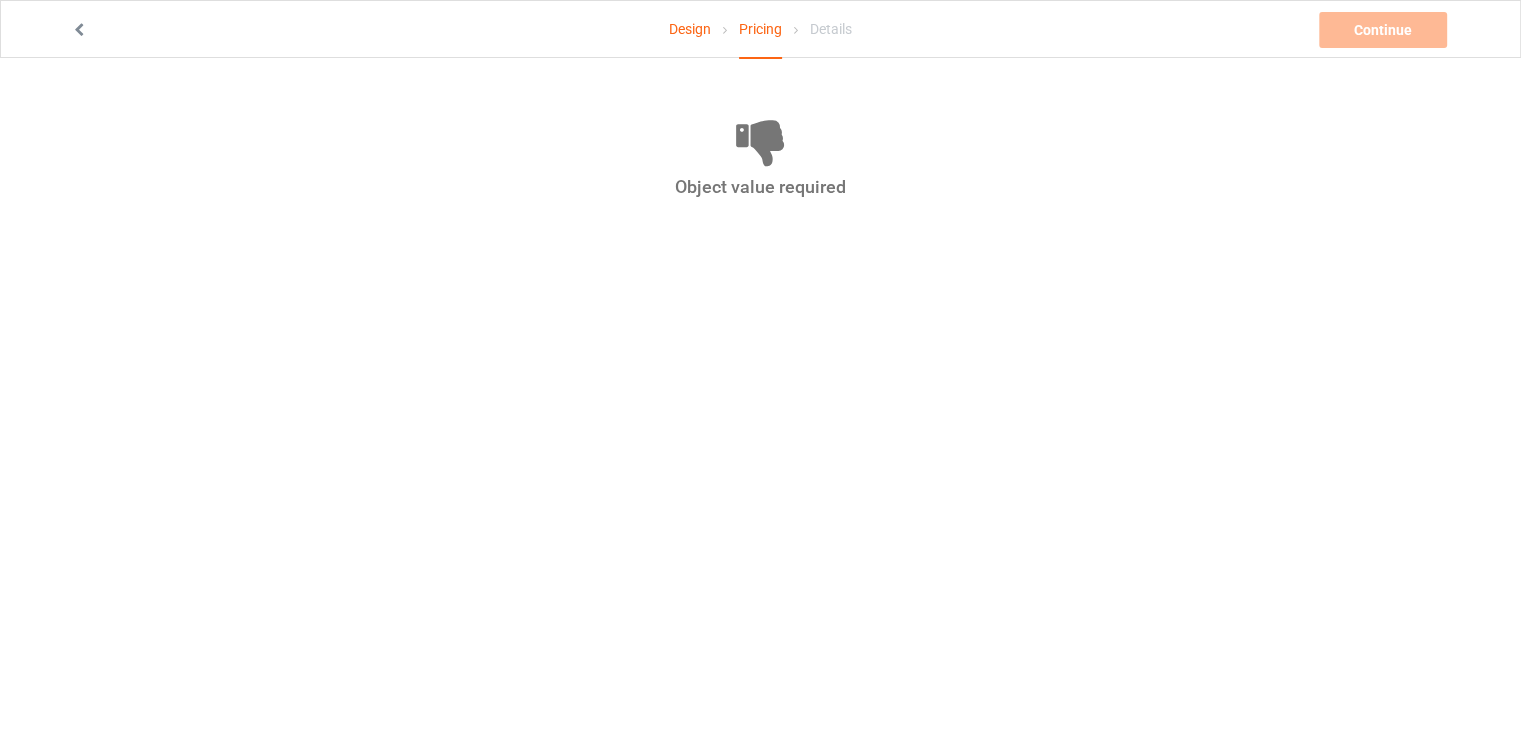 click at bounding box center (79, 27) 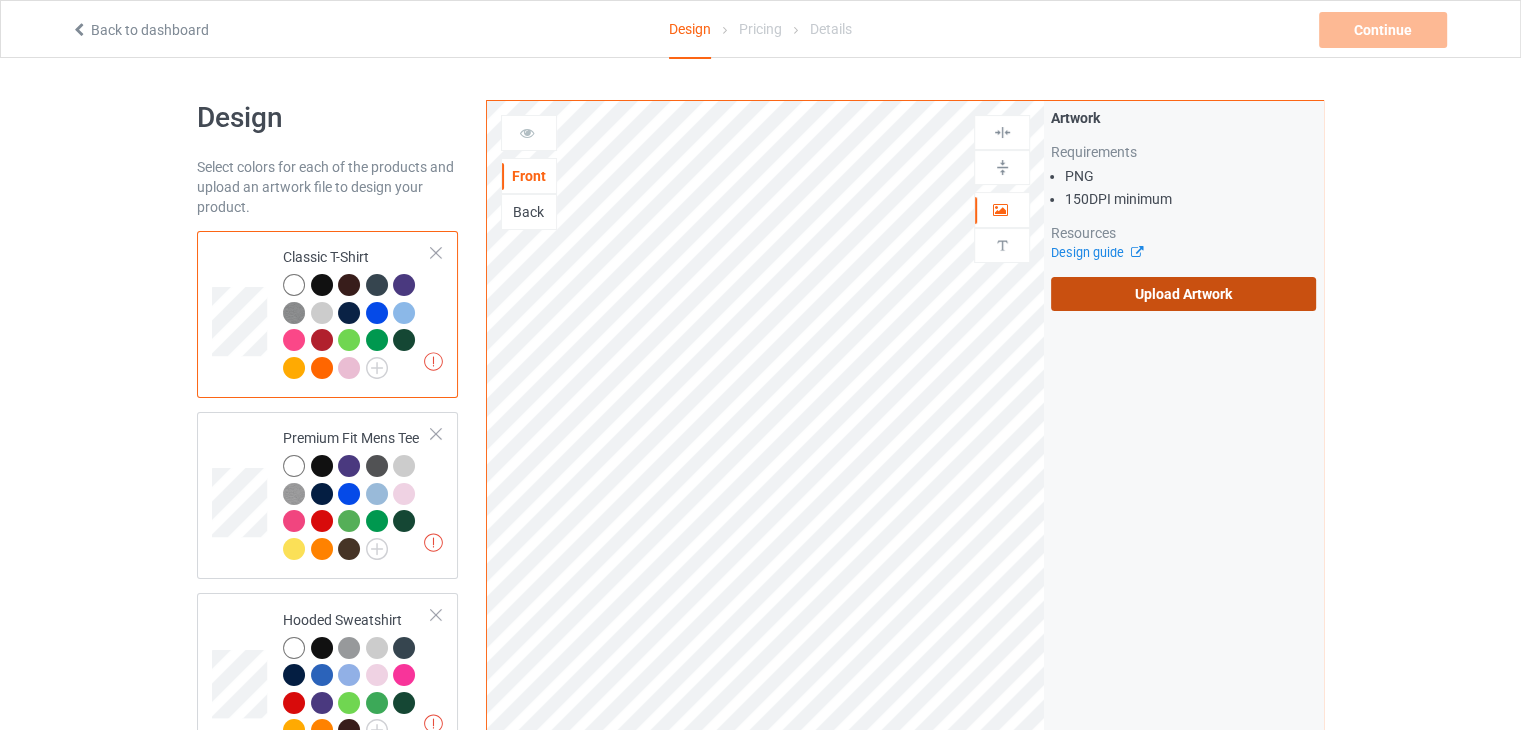 click on "Upload Artwork" at bounding box center [1183, 294] 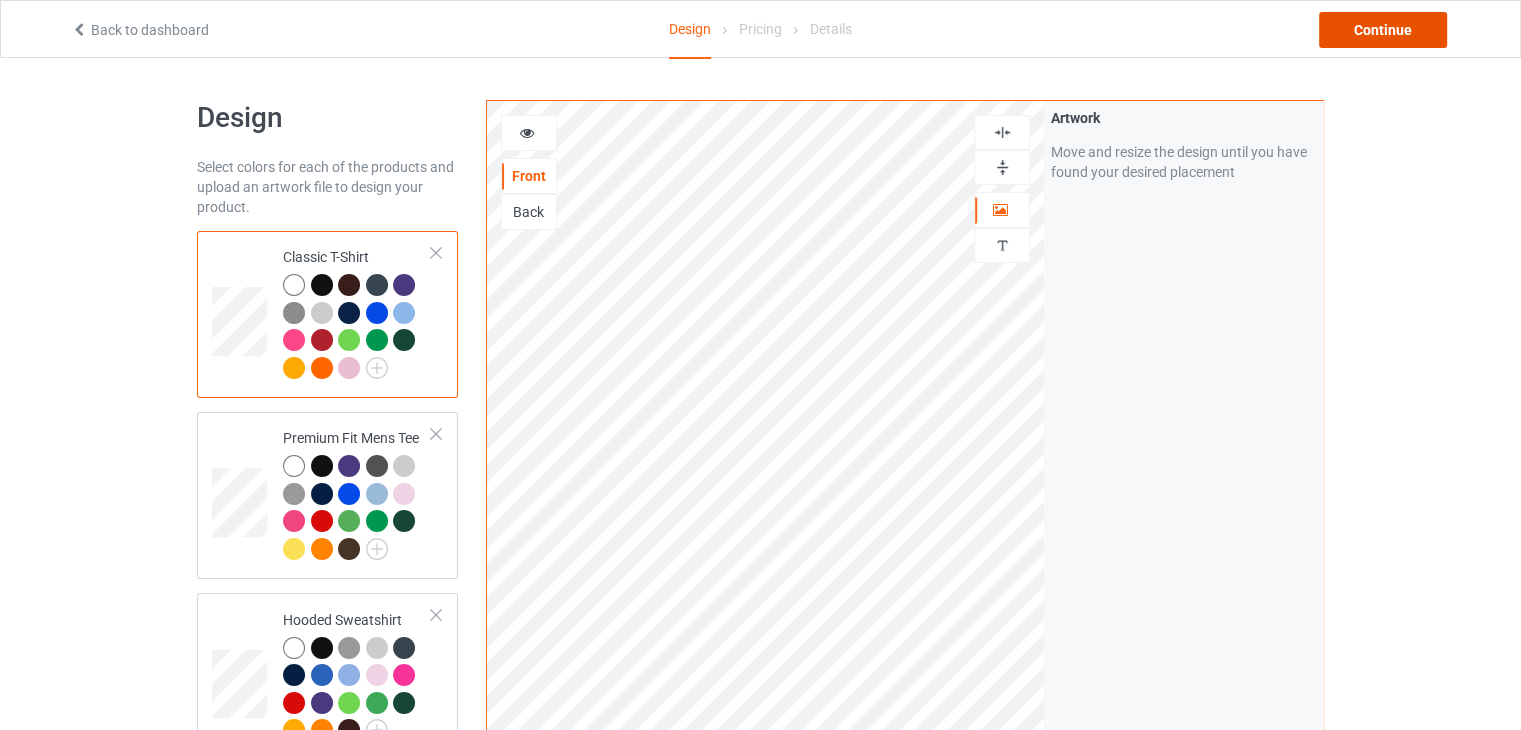 click on "Continue" at bounding box center [1383, 30] 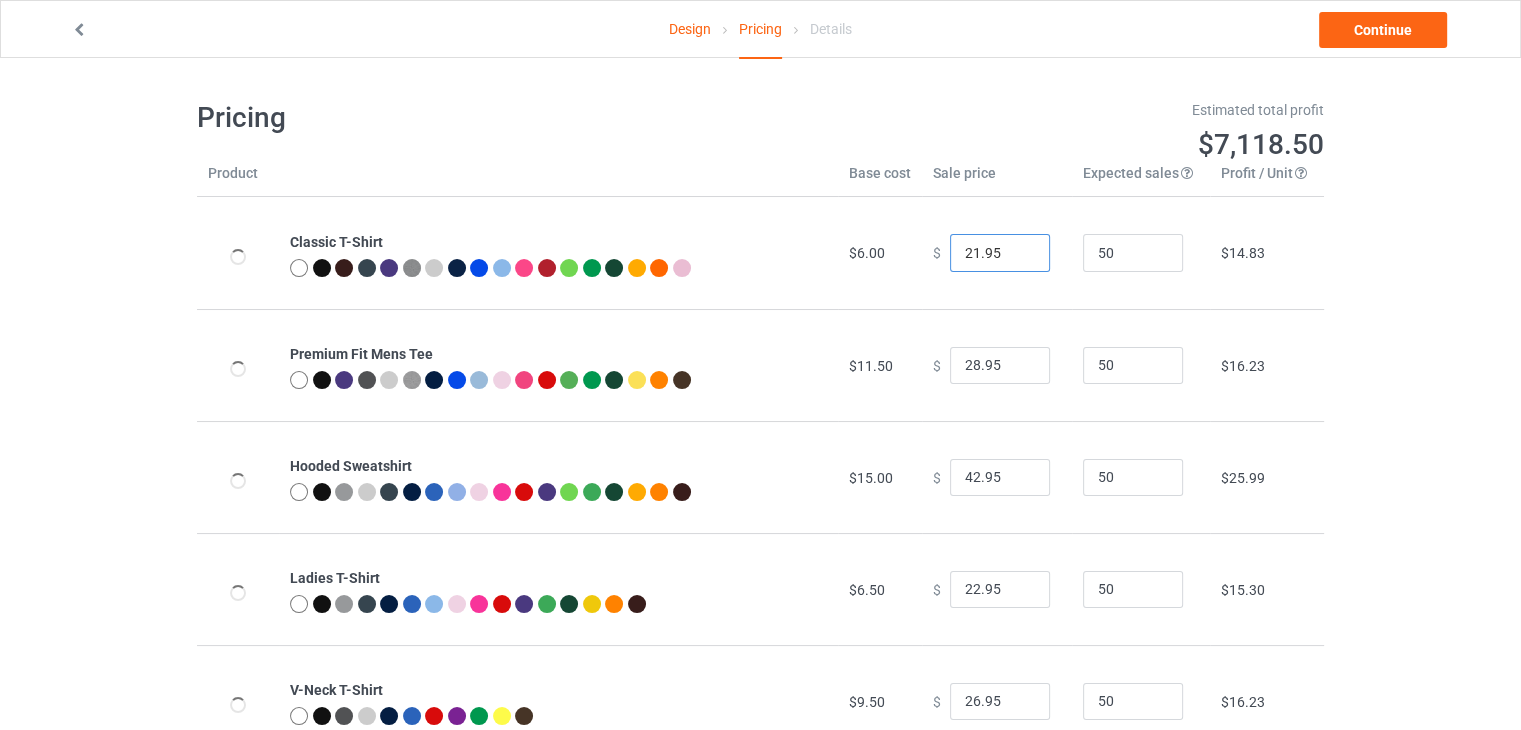 click on "21.95" at bounding box center [1000, 253] 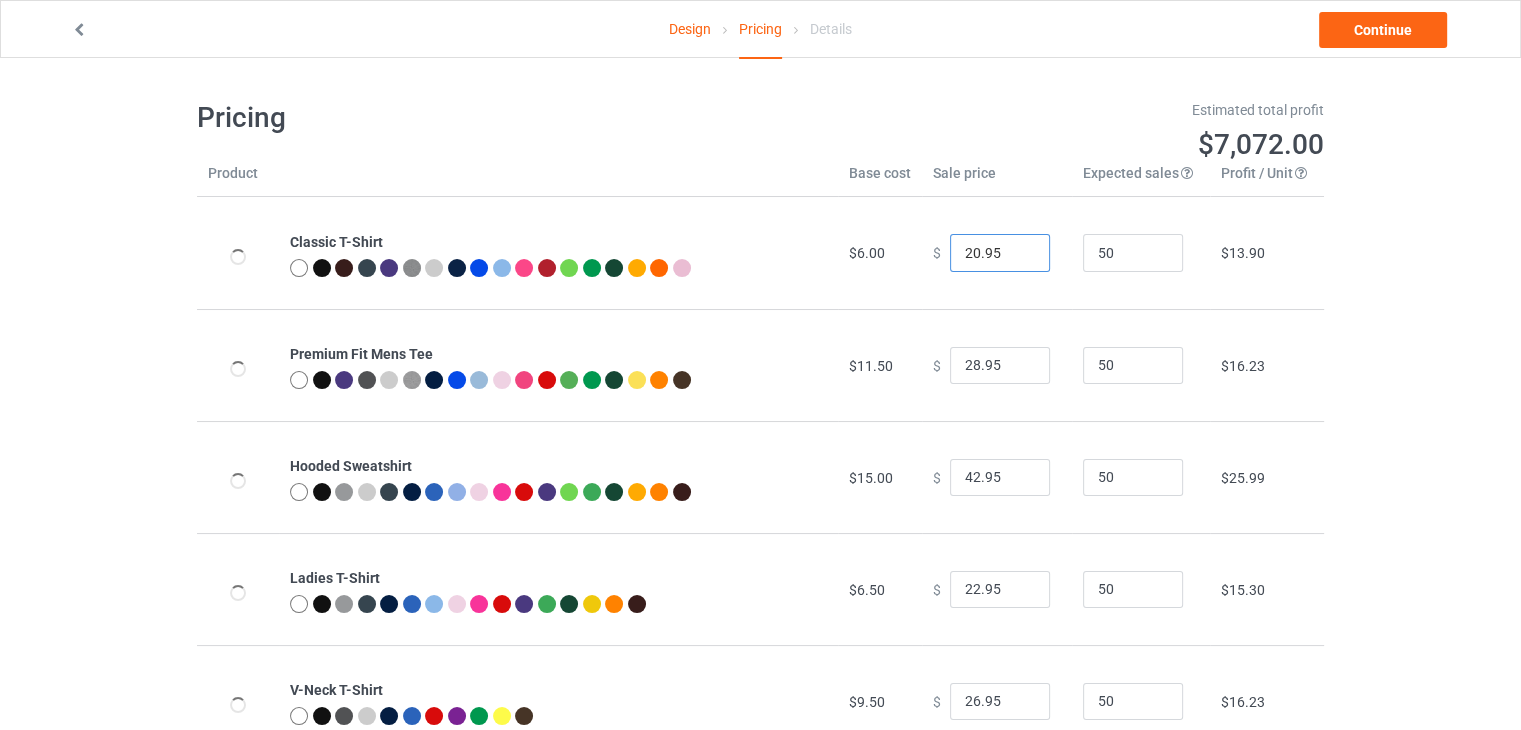 click on "20.95" at bounding box center [1000, 253] 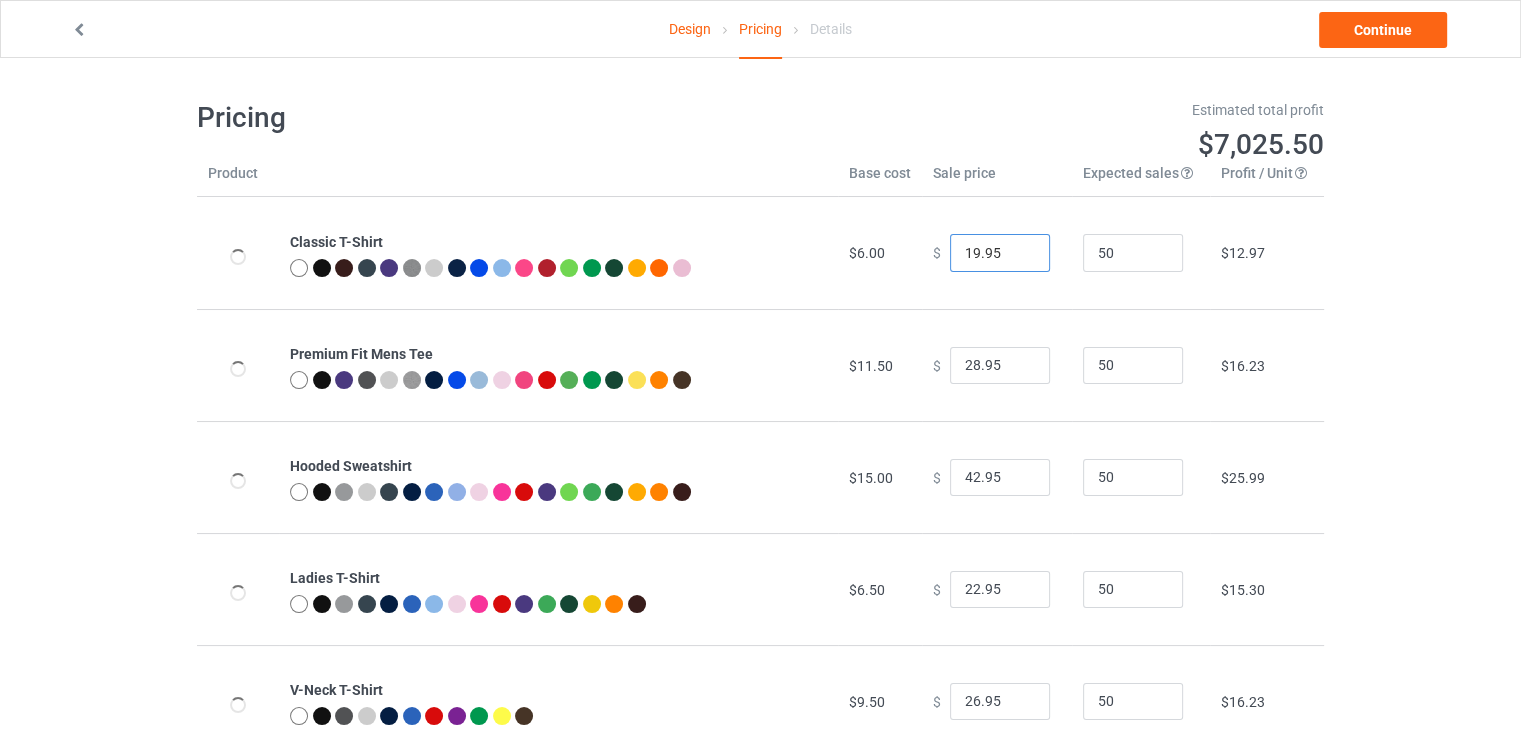 type on "19.95" 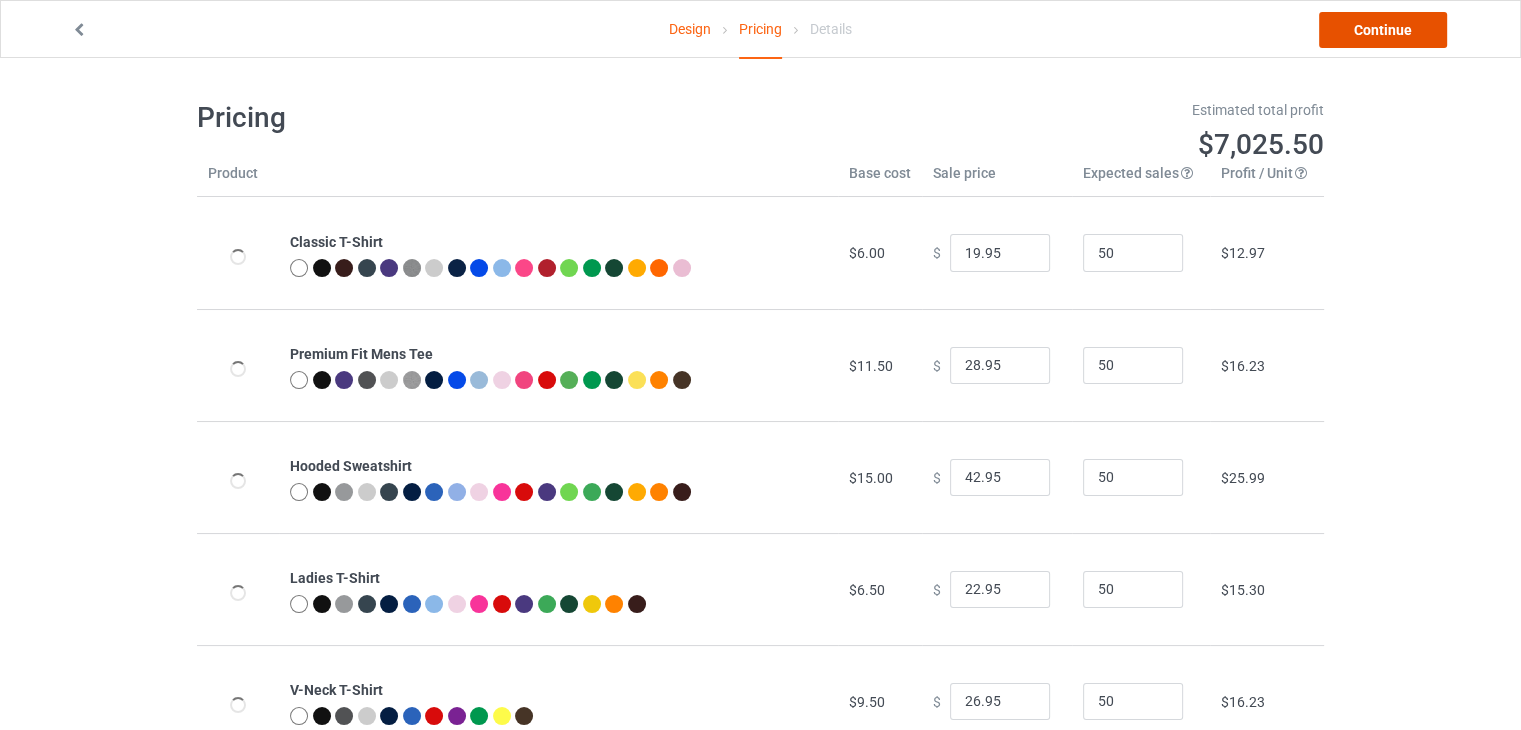 click on "Continue" at bounding box center (1383, 30) 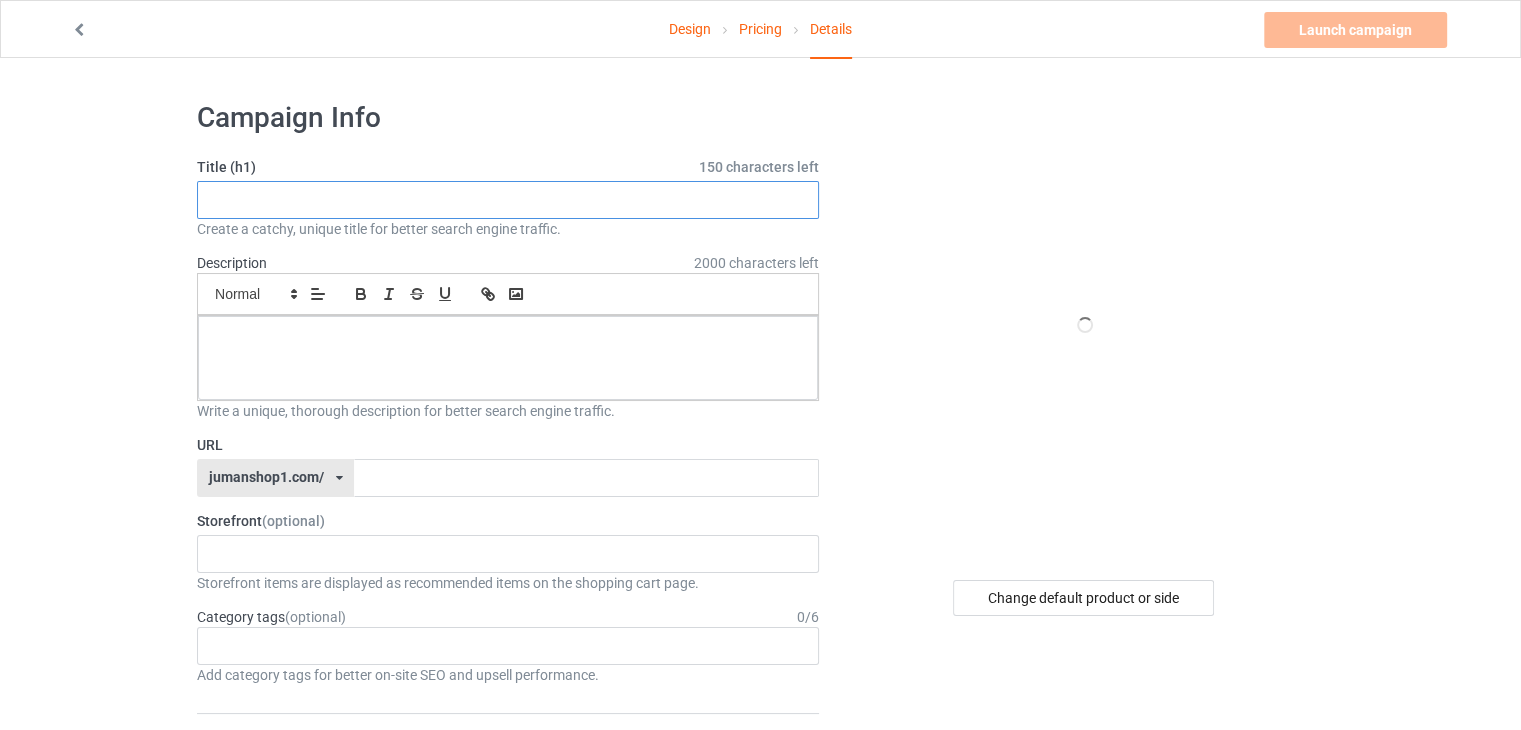 click at bounding box center [508, 200] 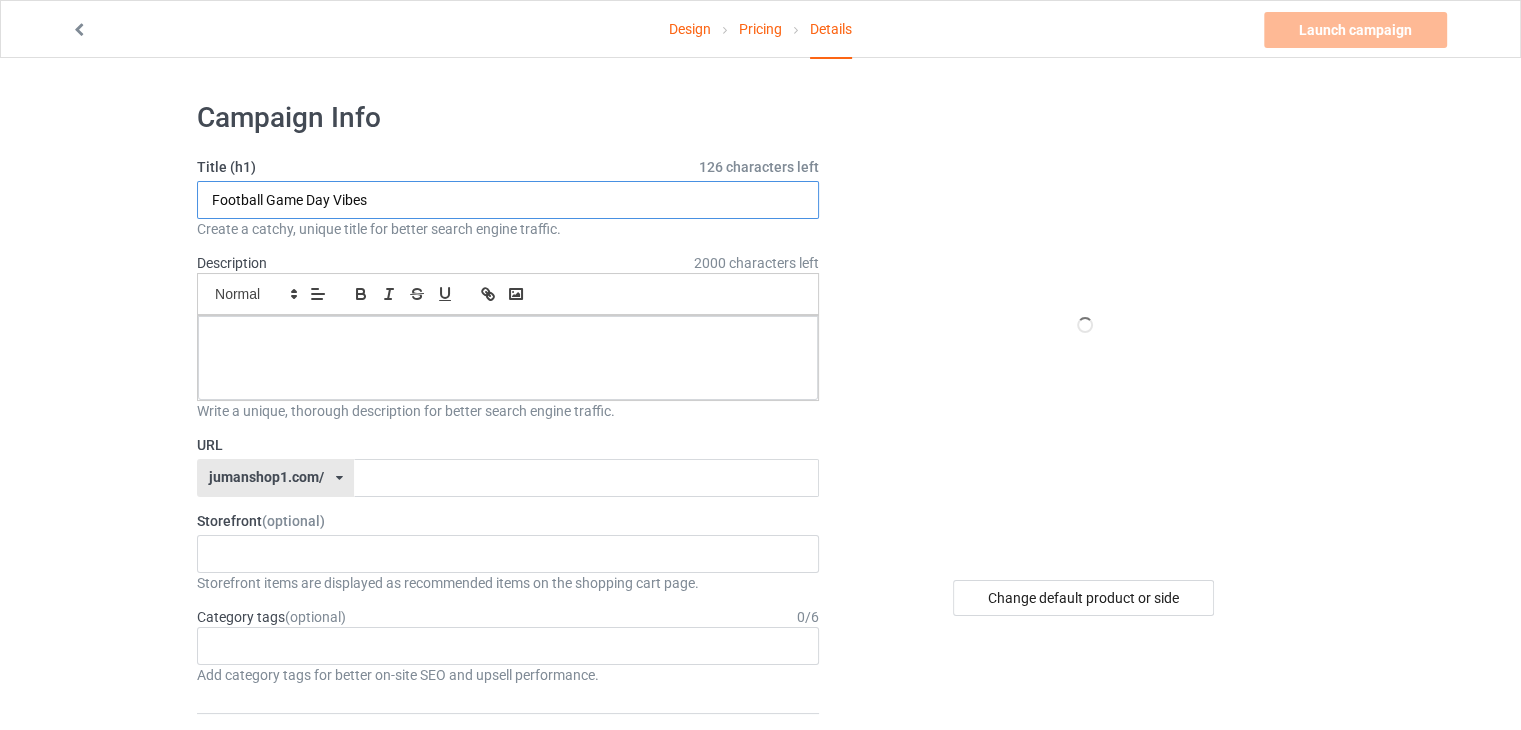 type on "Football Game Day Vibes" 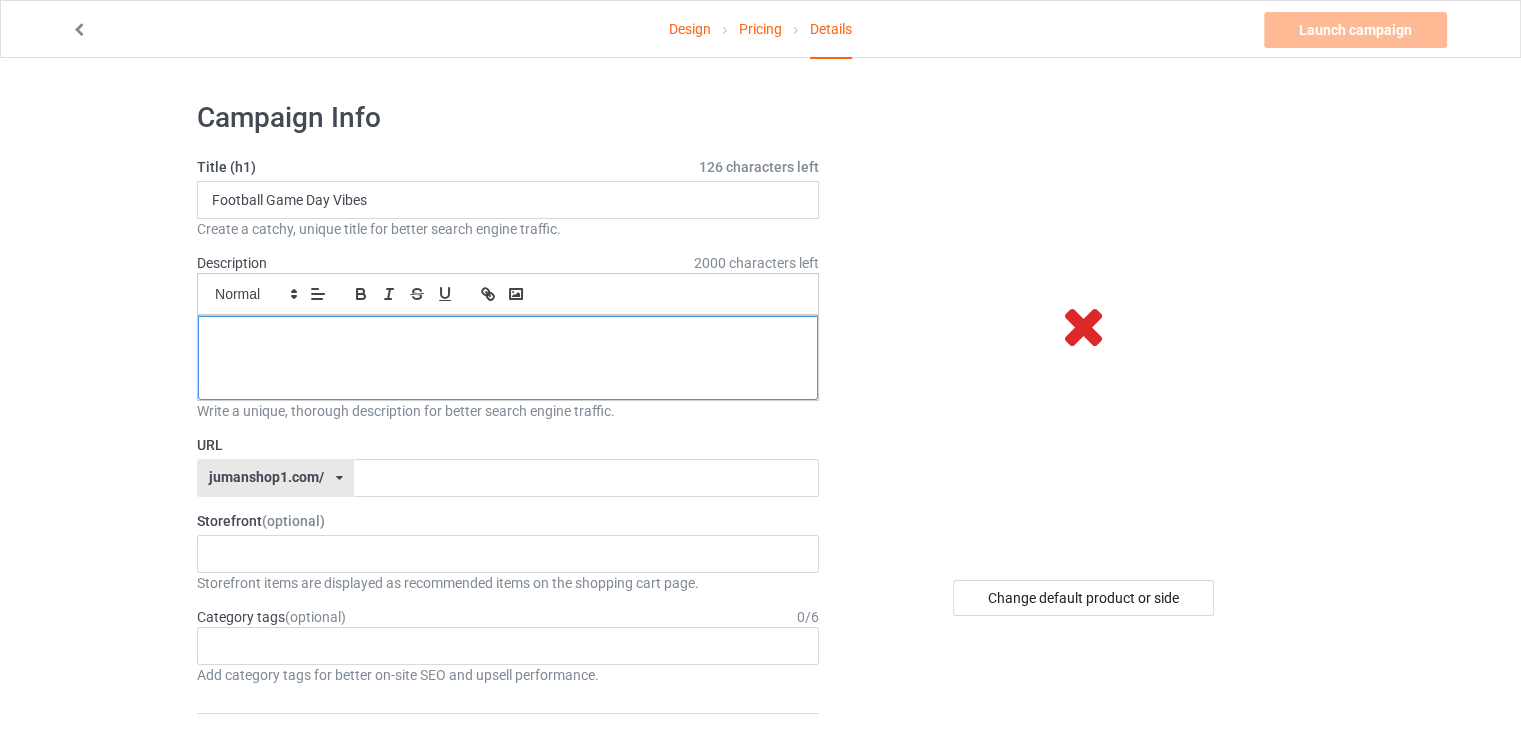 click at bounding box center (508, 358) 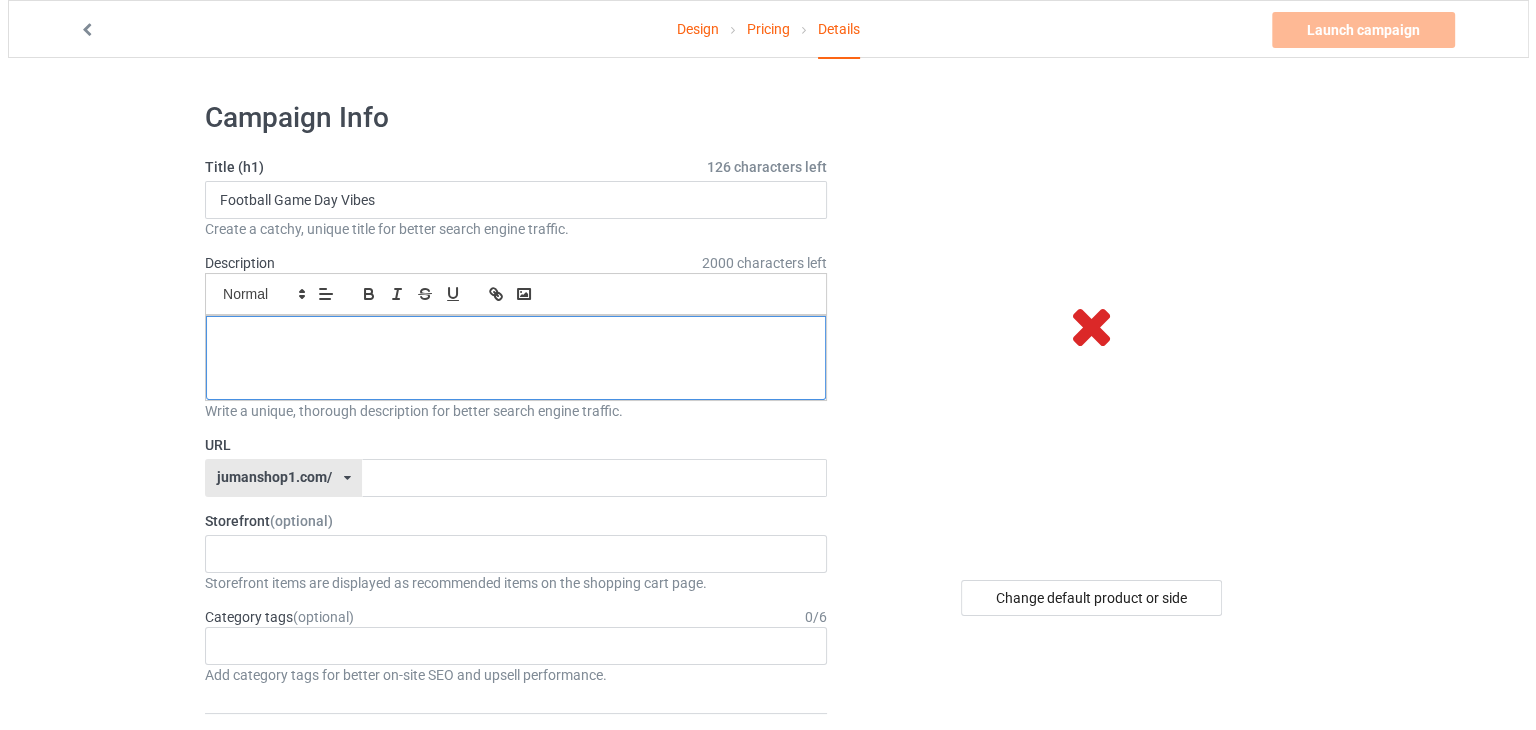 scroll, scrollTop: 0, scrollLeft: 0, axis: both 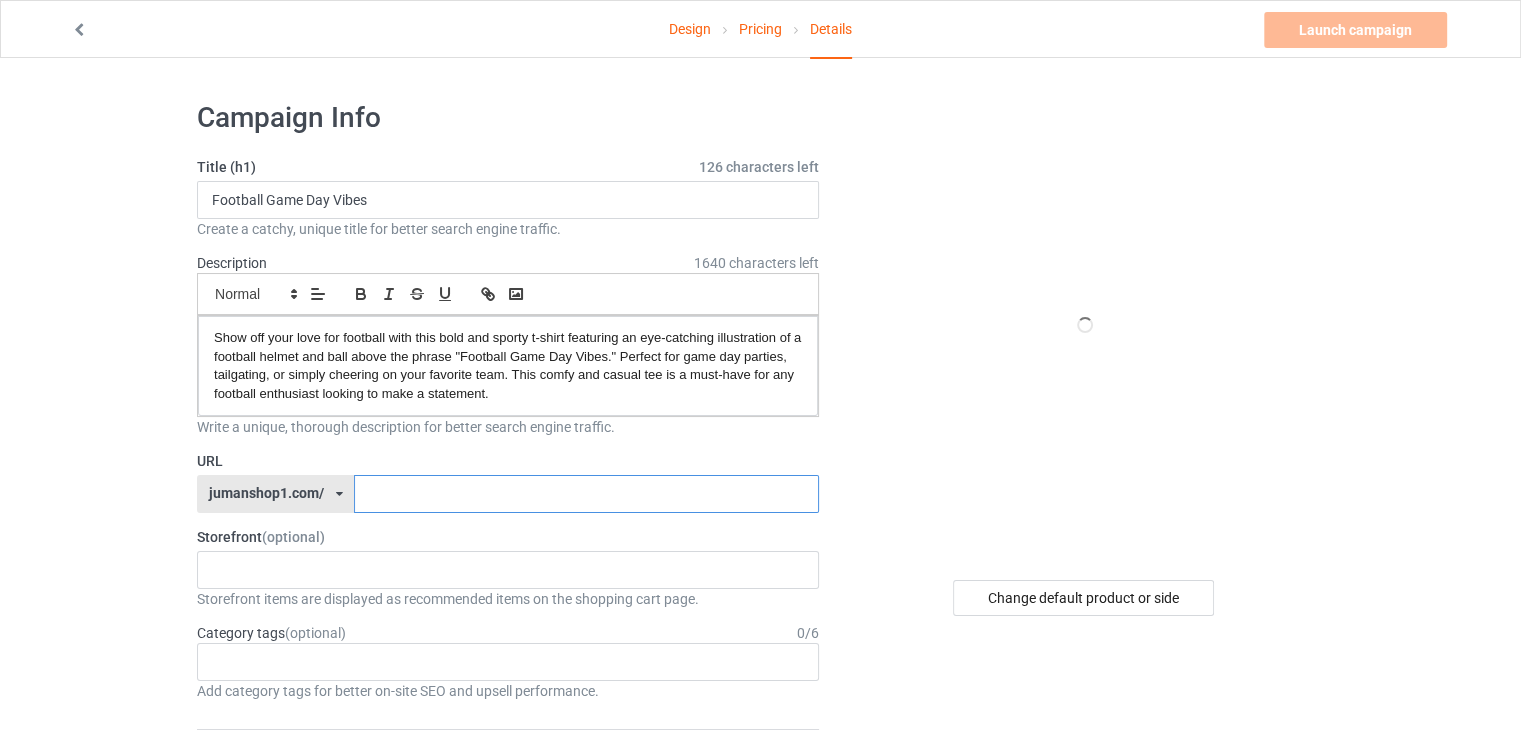click at bounding box center (586, 494) 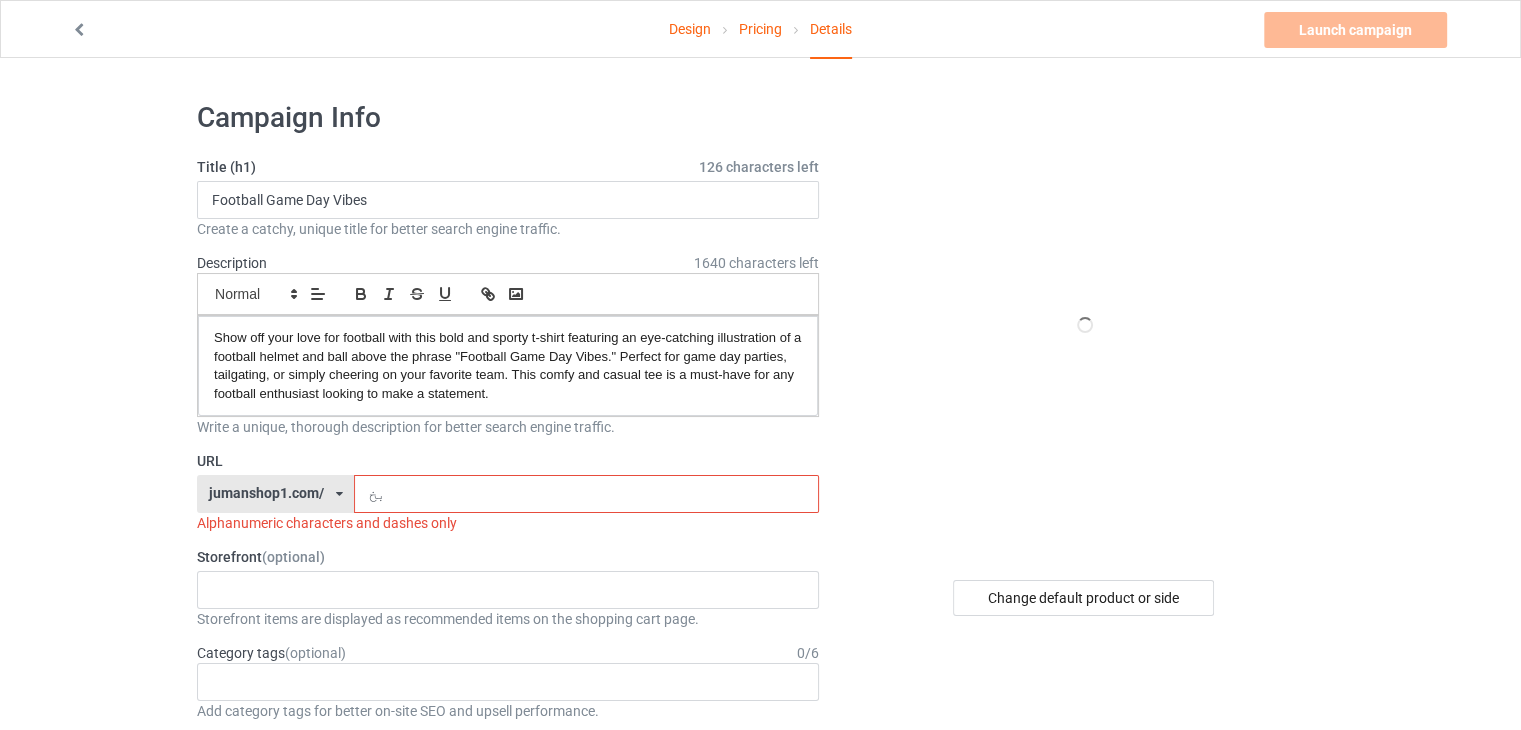 type on "ب" 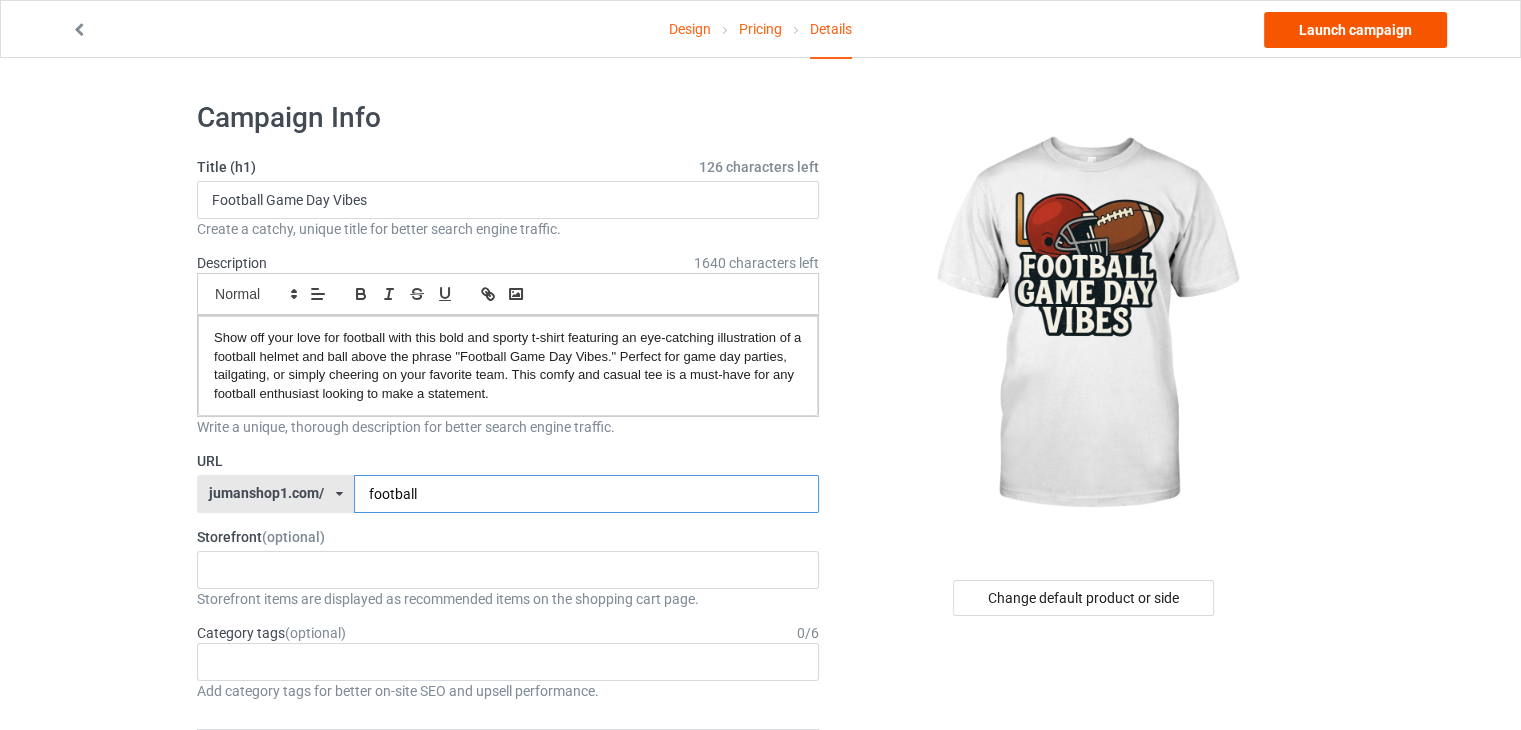 type on "football" 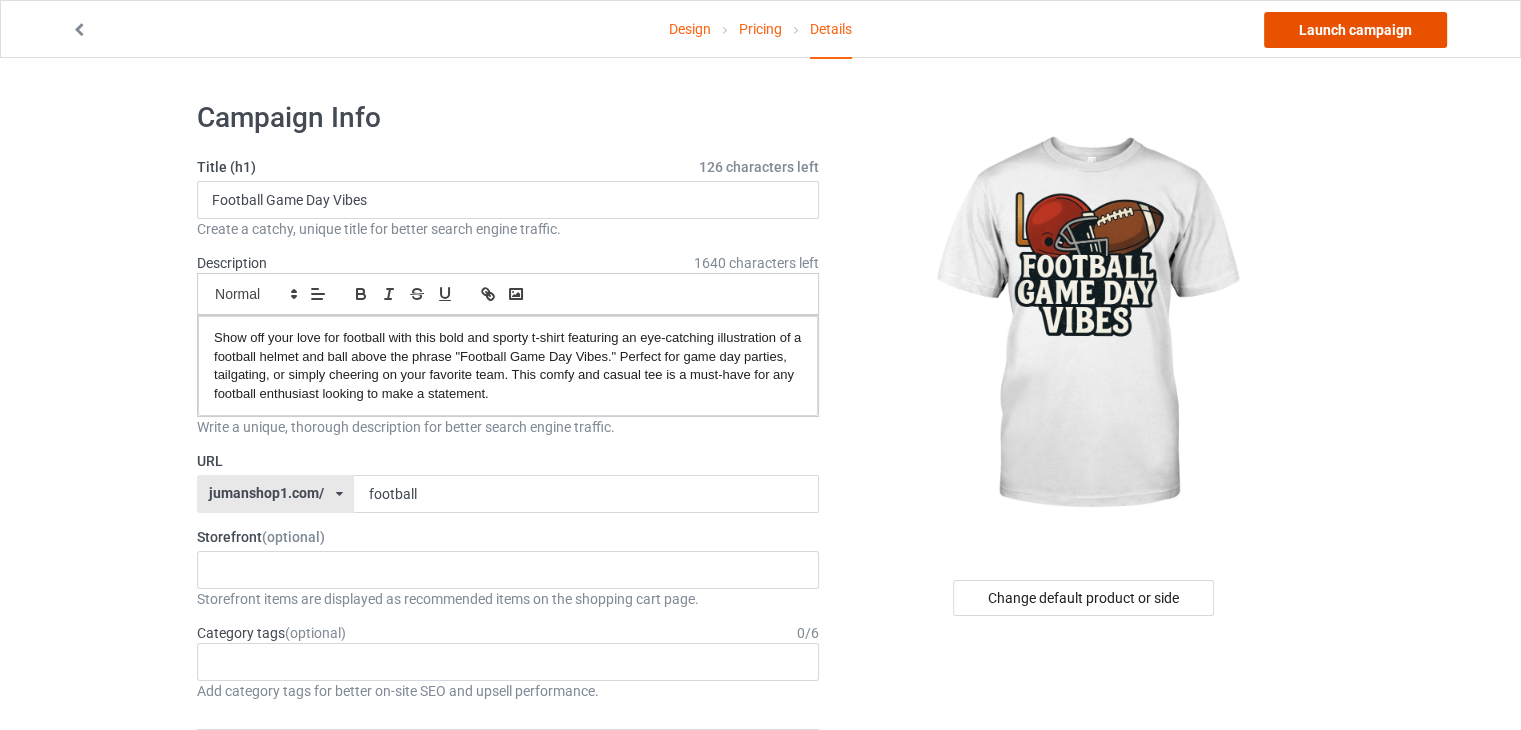 click on "Launch campaign" at bounding box center (1355, 30) 